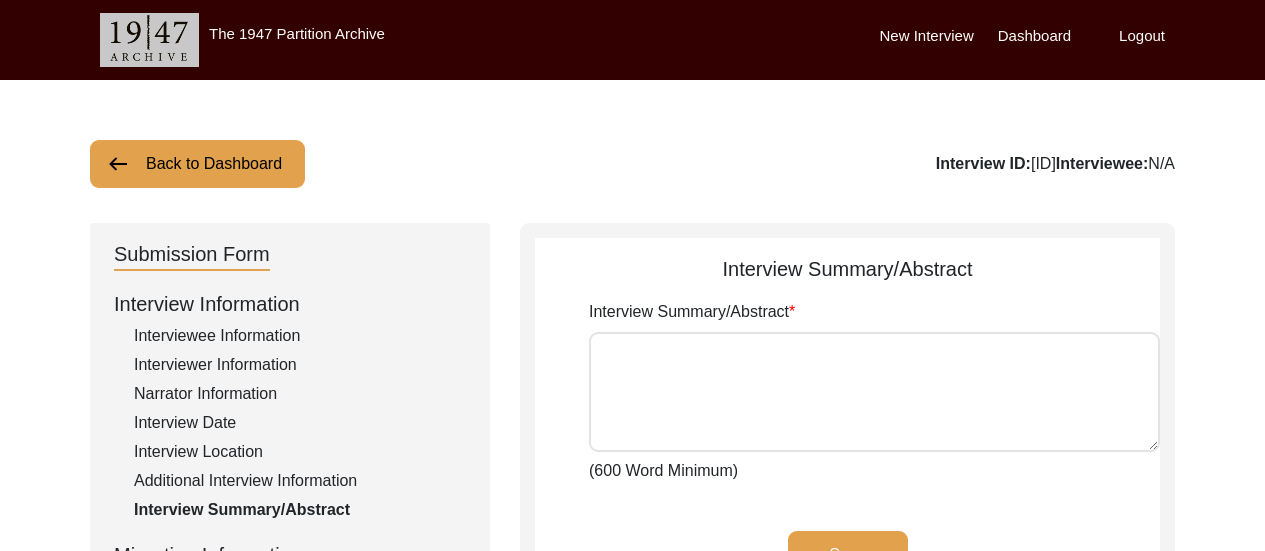 scroll, scrollTop: 22, scrollLeft: 0, axis: vertical 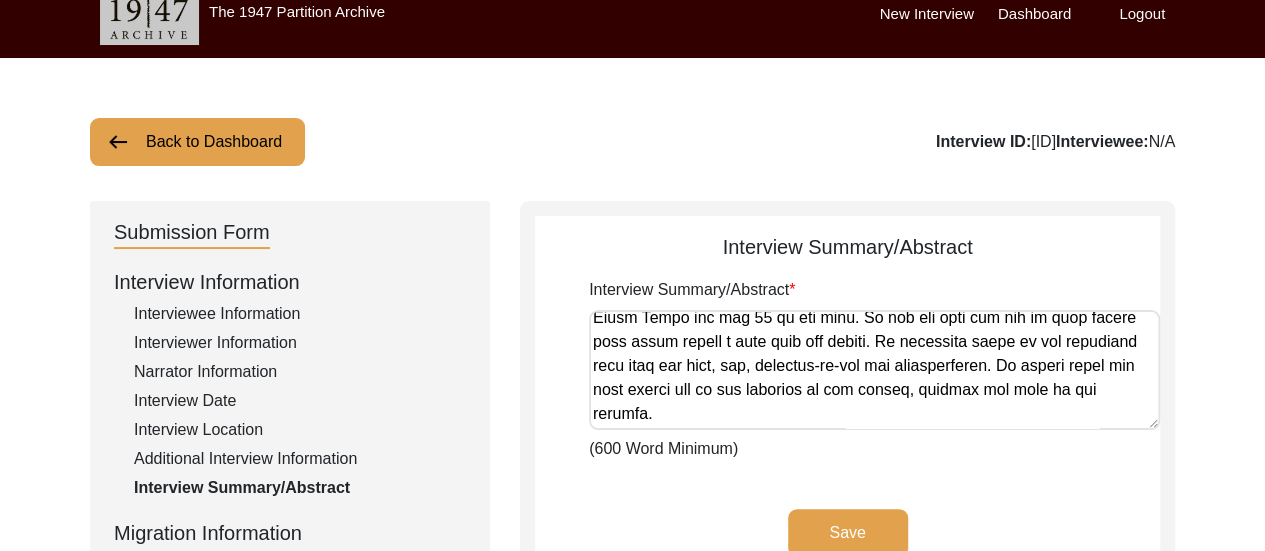 type on "Interviewee [LAST] was very enthusiastic for the interview. Even though he is hearing impaired, he tried his best to understand the questions and give honest, in-depth answers. He was born on [DATE]. He was the second son of Mr [FIRST] [LAST] and Mrs [LAST]. He happily recalled his childhood. He talked about how naughty he was as a child, how he was more into sports than studying. He recalled his younger days, how he spent his days swimming, playing football, card games and other different sports. He talked about how he left studies by 6th standard as he wasn't very academically inclined but naturally talented in sports. He talked about exercising along with famous Indian Bodybuilder Manohar Aich. He also talked about swimming with famous Indian swimmer Dilip Mitra, who participated in men's 100 metre freestyle in 1948 Summer Olympics.
He talked about his childhood, how he was very naughty and often scolded by his parents. He would often take refuge in his aunt's arms as a kid ..." 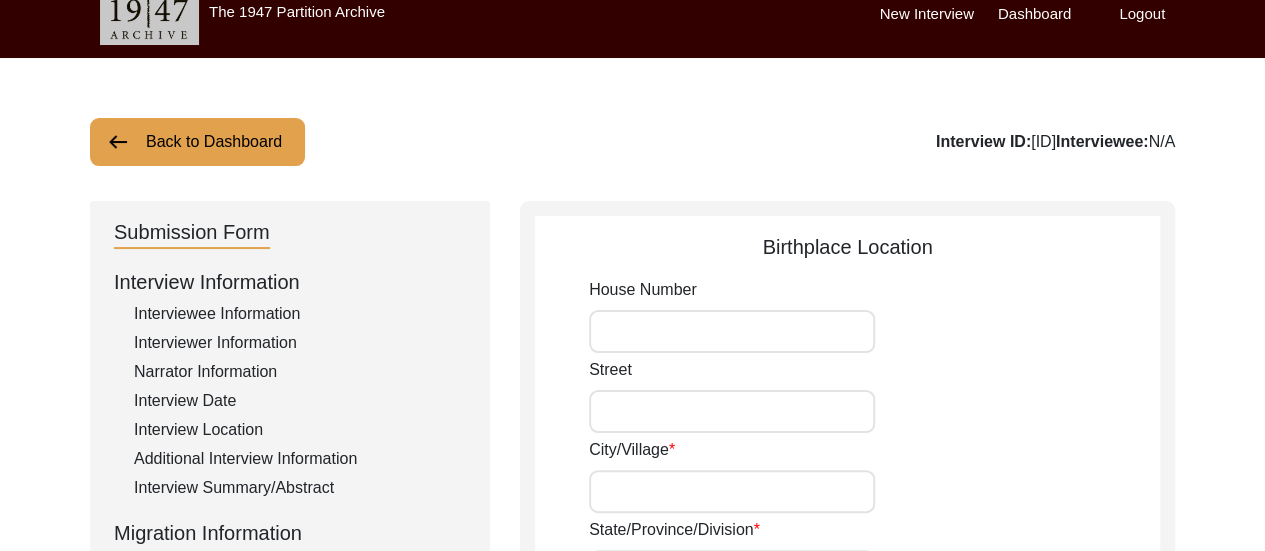 click on "House Number" at bounding box center (732, 331) 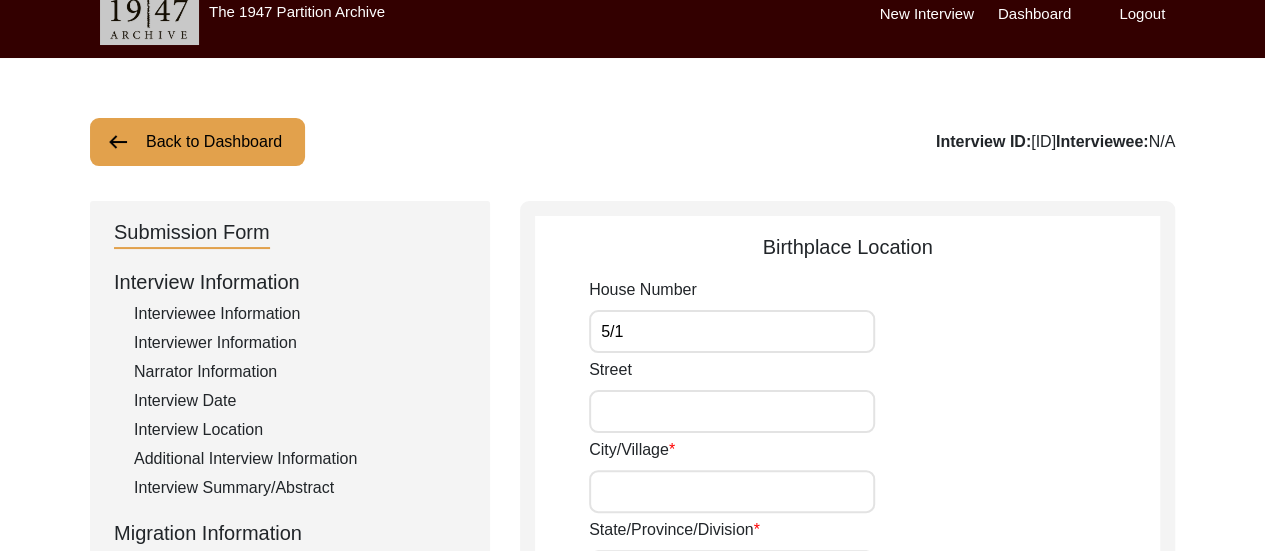 type on "5/1" 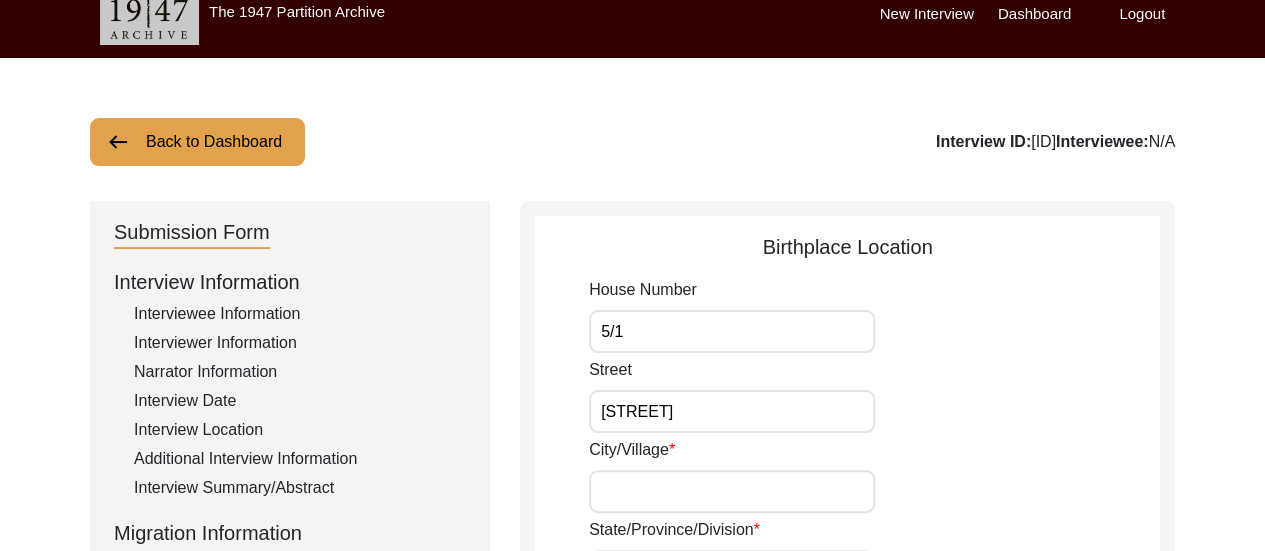 type on "[STREET]" 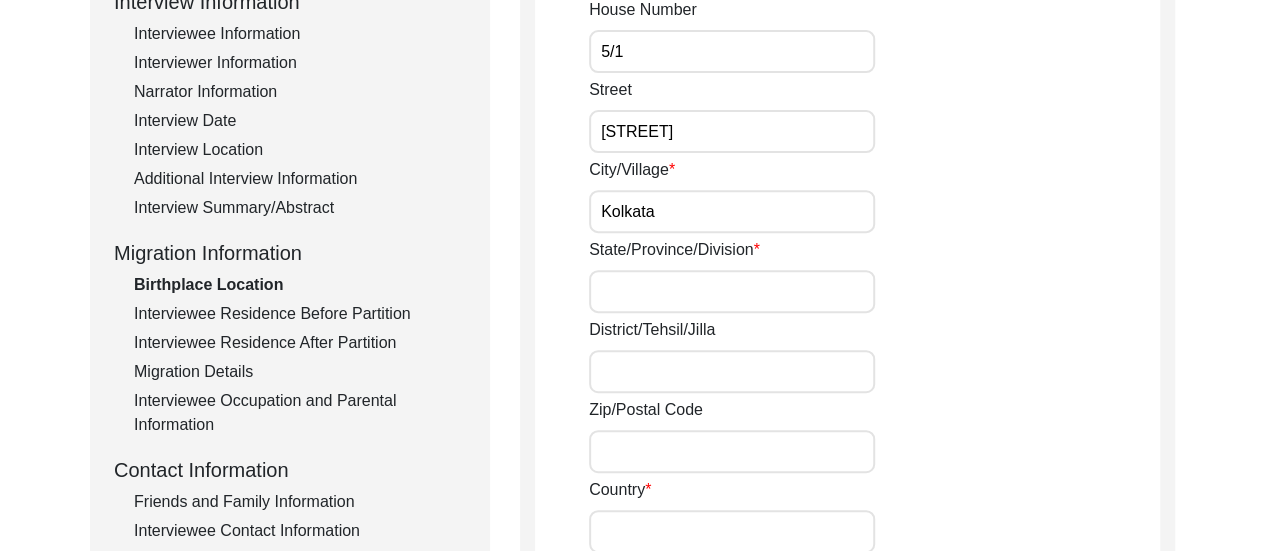 scroll, scrollTop: 309, scrollLeft: 0, axis: vertical 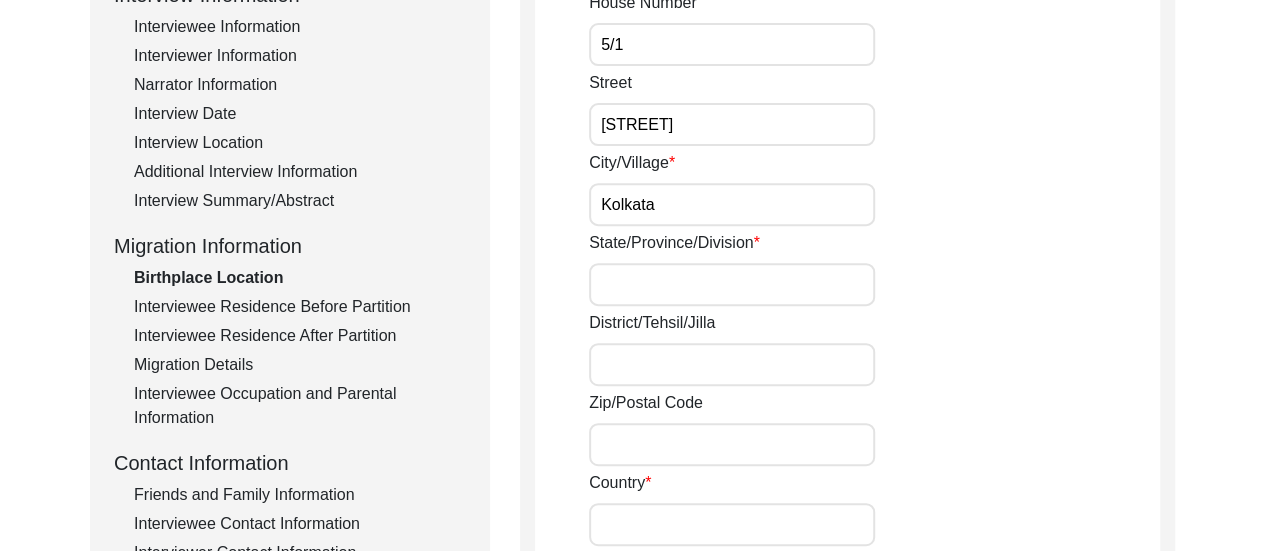 type on "Kolkata" 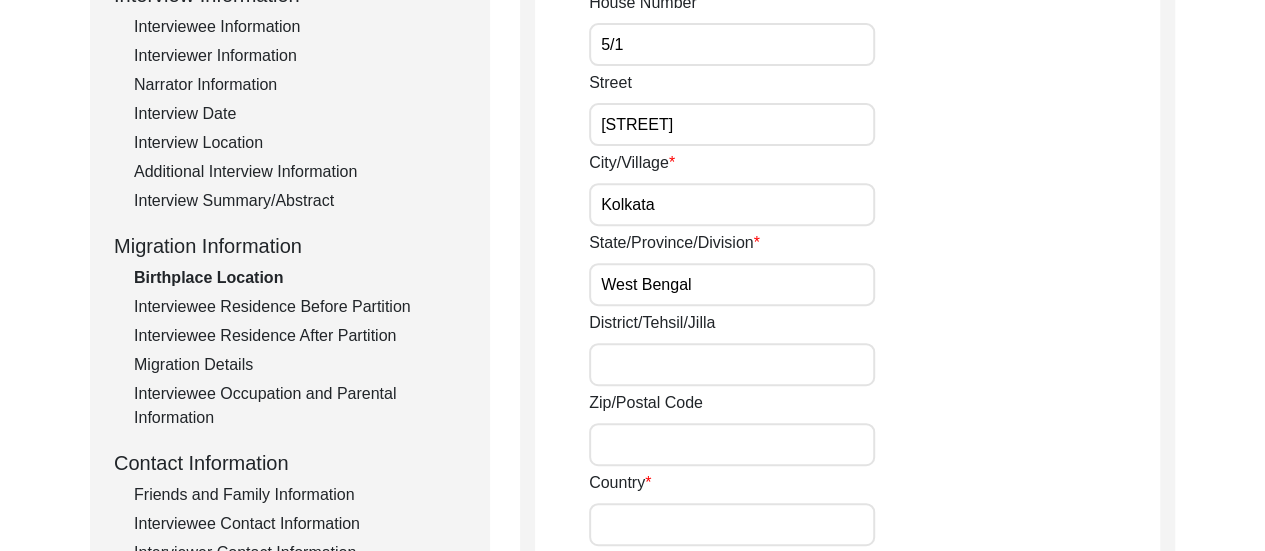 type on "West Bengal" 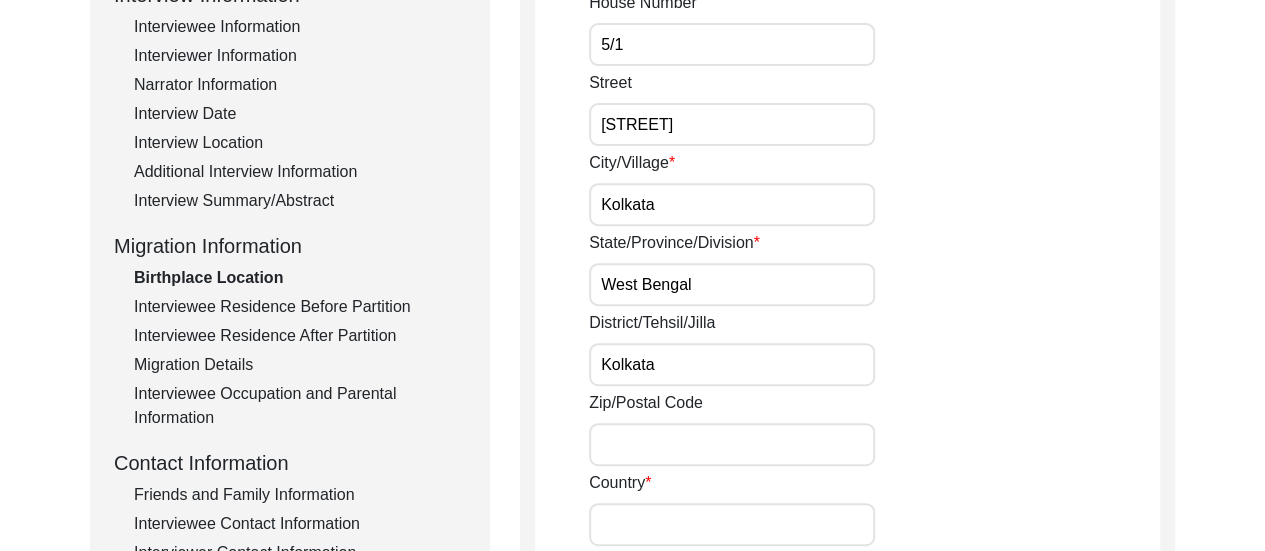 type on "Kolkata" 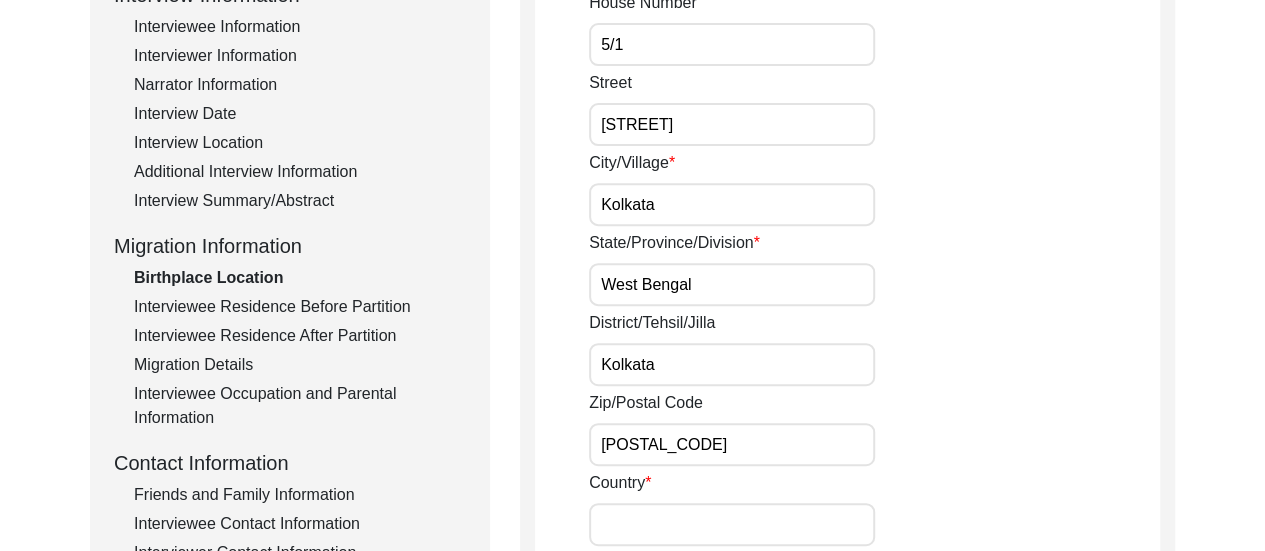 type on "[POSTAL_CODE]" 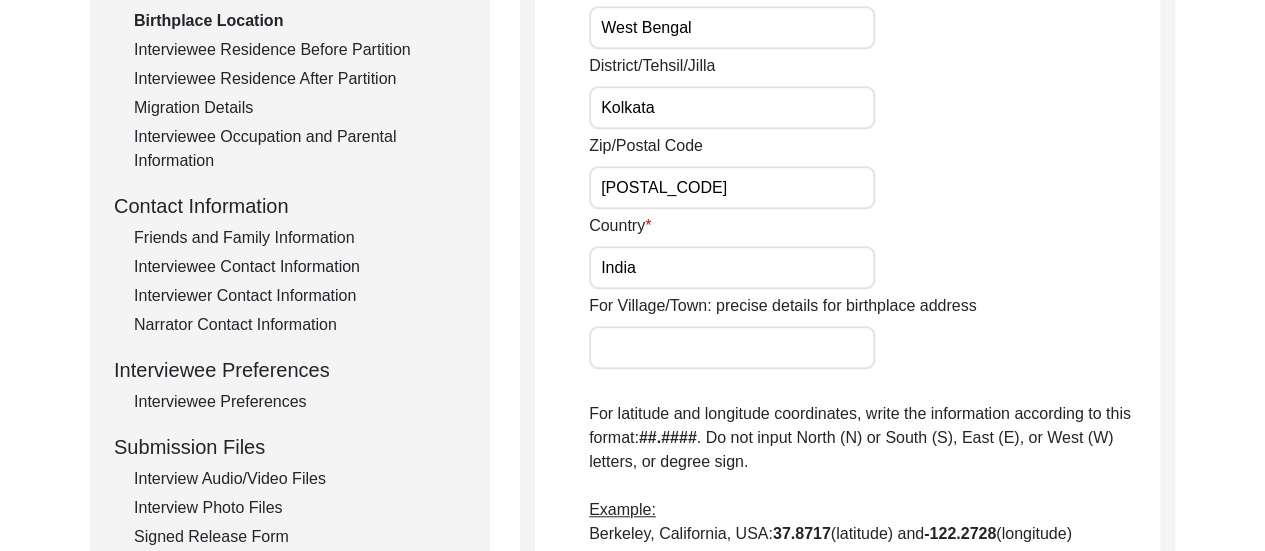 scroll, scrollTop: 592, scrollLeft: 0, axis: vertical 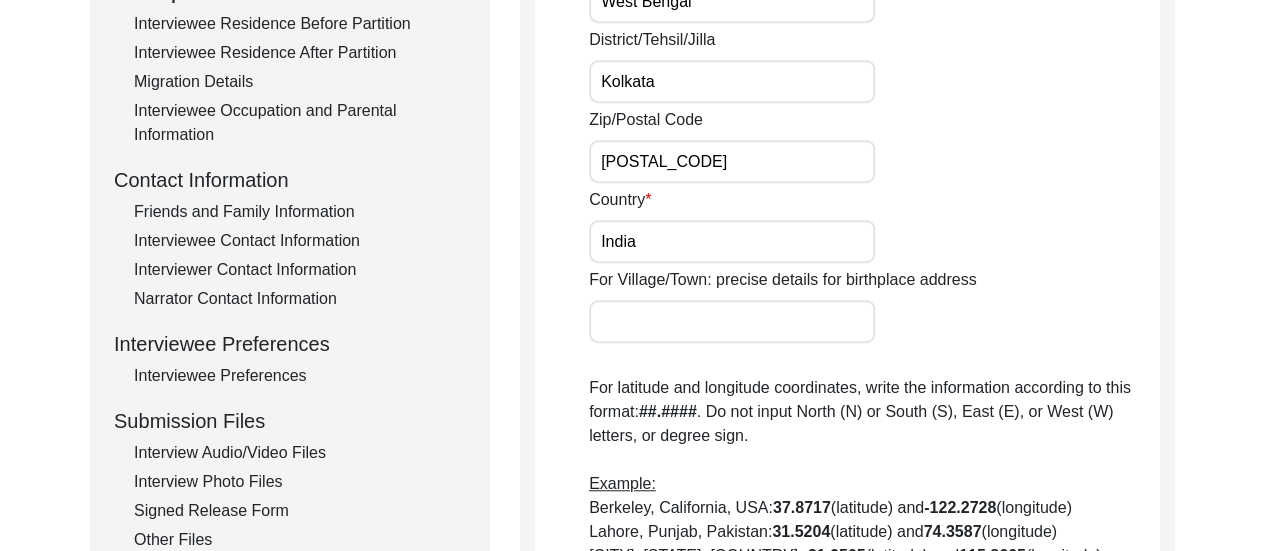 type on "India" 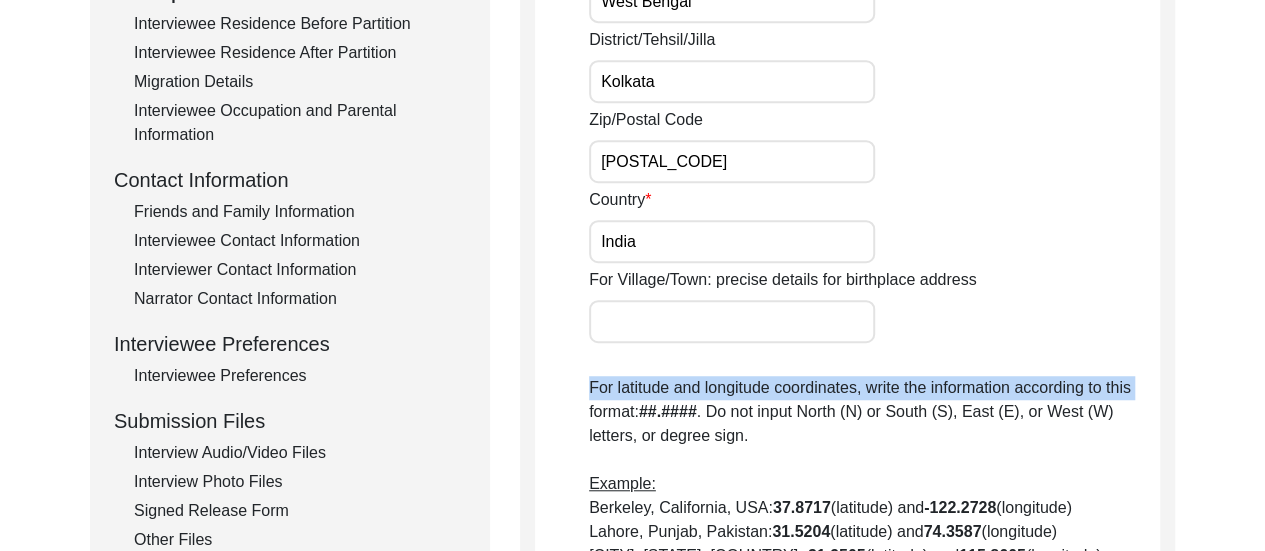 drag, startPoint x: 1259, startPoint y: 286, endPoint x: 1256, endPoint y: 354, distance: 68.06615 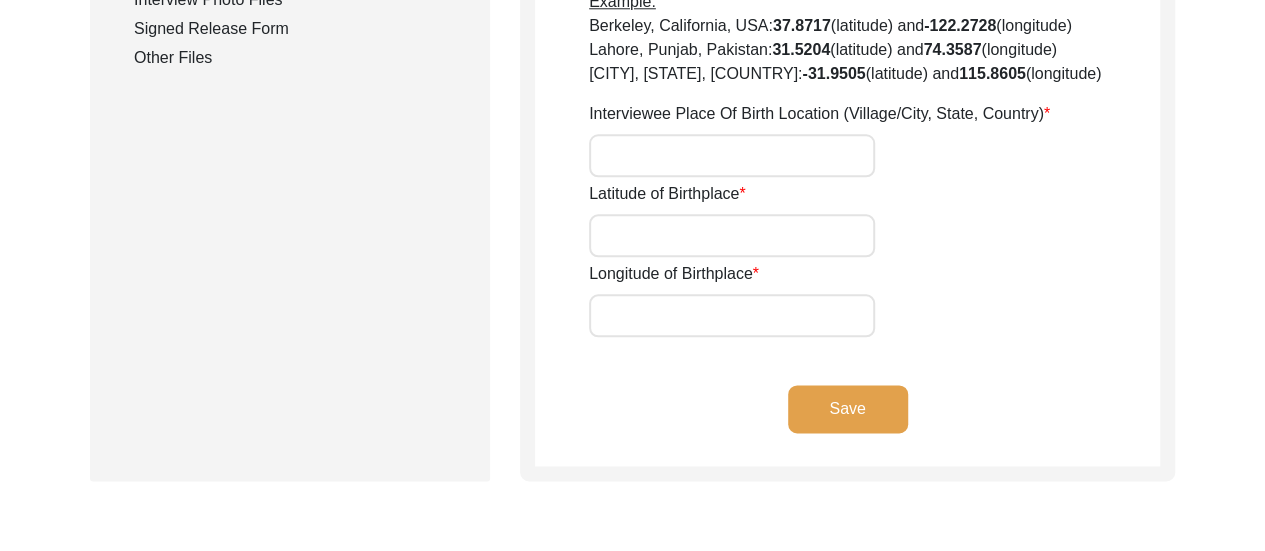 click on "Interviewee Place Of Birth Location (Village/City, State, Country)" at bounding box center [732, 155] 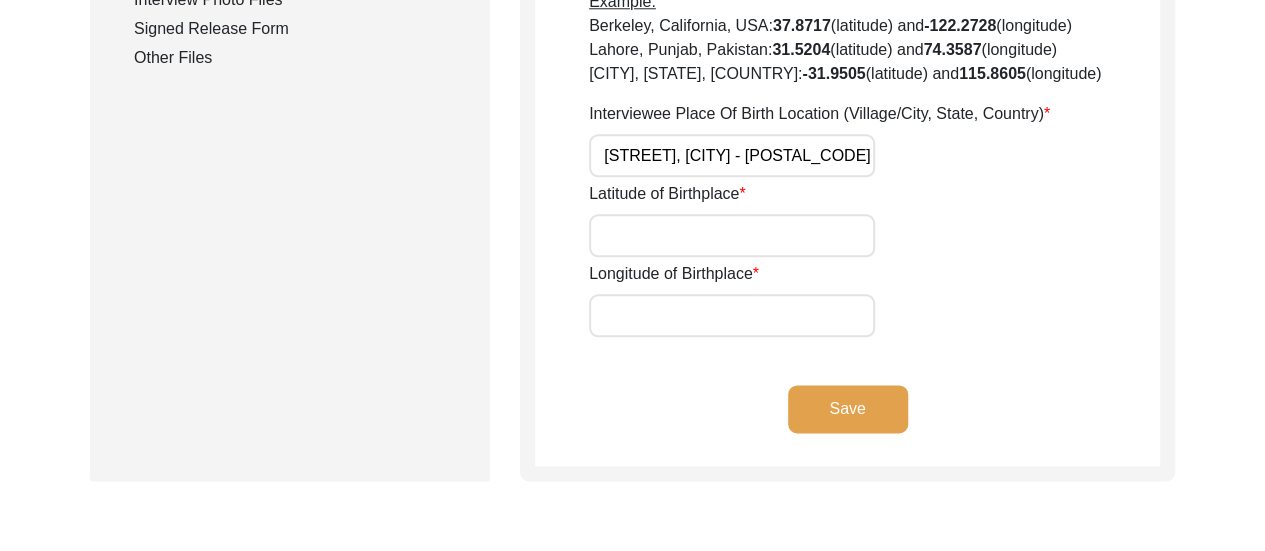 scroll, scrollTop: 0, scrollLeft: 54, axis: horizontal 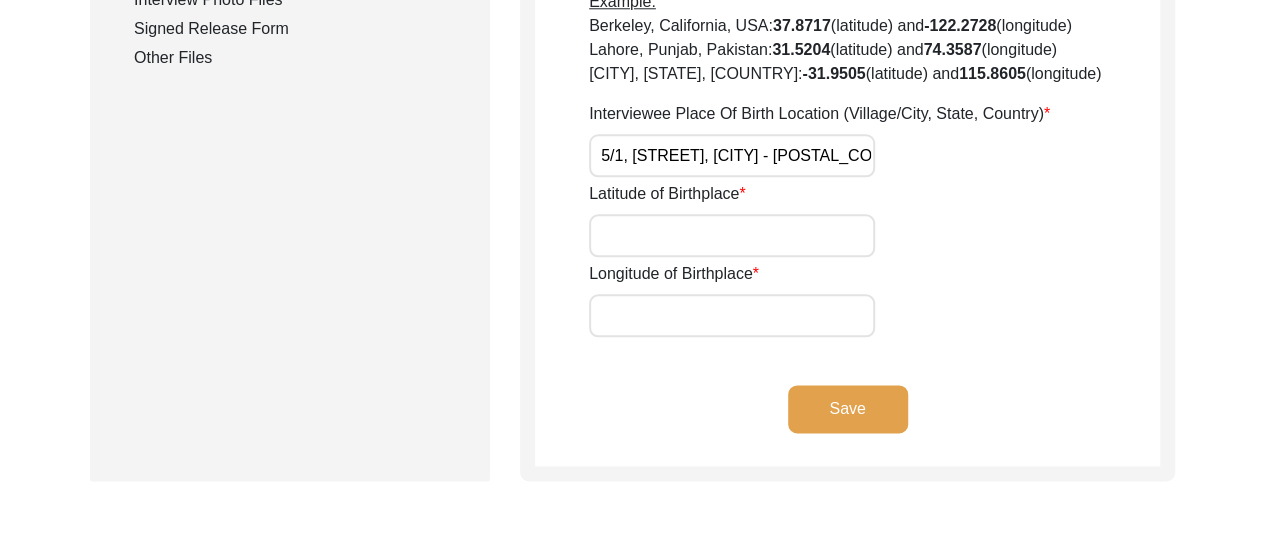 click on "Latitude of Birthplace" at bounding box center [732, 235] 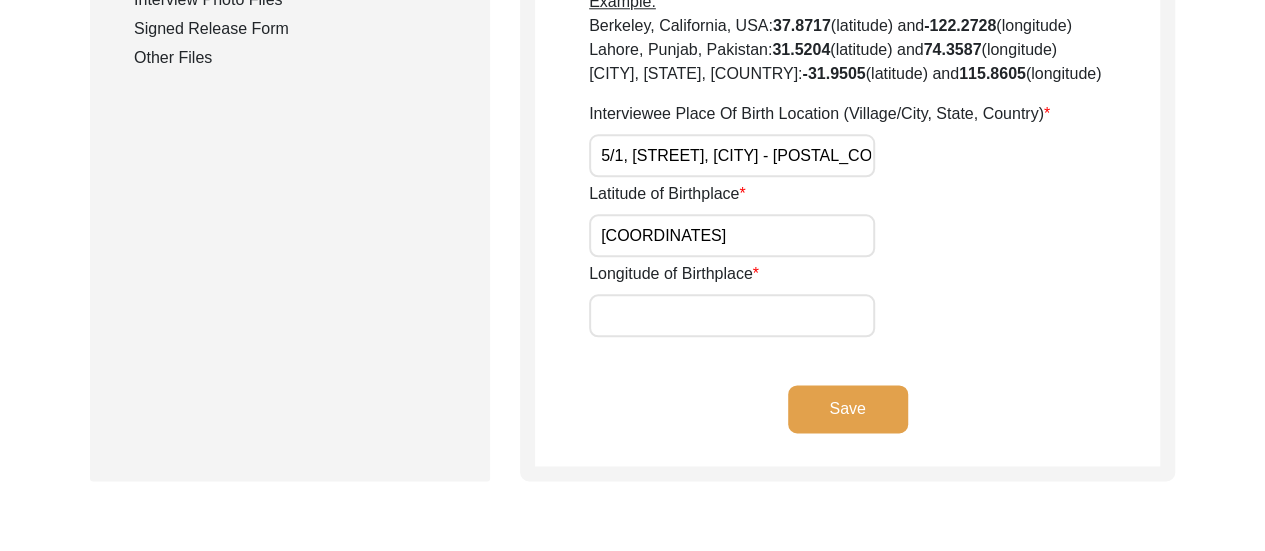 type on "[COORDINATES]" 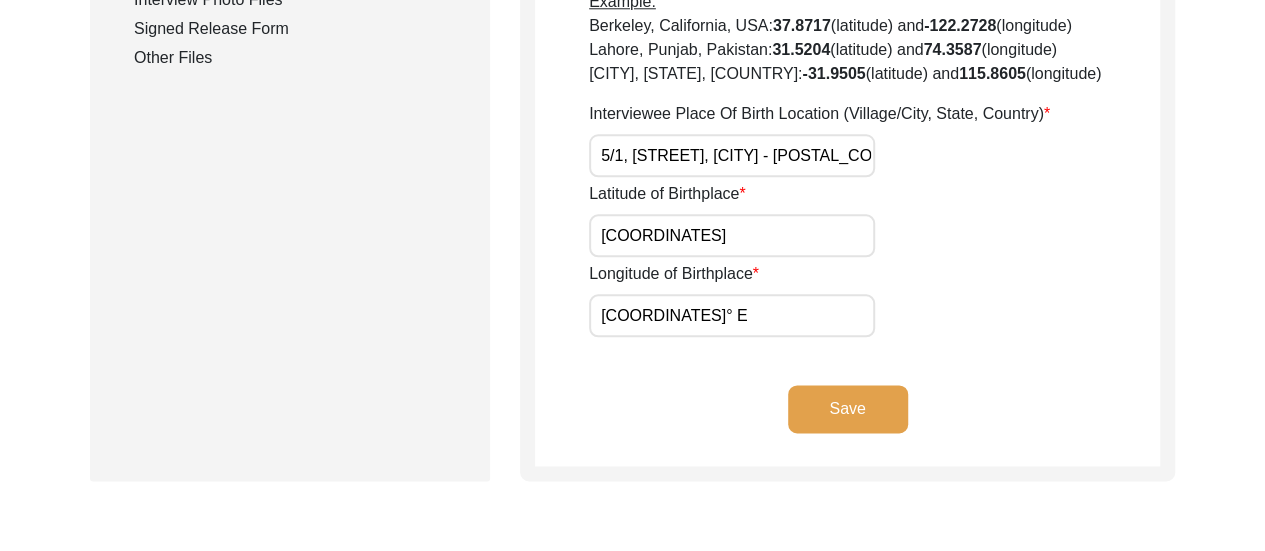 type on "[COORDINATES]° E" 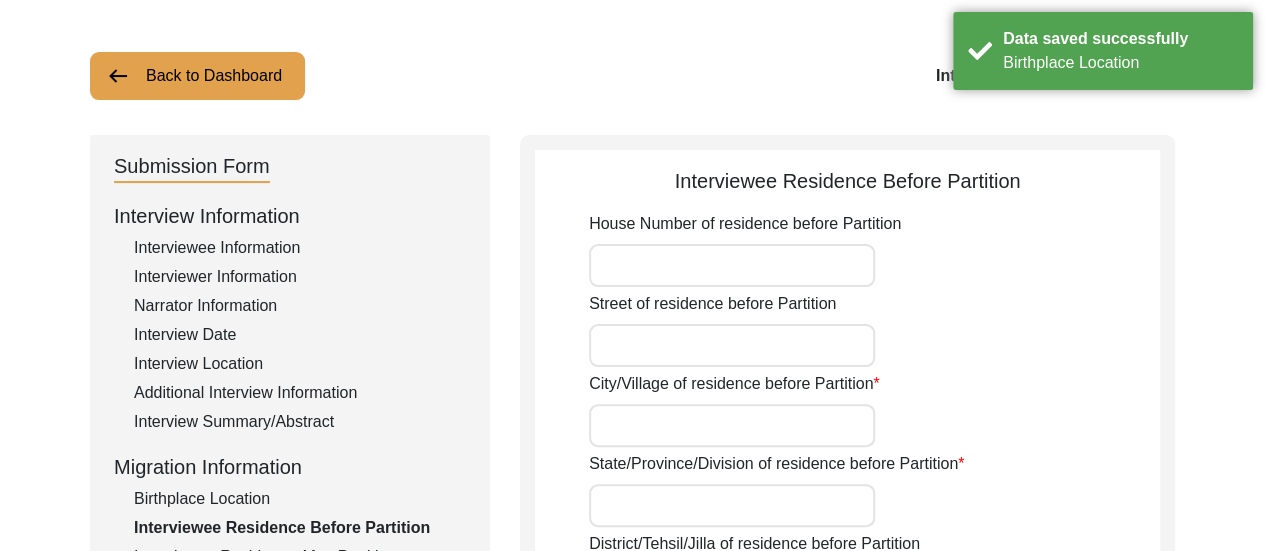 scroll, scrollTop: 46, scrollLeft: 0, axis: vertical 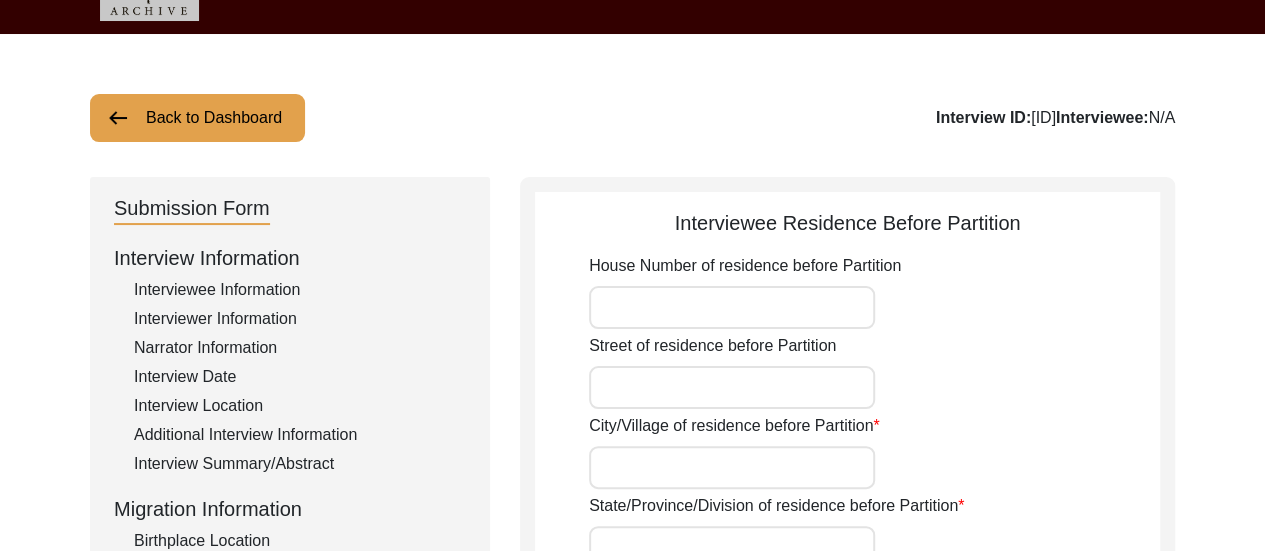 click on "House Number of residence before Partition" at bounding box center (732, 307) 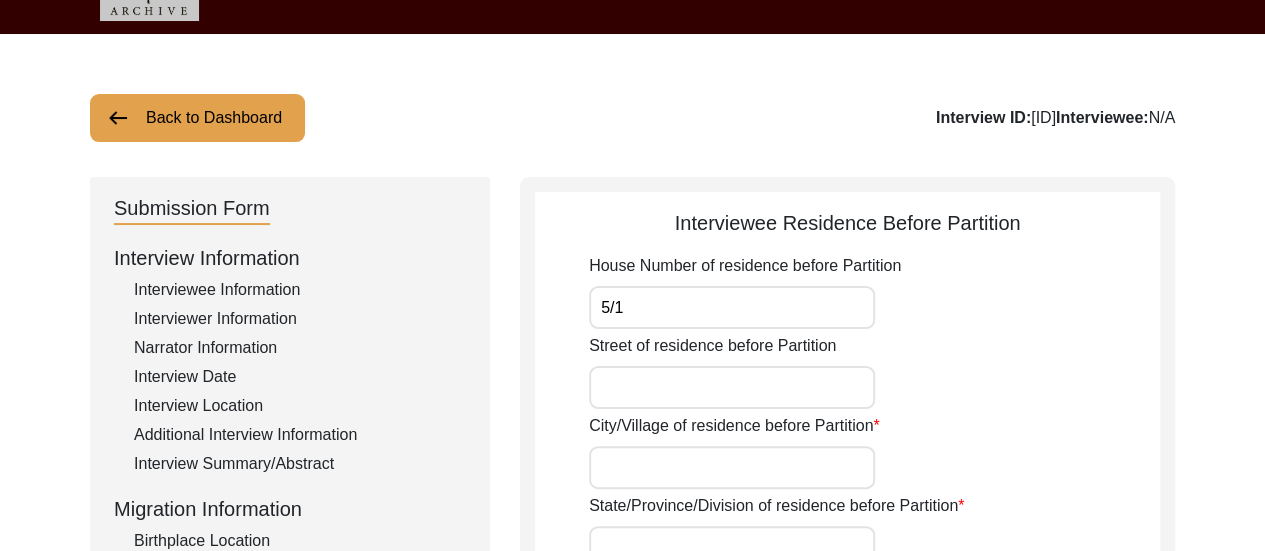 type on "5/1" 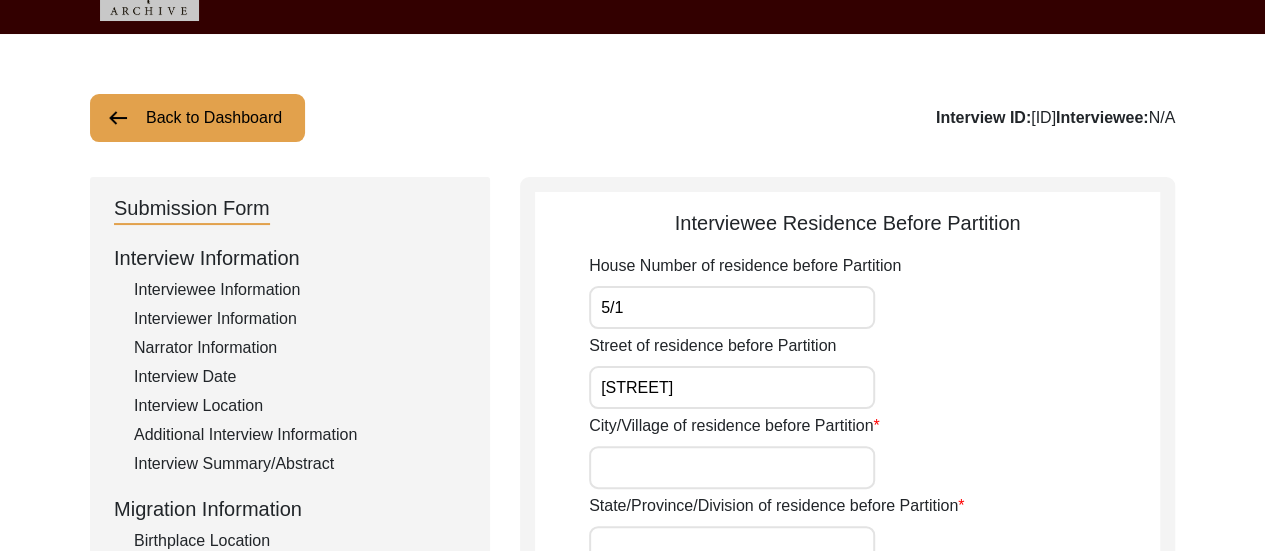 type on "[STREET]" 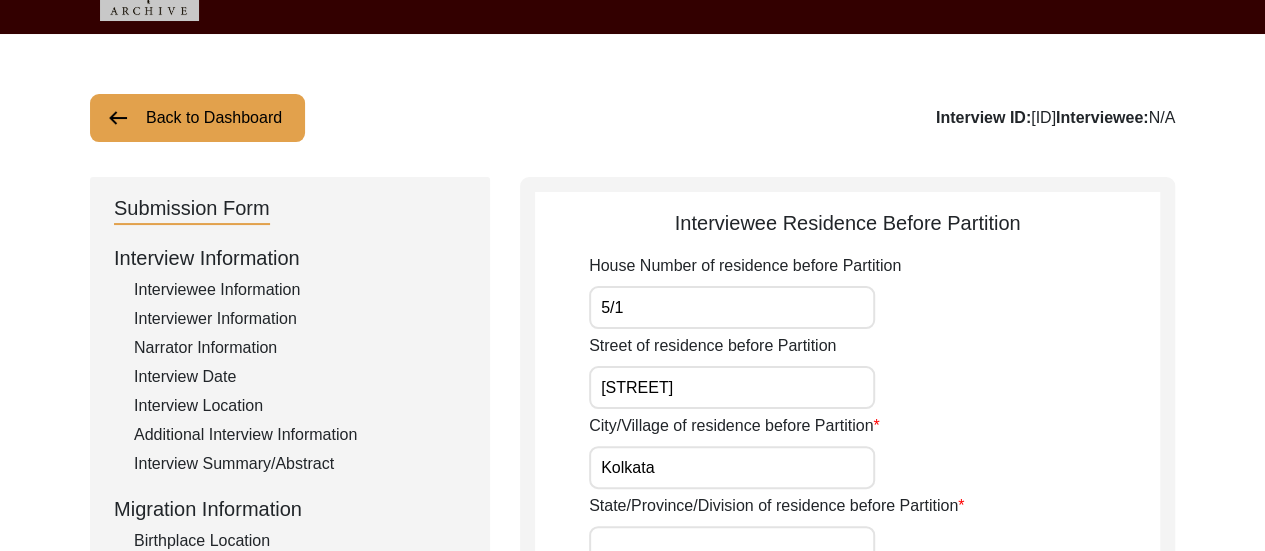 type on "Kolkata" 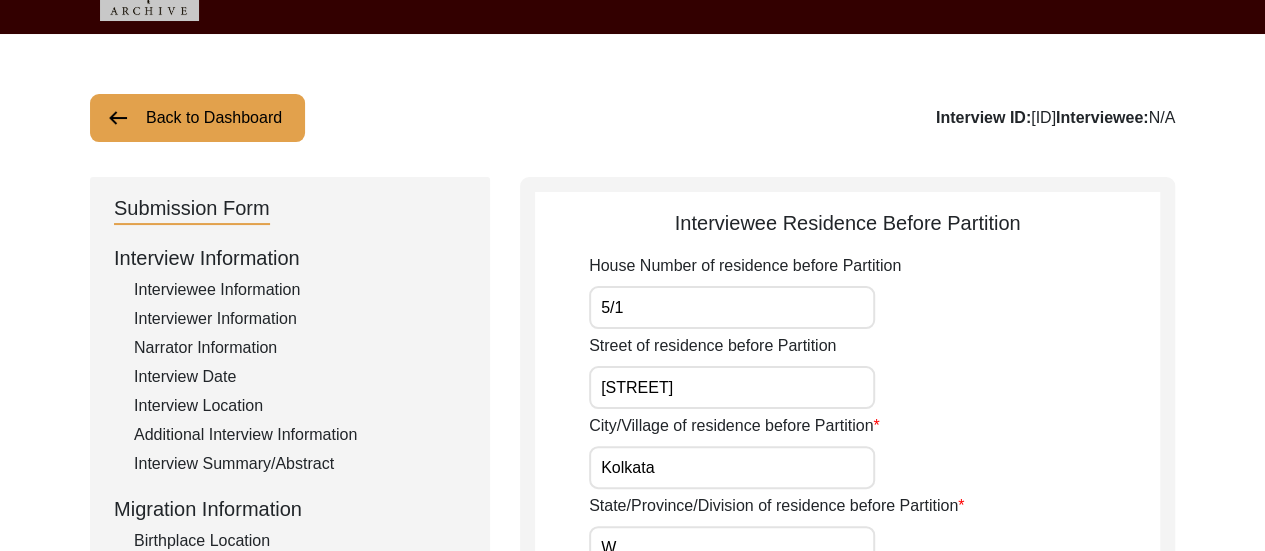 scroll, scrollTop: 50, scrollLeft: 0, axis: vertical 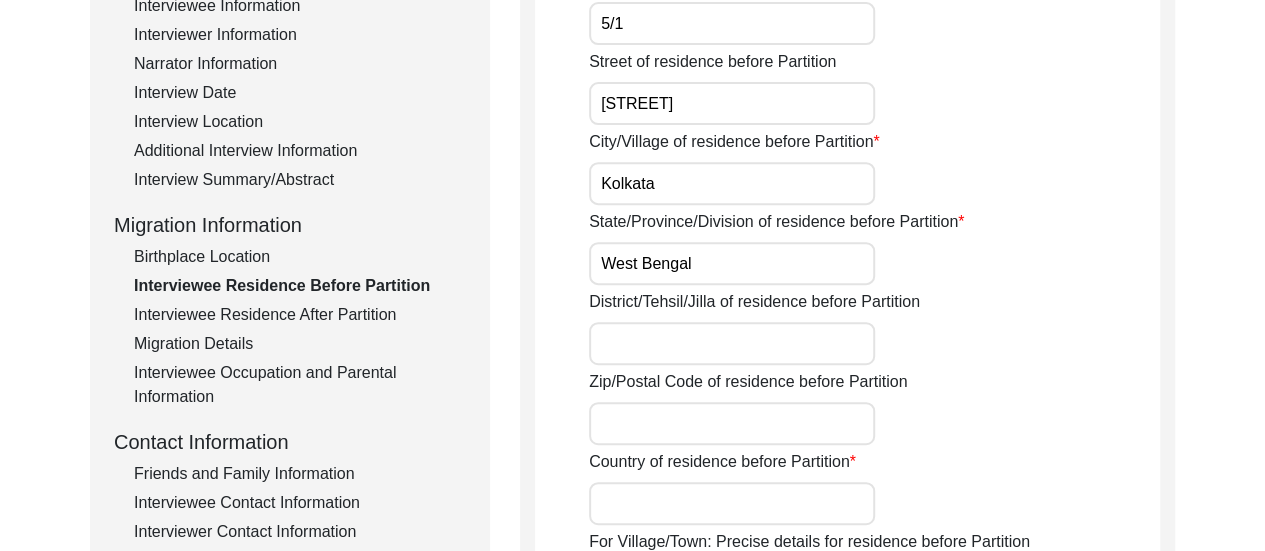 type on "West Bengal" 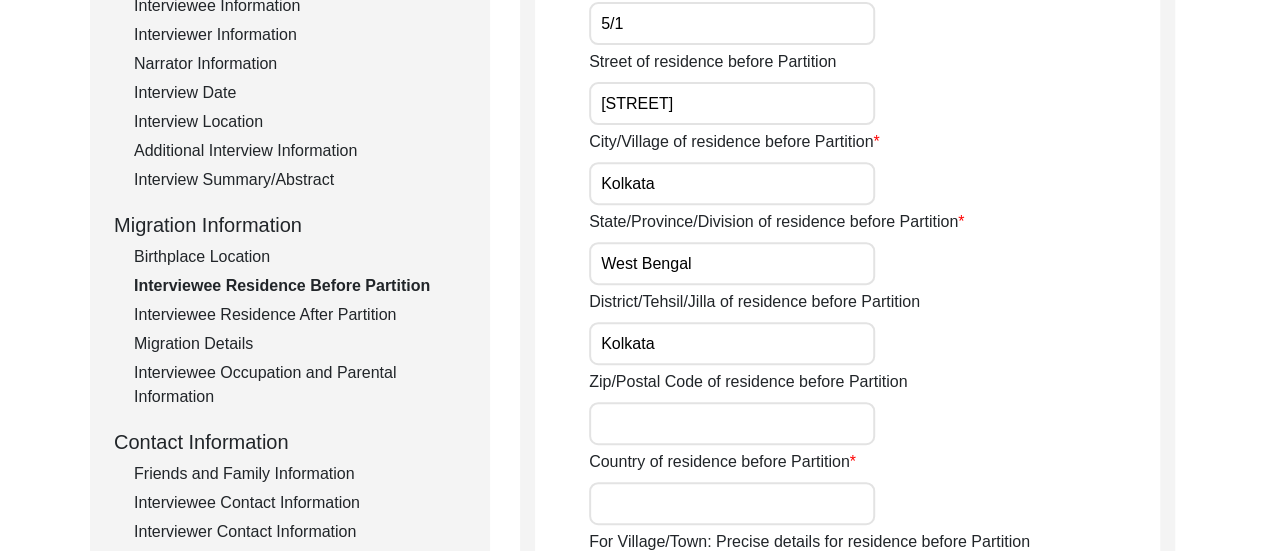 type on "Kolkata" 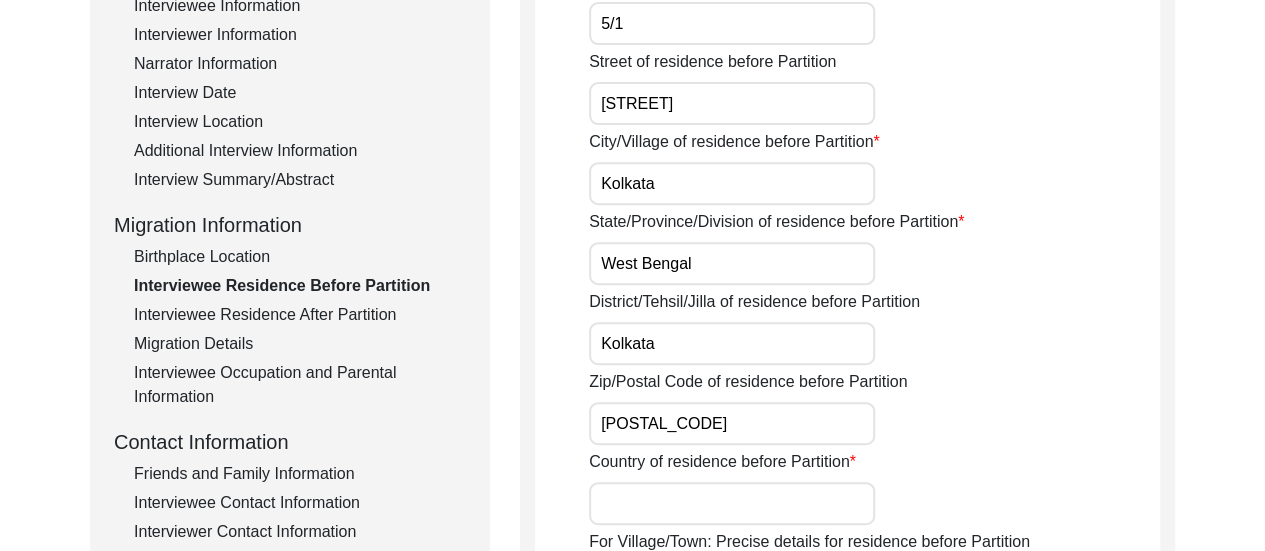 type on "[POSTAL_CODE]" 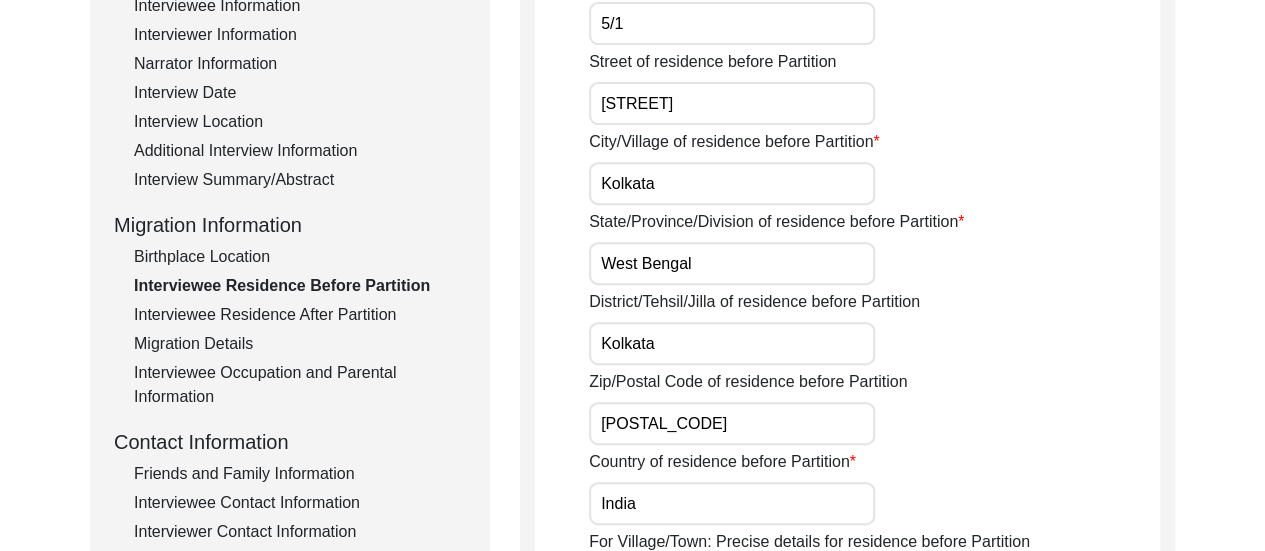 scroll, scrollTop: 812, scrollLeft: 0, axis: vertical 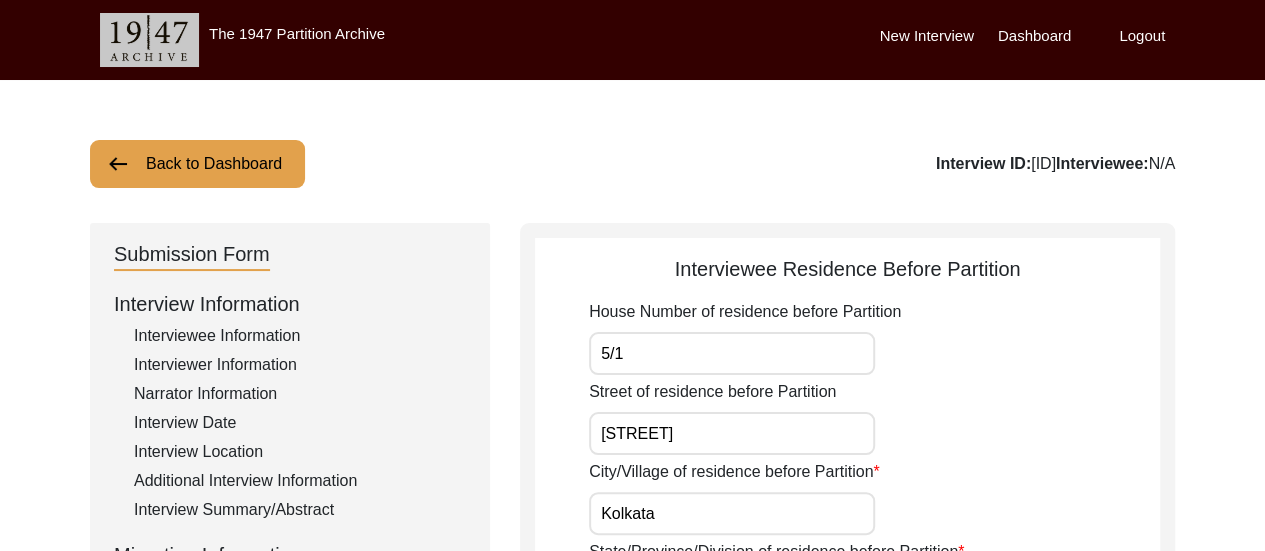 type on "India" 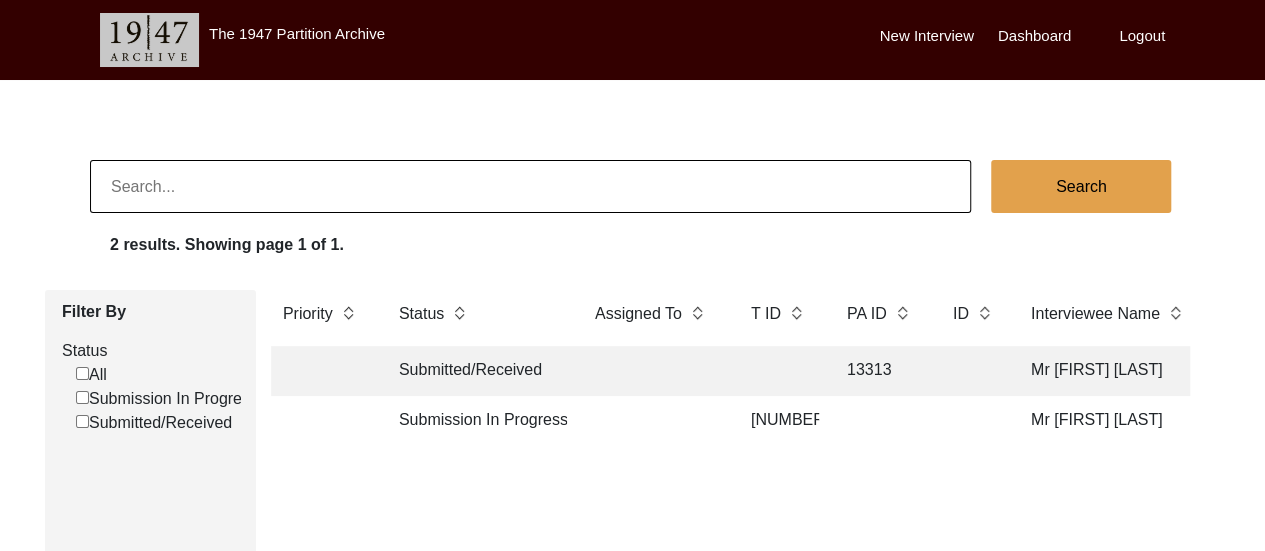 click on "New Interview" at bounding box center [927, 36] 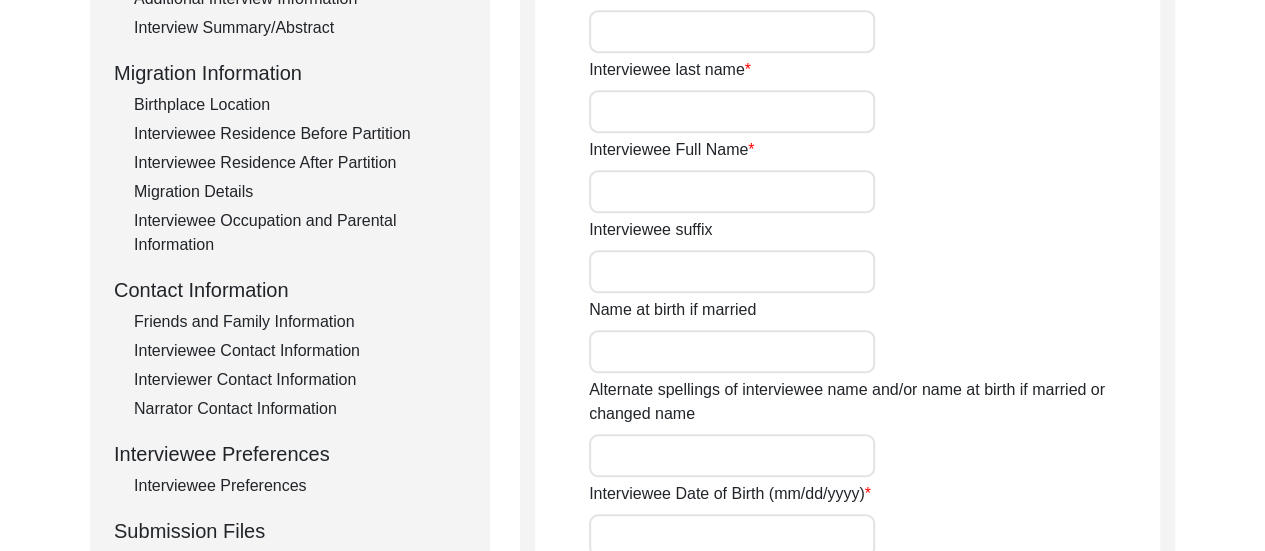scroll, scrollTop: 0, scrollLeft: 0, axis: both 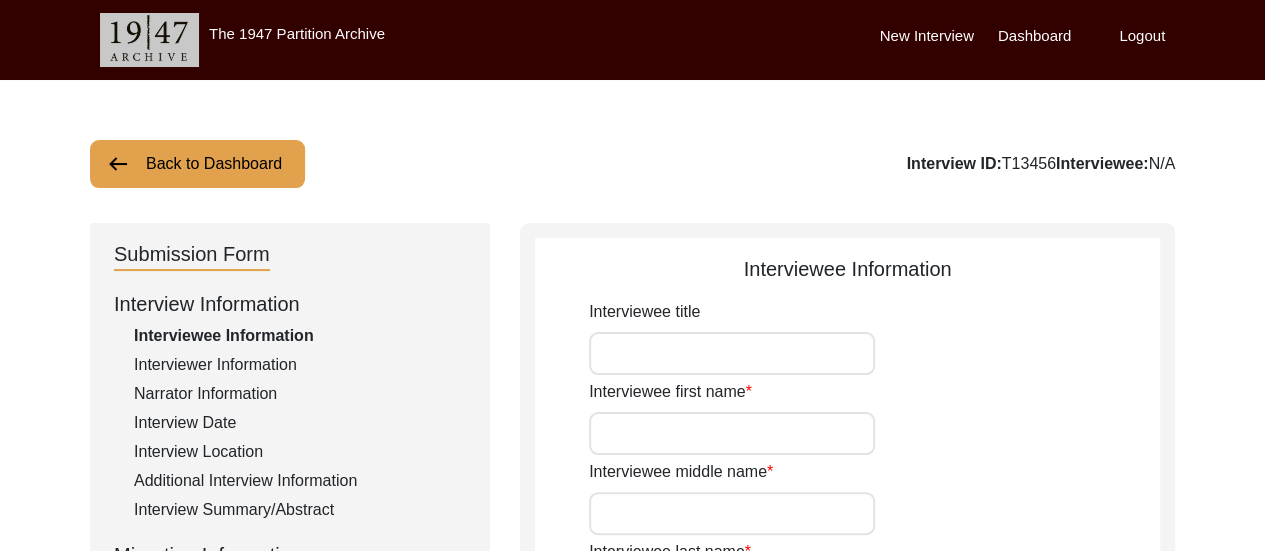 click on "Back to Dashboard" 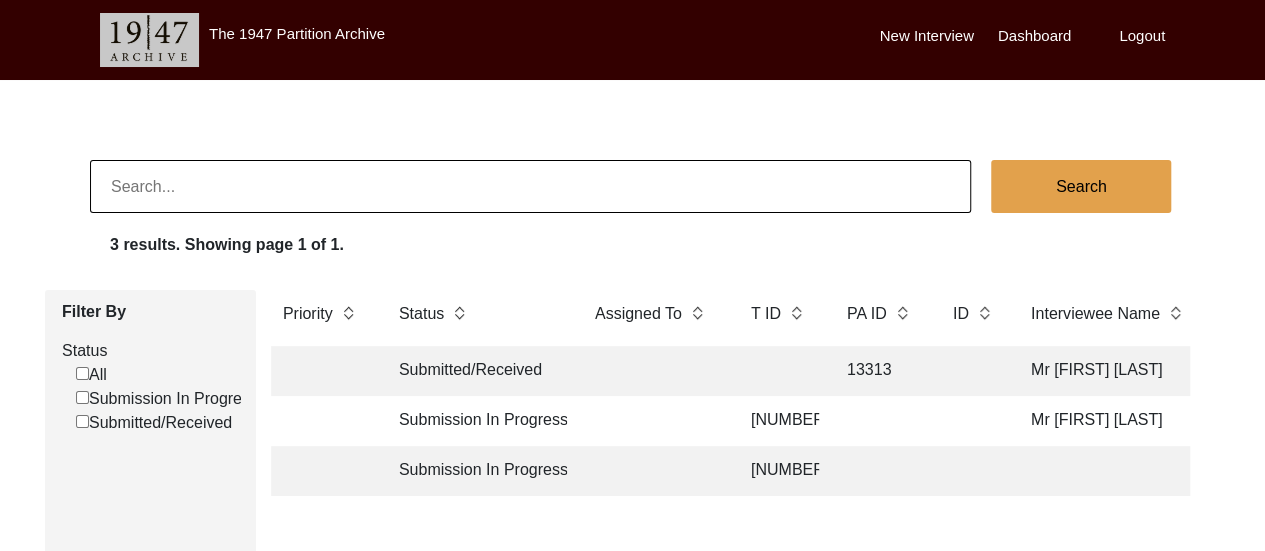 click on "Submission In Progress" 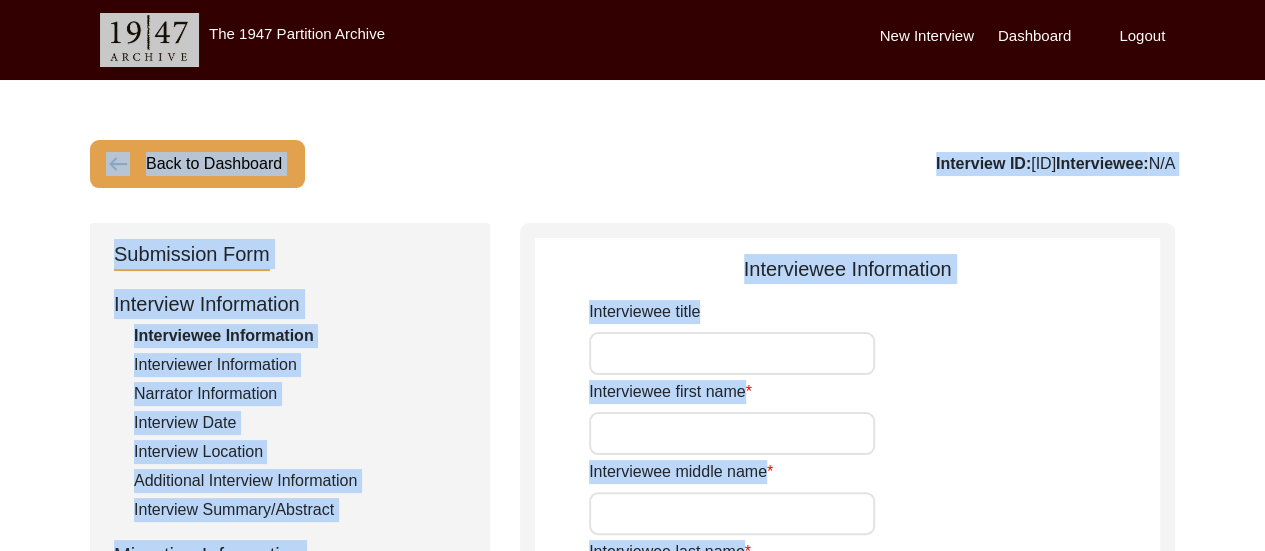 click on "Submission Form   Interview Information   Interviewee Information   Interviewer Information   Narrator Information   Interview Date   Interview Location   Additional Interview Information   Interview Summary/Abstract   Migration Information   Birthplace Location   Interviewee Residence Before Partition   Interviewee Residence After Partition   Migration Details   Interviewee Occupation and Parental Information   Contact Information   Friends and Family Information   Interviewee Contact Information   Interviewer Contact Information   Narrator Contact Information   Interviewee Preferences   Interviewee Preferences   Submission Files   Interview Audio/Video Files   Interview Photo Files   Signed Release Form   Other Files   Interviewee Information
Interviewee title Interviewee first name Interviewee middle name Interviewee last name Interviewee Full Name Interviewee suffix Name at birth if married Alternate spellings of interviewee name and/or name at birth if married or changed name Interviewee Religion Save" 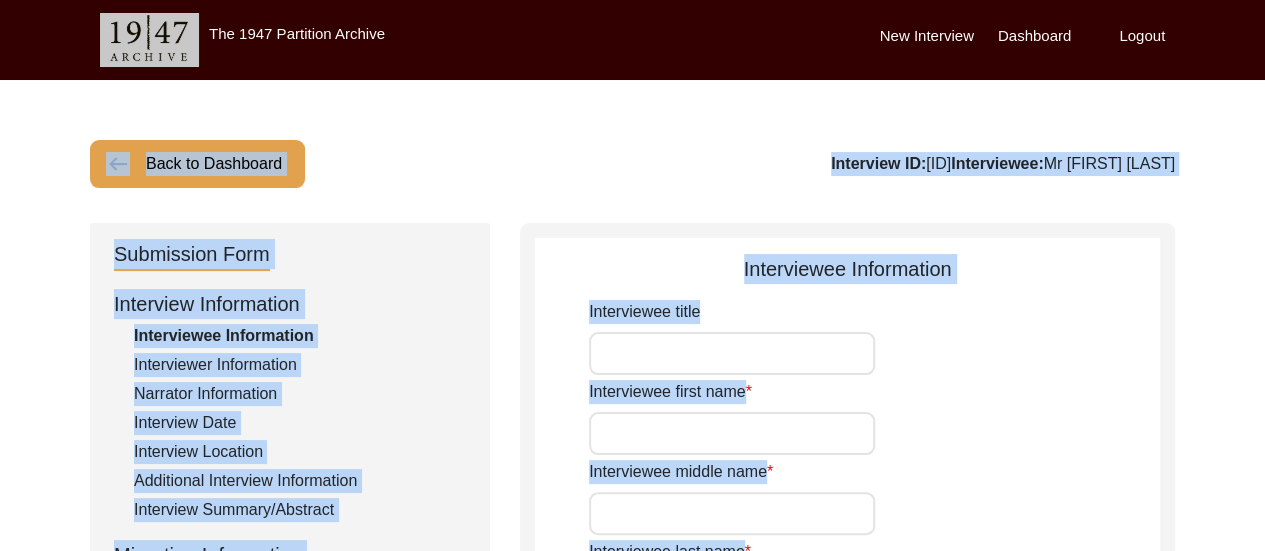 type on "Mr" 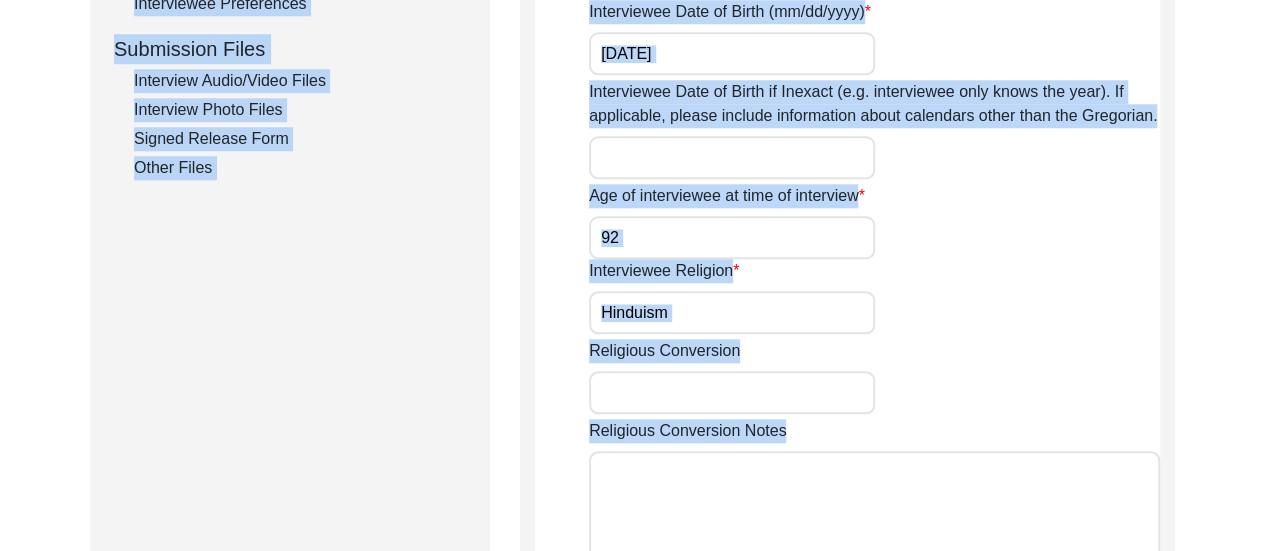 scroll, scrollTop: 1446, scrollLeft: 0, axis: vertical 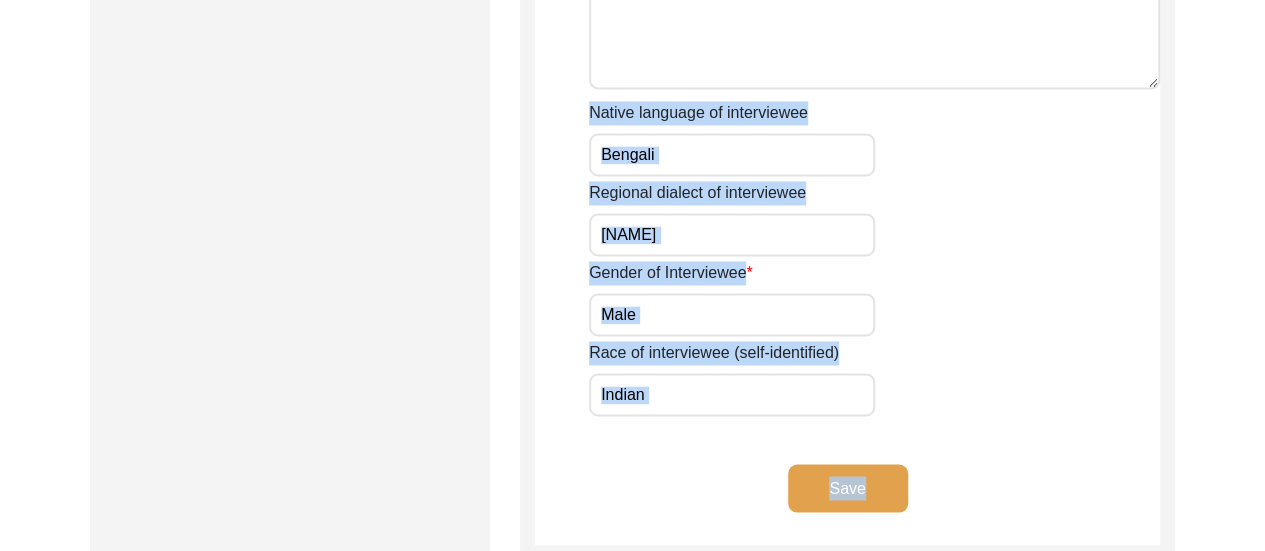 click on "Save" 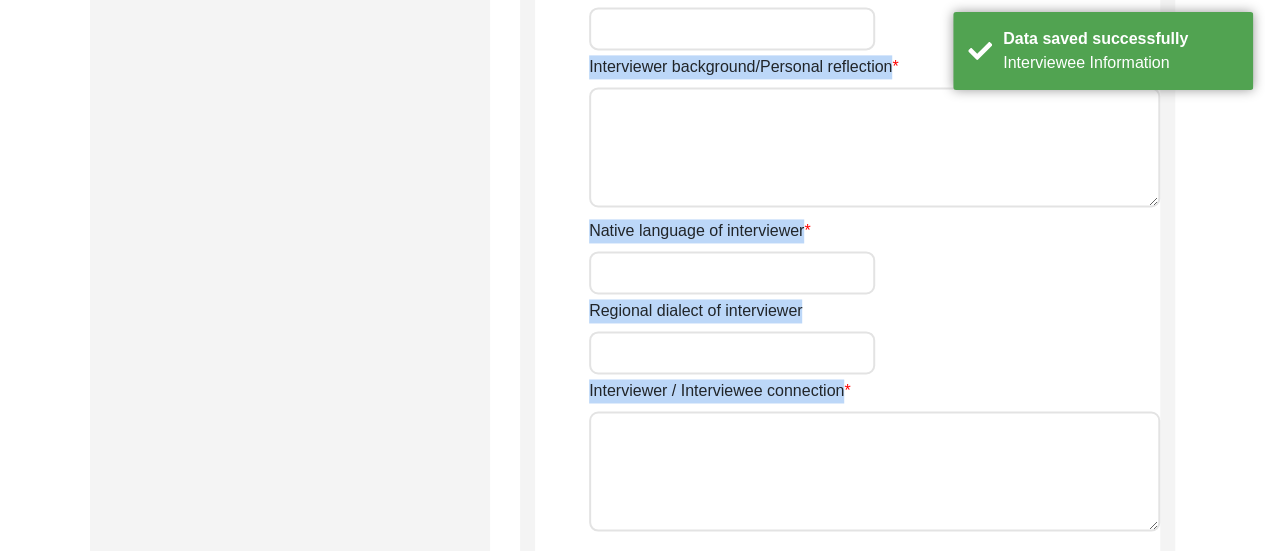 type on "Ms" 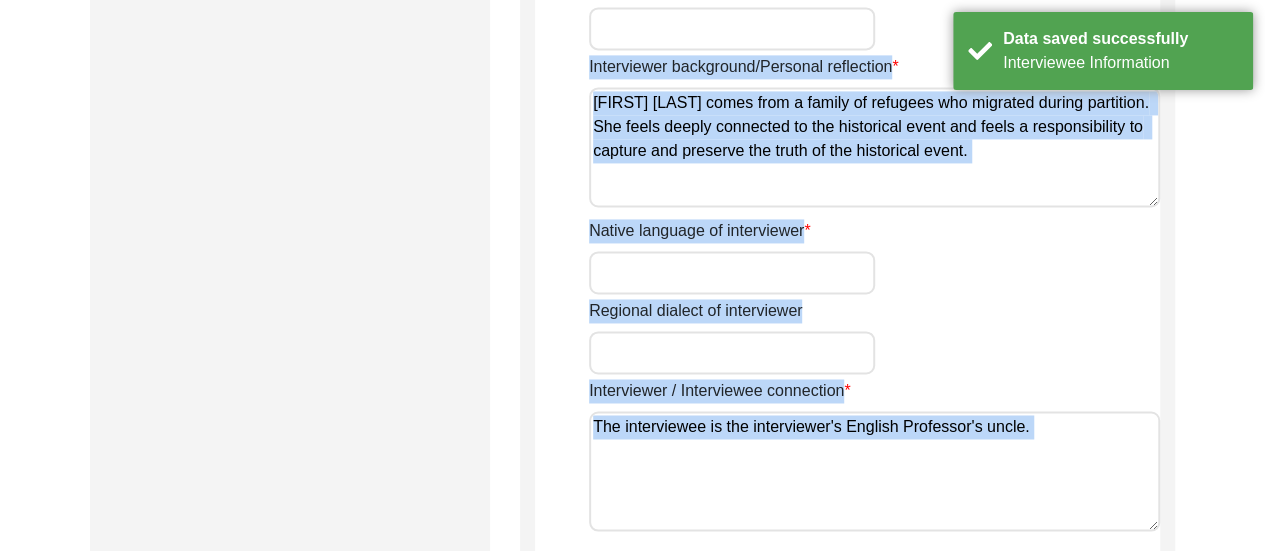 scroll, scrollTop: 1861, scrollLeft: 0, axis: vertical 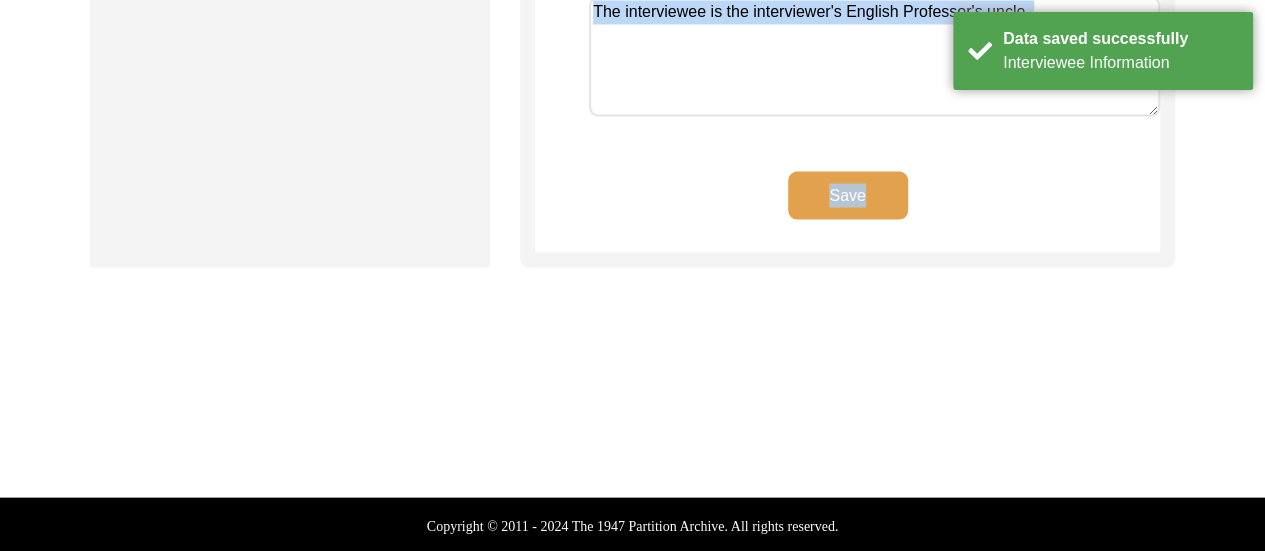 click on "Save" 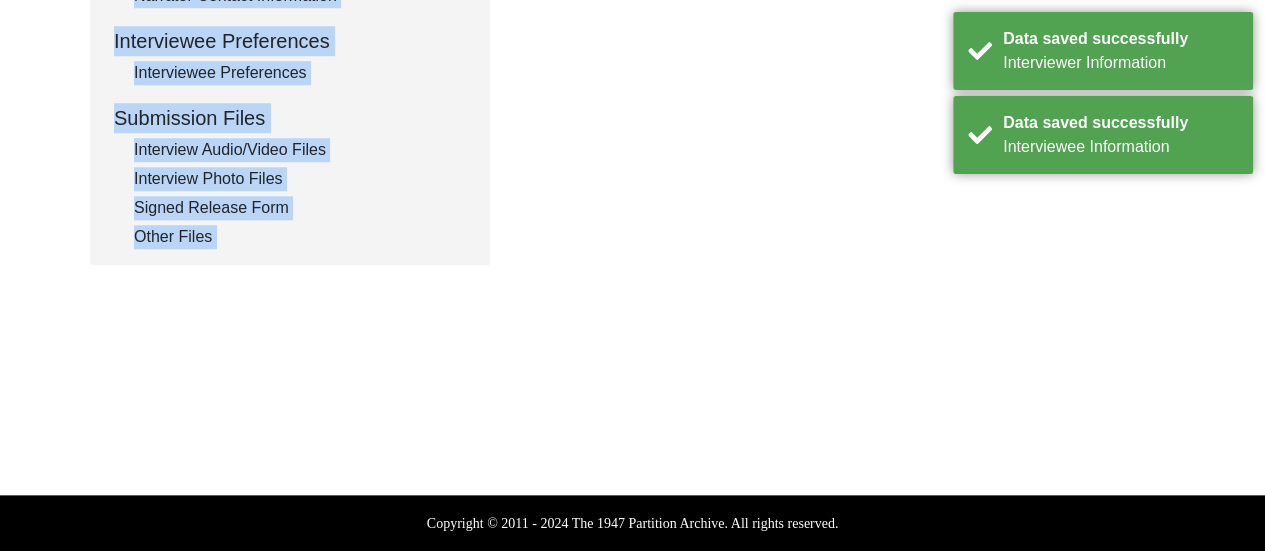 scroll, scrollTop: 894, scrollLeft: 0, axis: vertical 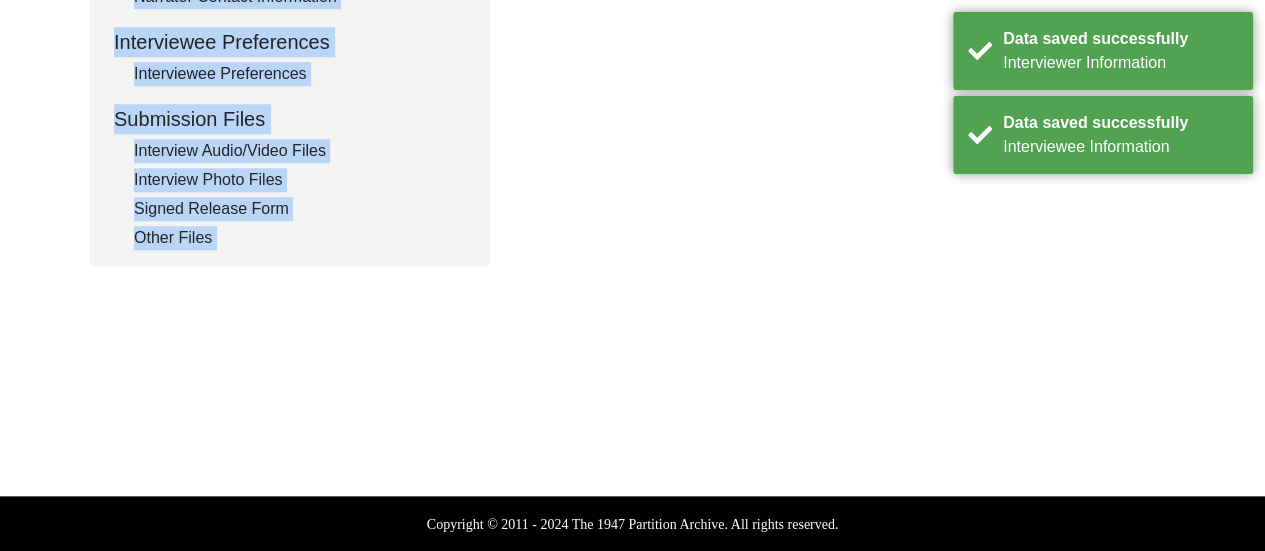 type on "Dr [FIRST] [LAST] (Interviewee's Nephew)
Mrs [LAST] [LAST] (Interviewee's Wife)
Mr [FIRST] [LAST] (Interviewee's Younger Brother)" 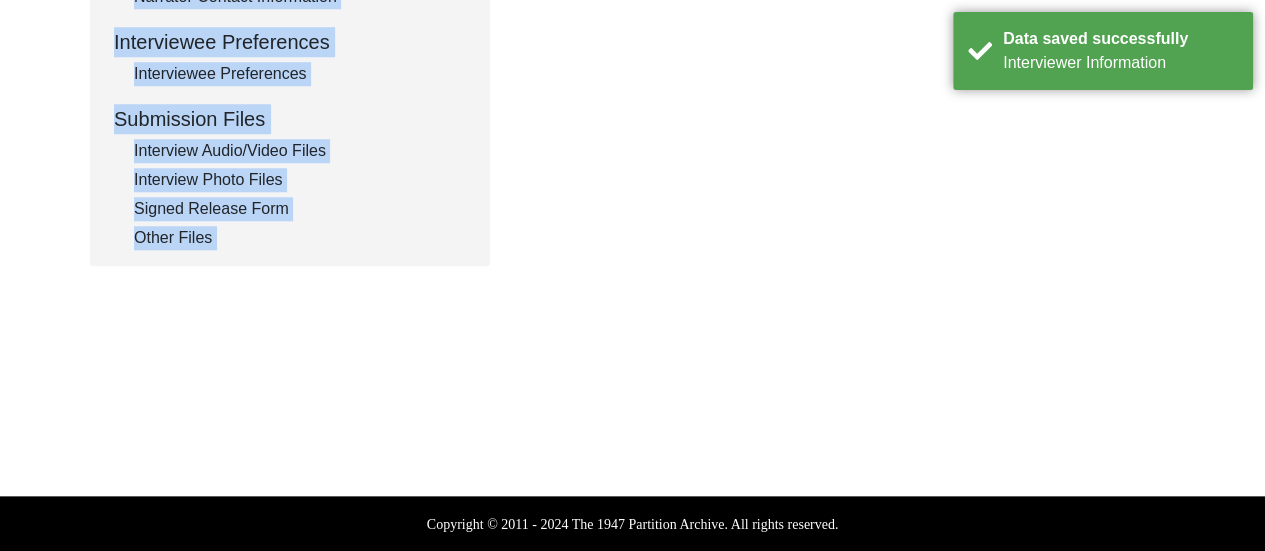 scroll, scrollTop: 412, scrollLeft: 0, axis: vertical 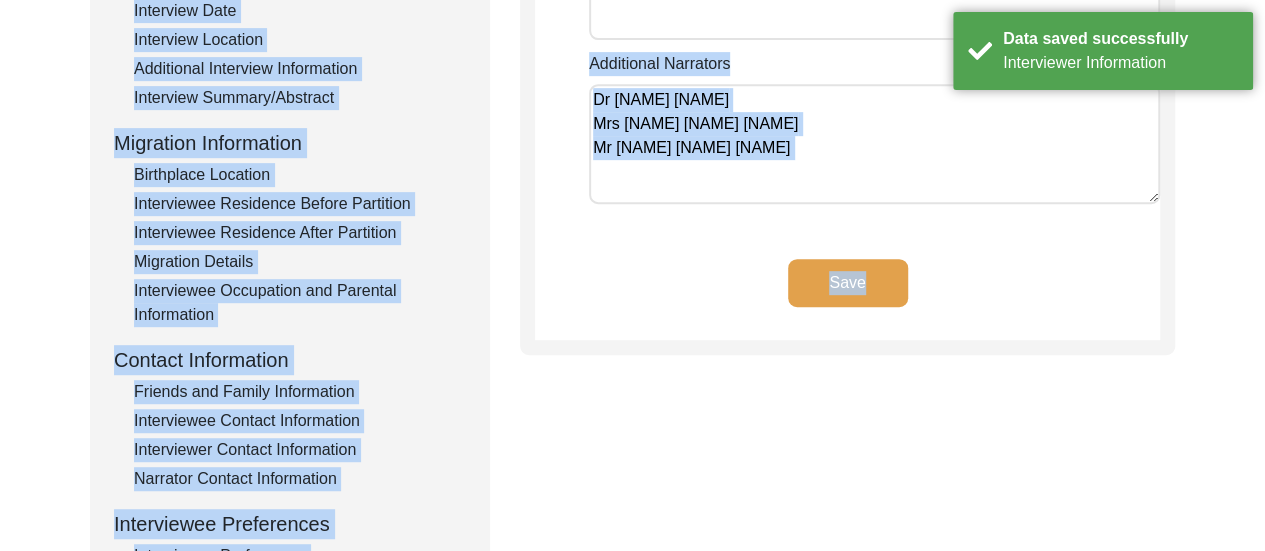 click on "Save" 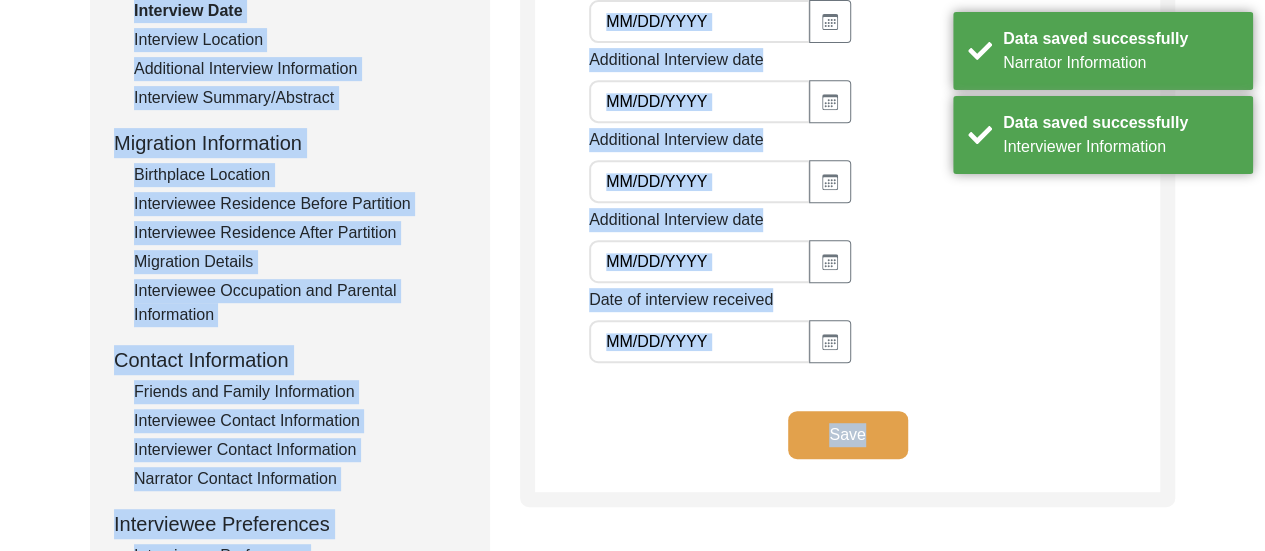 type on "[DATE]" 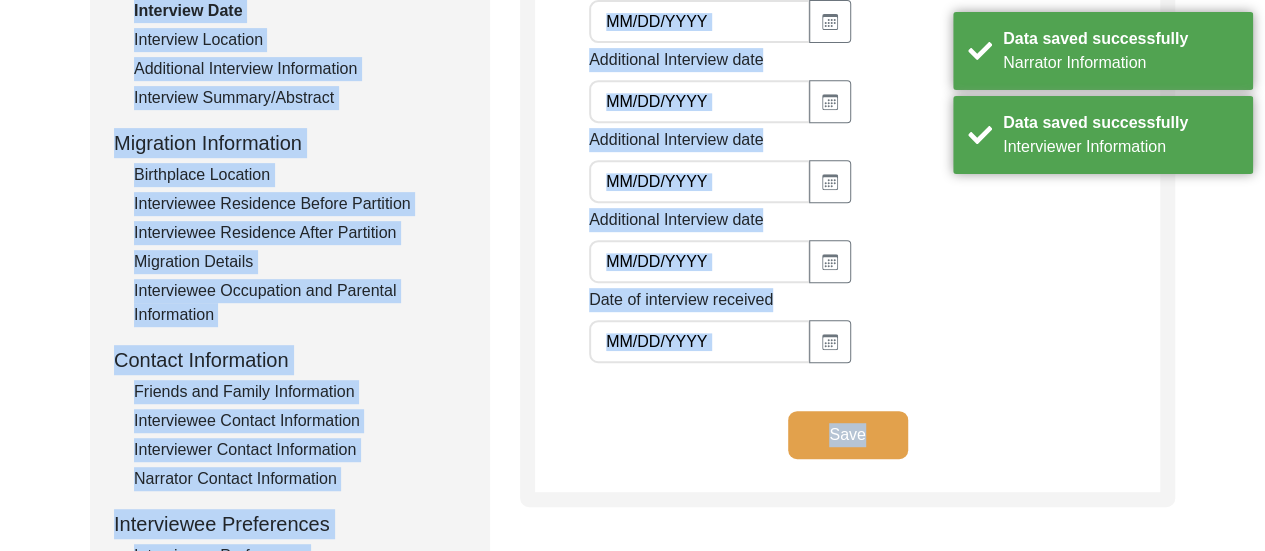 click on "Save" 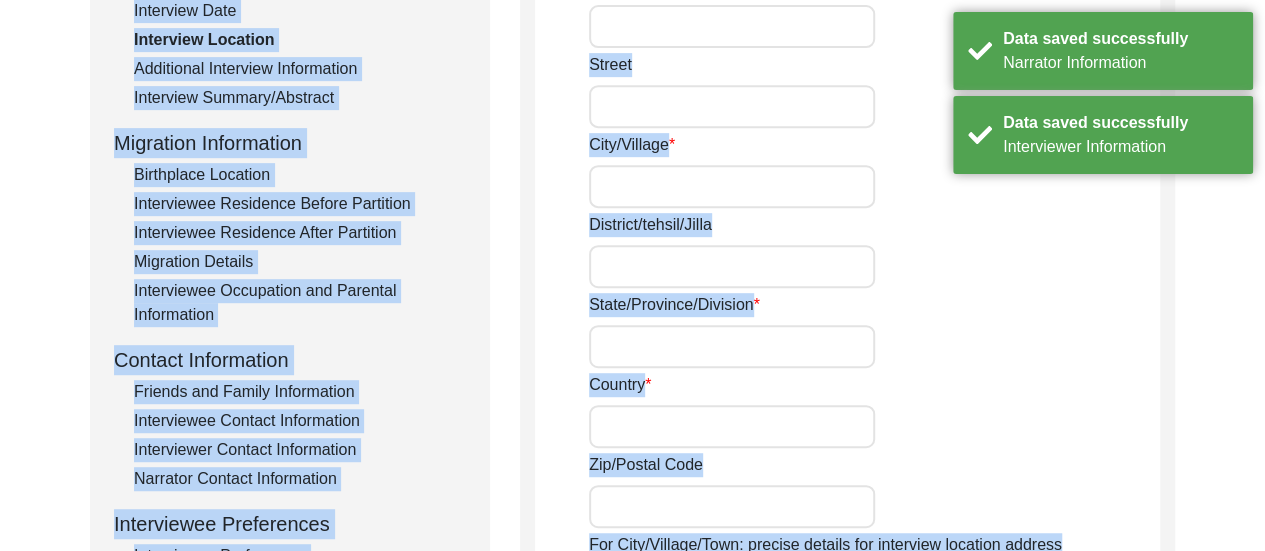 radio on "true" 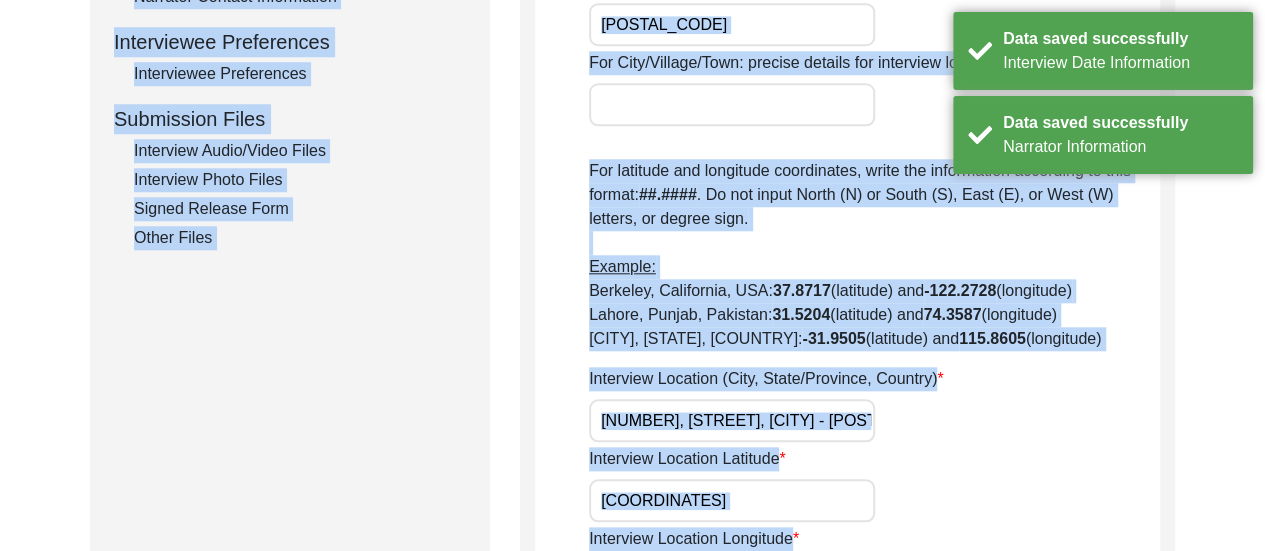 scroll, scrollTop: 1374, scrollLeft: 0, axis: vertical 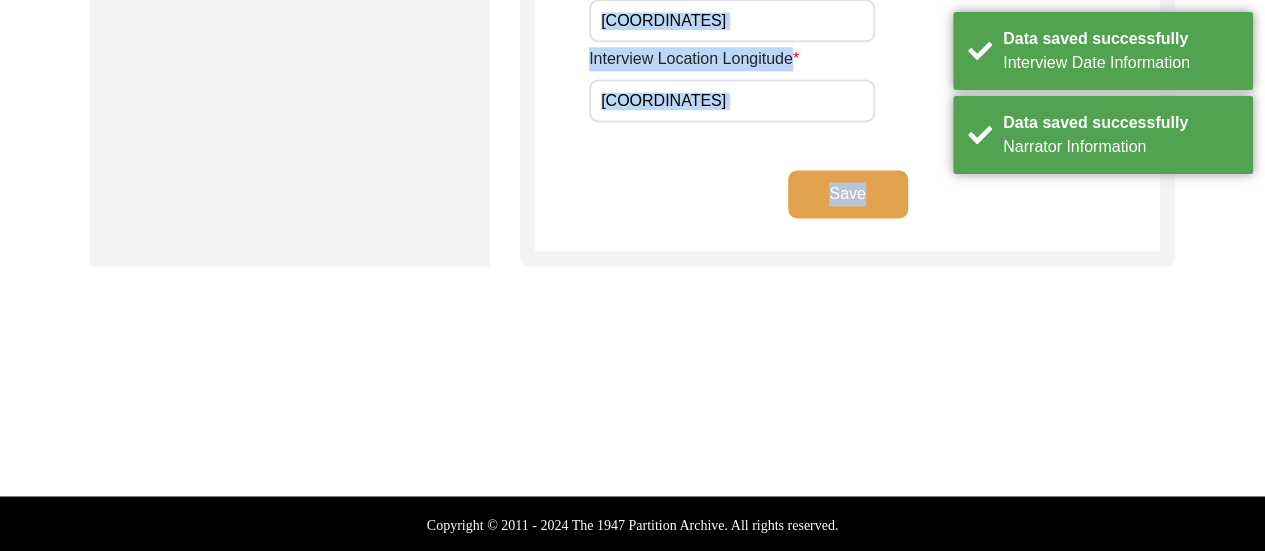 click on "Save" 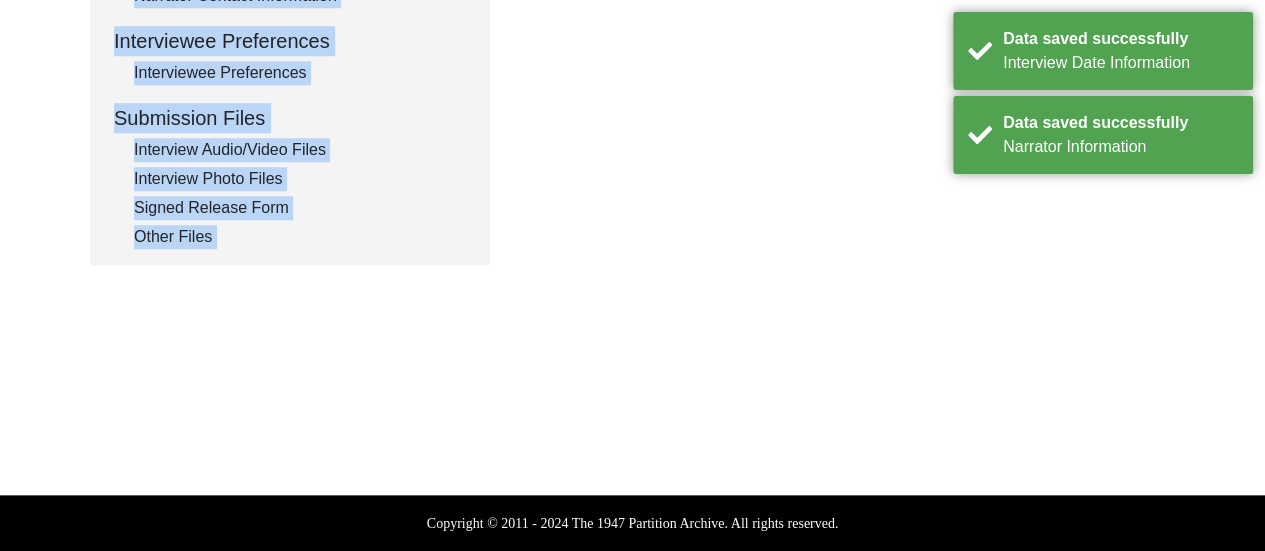 scroll, scrollTop: 894, scrollLeft: 0, axis: vertical 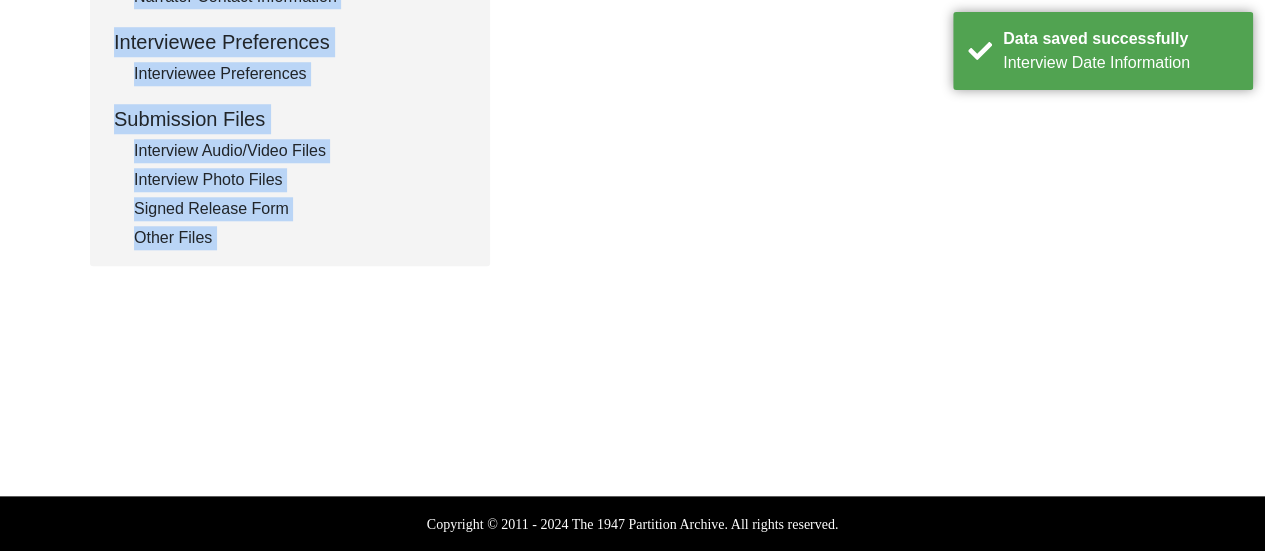 type on "Bengali and English" 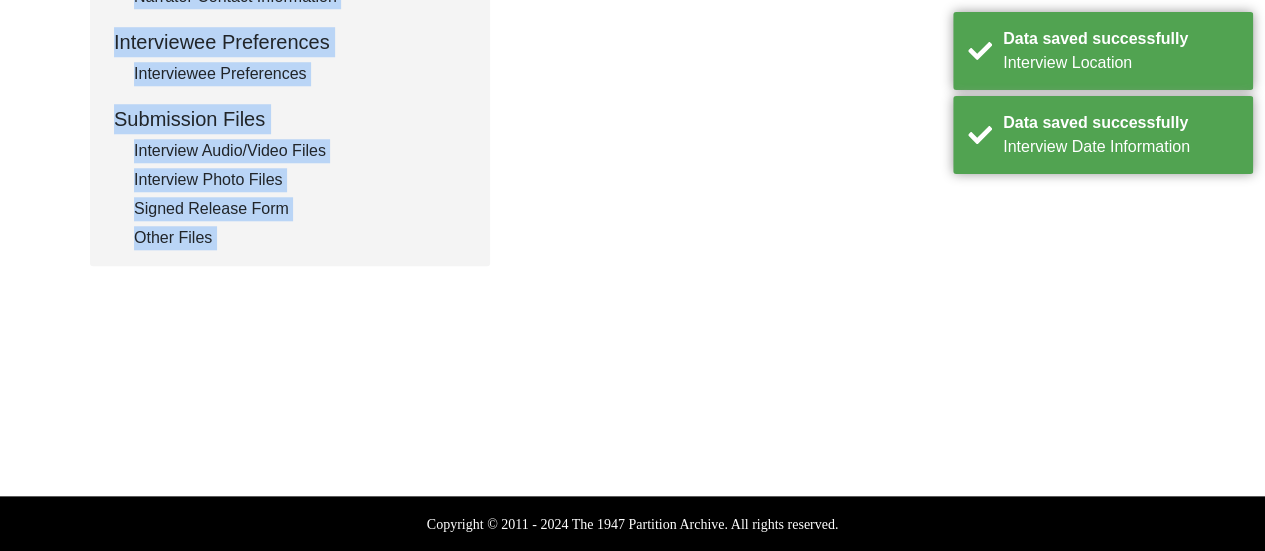scroll, scrollTop: 412, scrollLeft: 0, axis: vertical 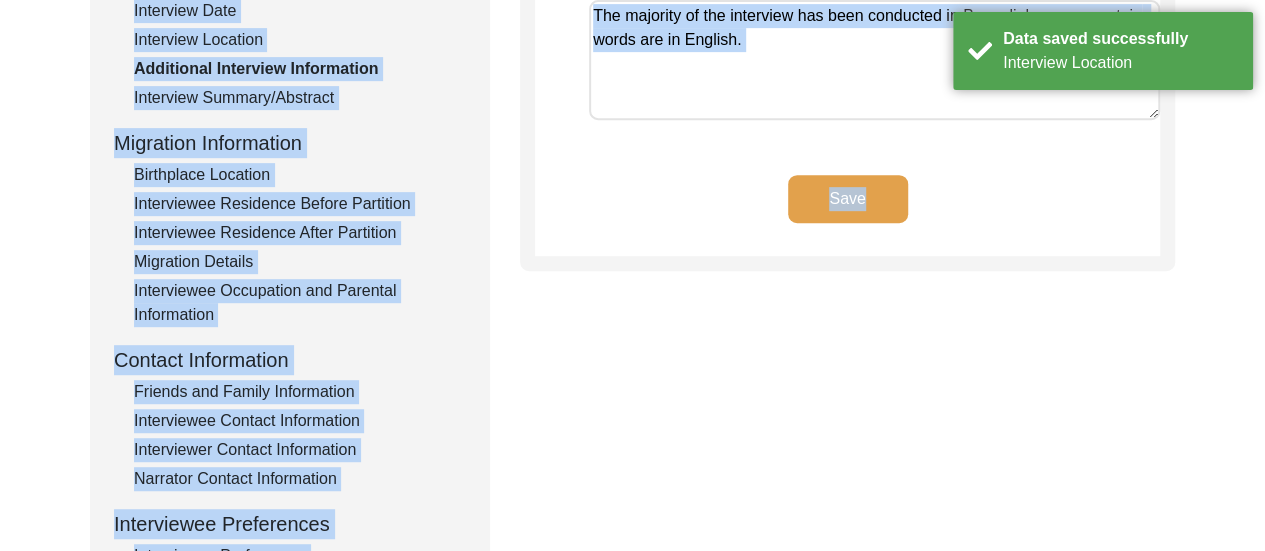click on "Save" 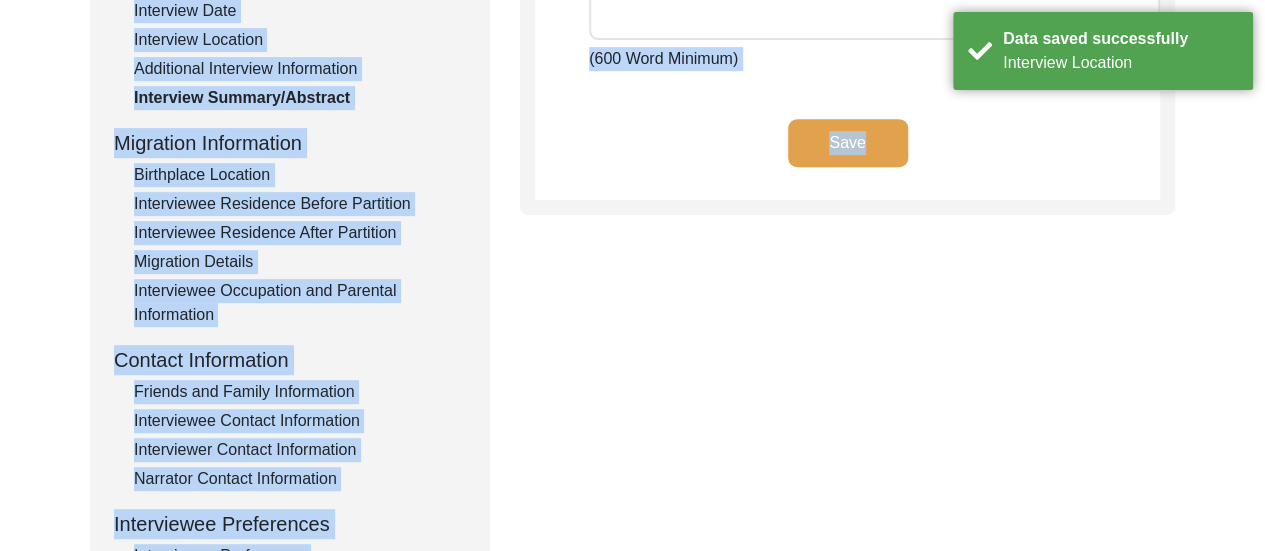 type on "Interviewee [LAST] was very enthusiastic for the interview. Even though he is hearing impaired, he tried his best to understand the questions and give honest, in-depth answers. He was born on [DATE]. He was the second son of Mr [FIRST] [LAST] and Mrs [LAST]. He happily recalled his childhood. He talked about how naughty he was as a child, how he was more into sports than studying. He recalled his younger days, how he spent his days swimming, playing football, card games and other different sports. He talked about how he left studies by 6th standard as he wasn't very academically inclined but naturally talented in sports. He talked about exercising along with famous Indian Bodybuilder Manohar Aich. He also talked about swimming with famous Indian swimmer Dilip Mitra, who participated in men's 100 metre freestyle in 1948 Summer Olympics.
He talked about his childhood, how he was very naughty and often scolded by his parents. He would often take refuge in his aunt's arms as a kid ..." 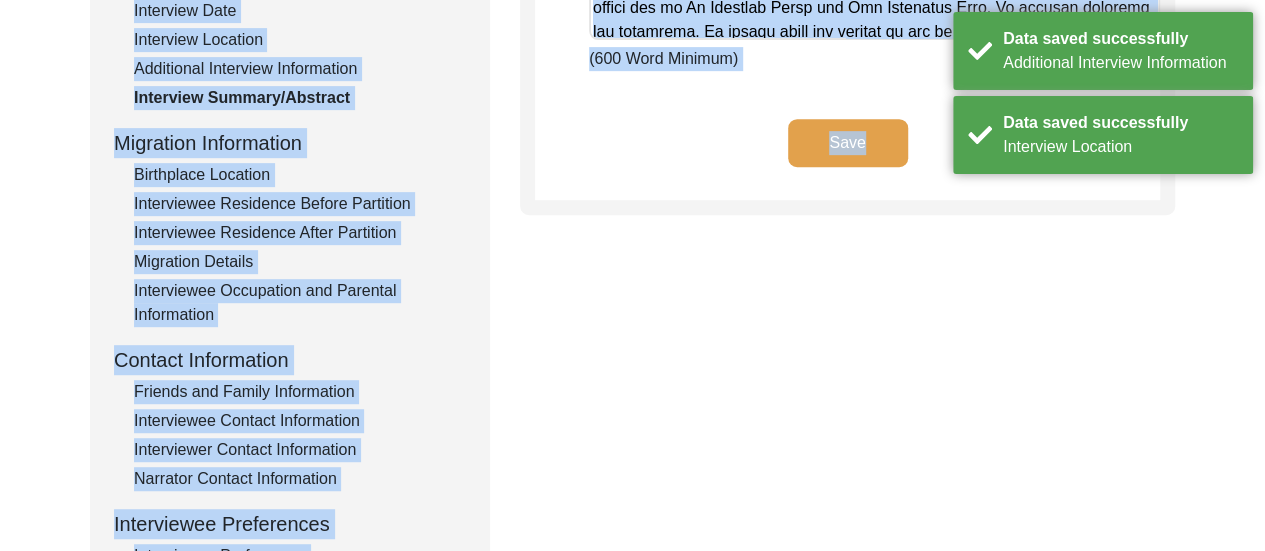 click on "Save" 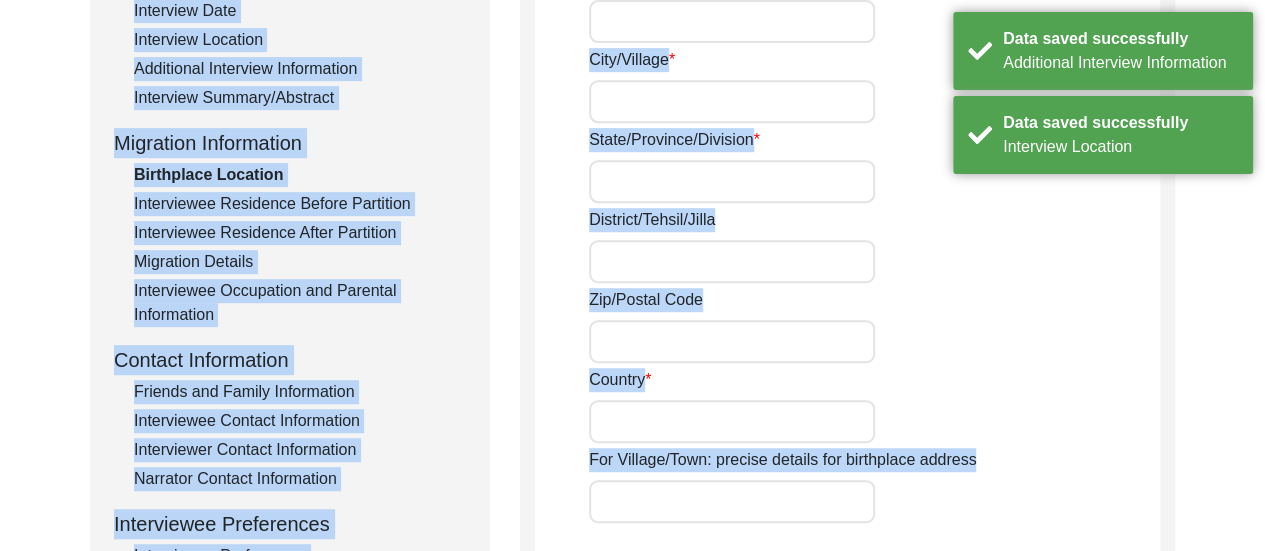 type on "5/1" 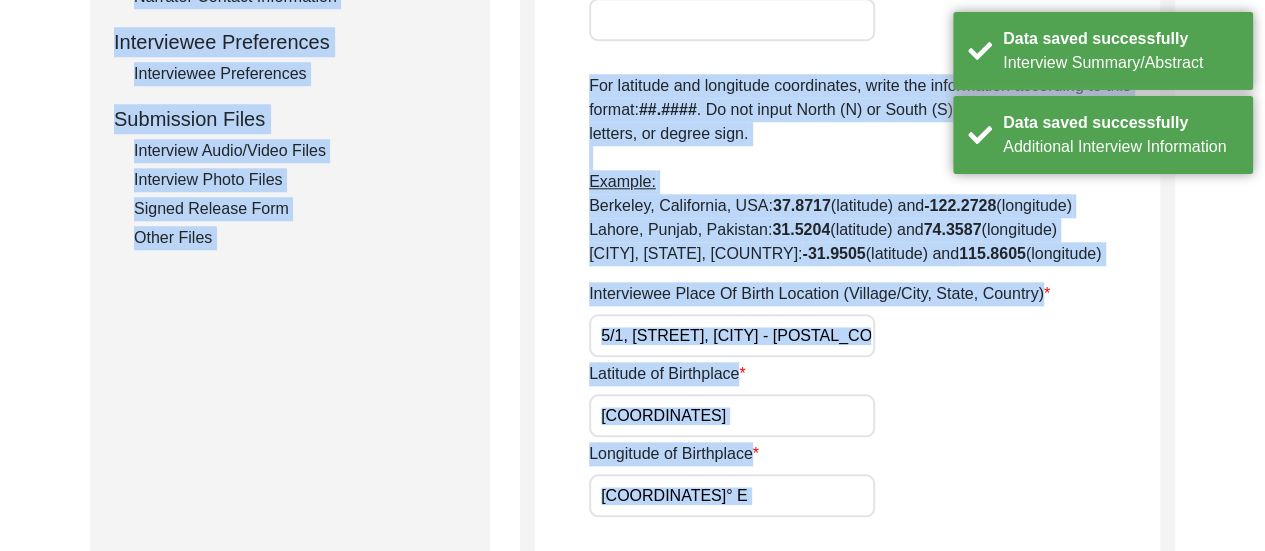 scroll, scrollTop: 1289, scrollLeft: 0, axis: vertical 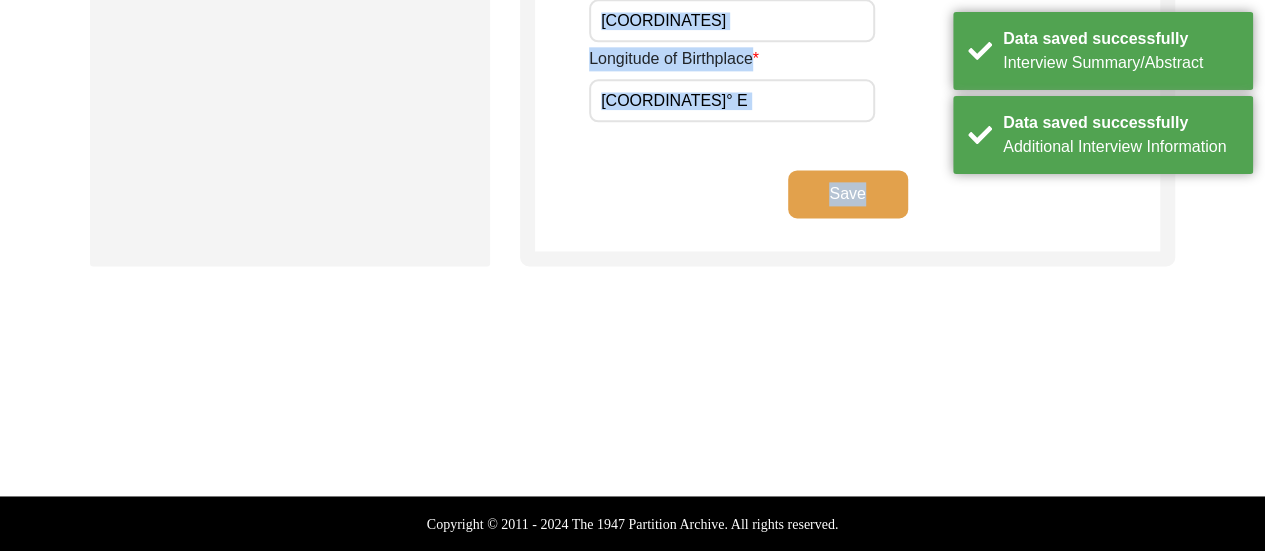 click on "Save" 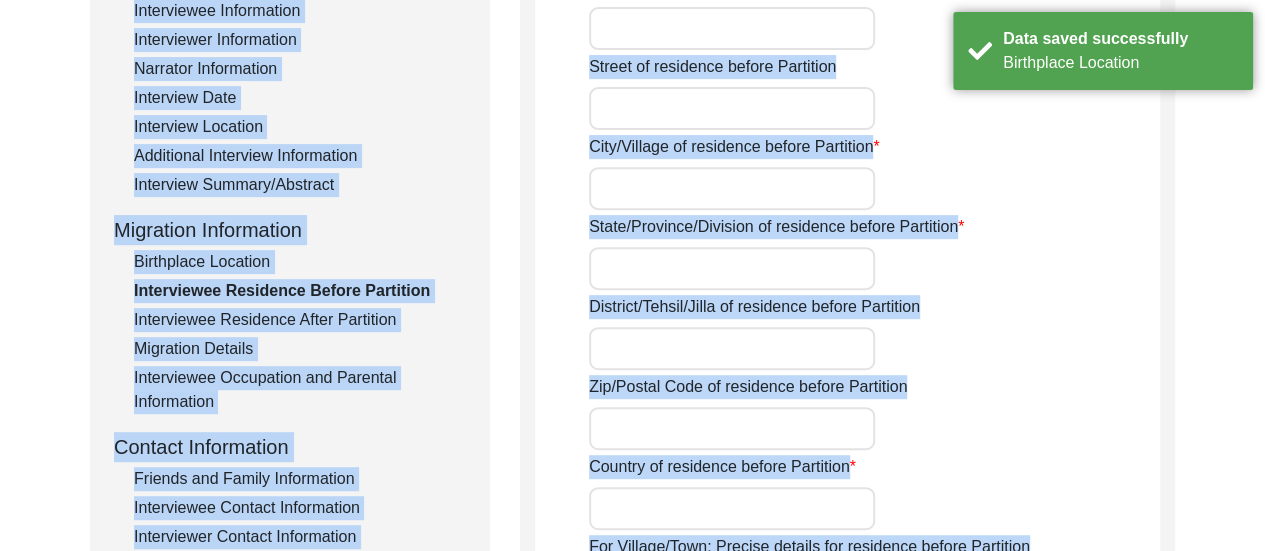 scroll, scrollTop: 0, scrollLeft: 0, axis: both 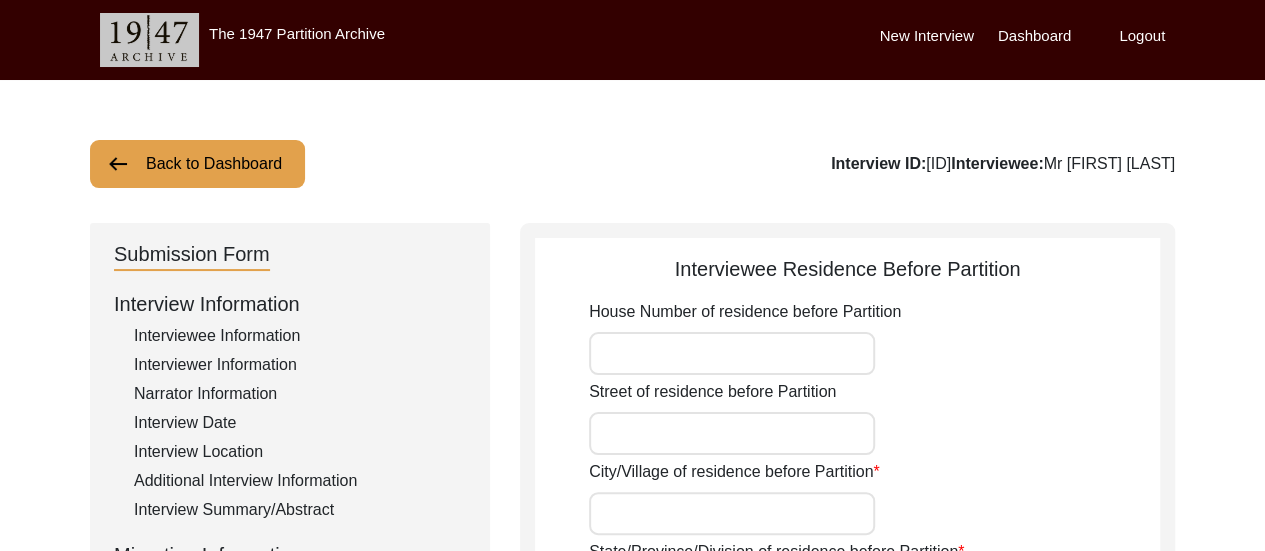 click on "House Number of residence before Partition" at bounding box center (732, 353) 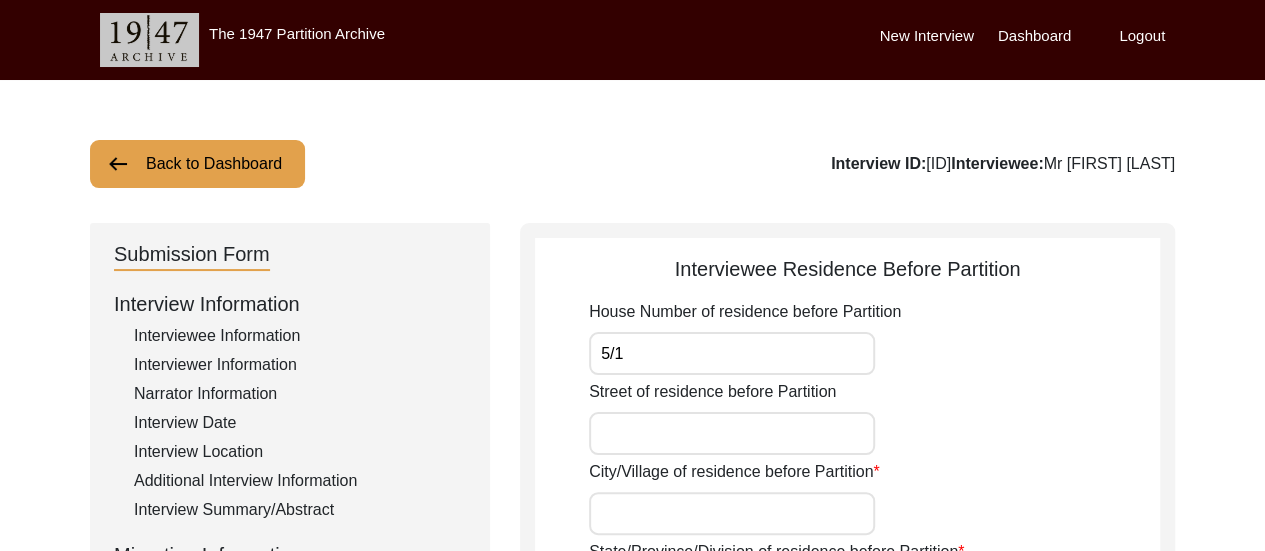 type on "5/1" 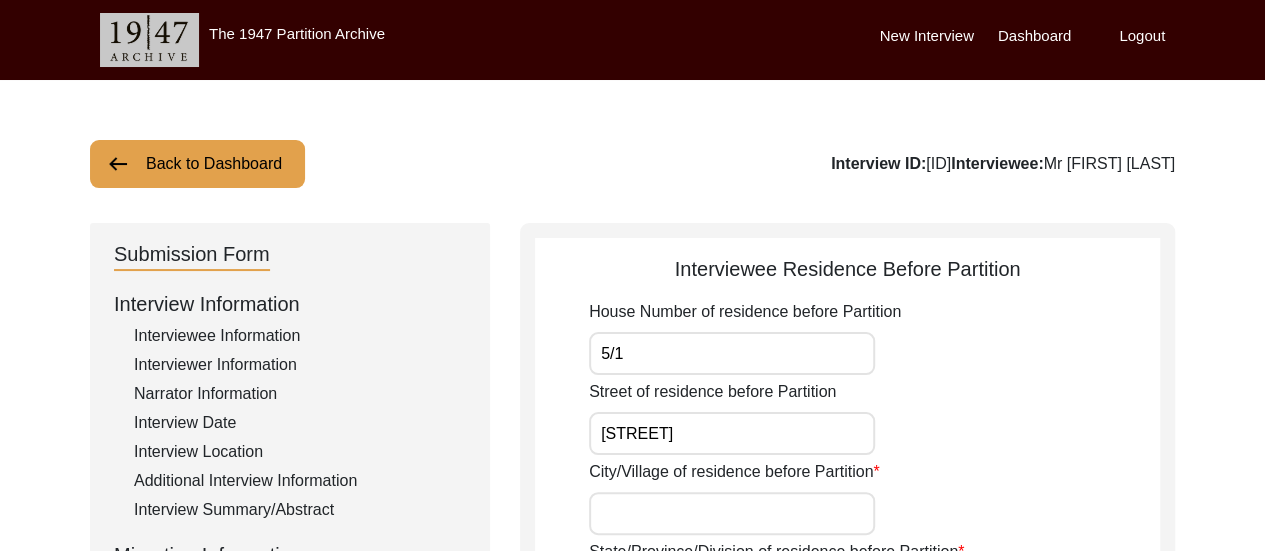 type on "[STREET]" 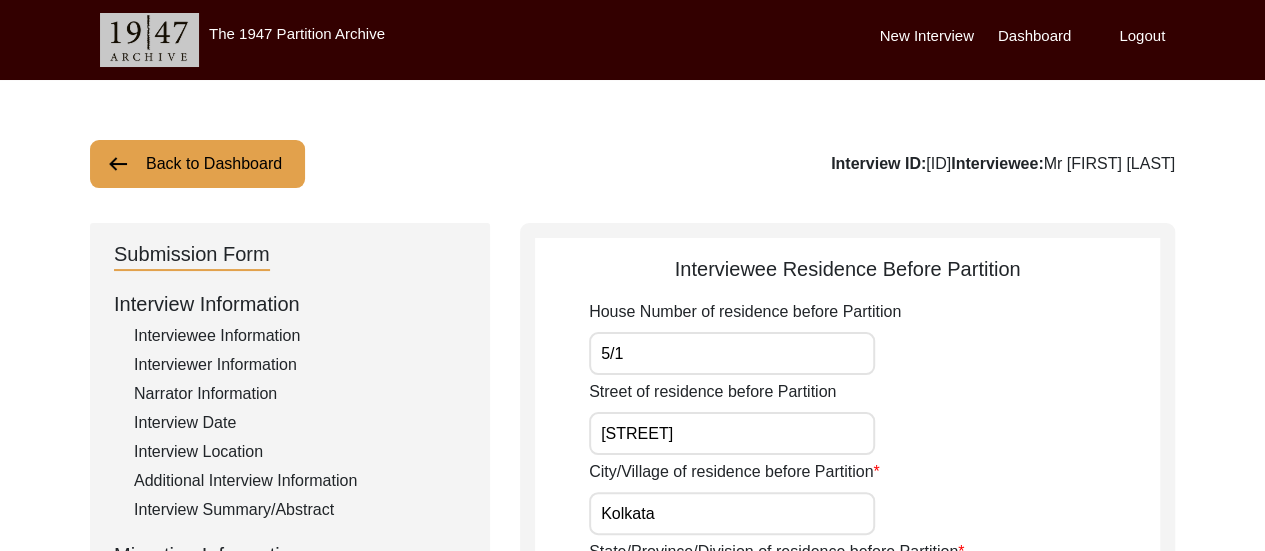 type on "Kolkata" 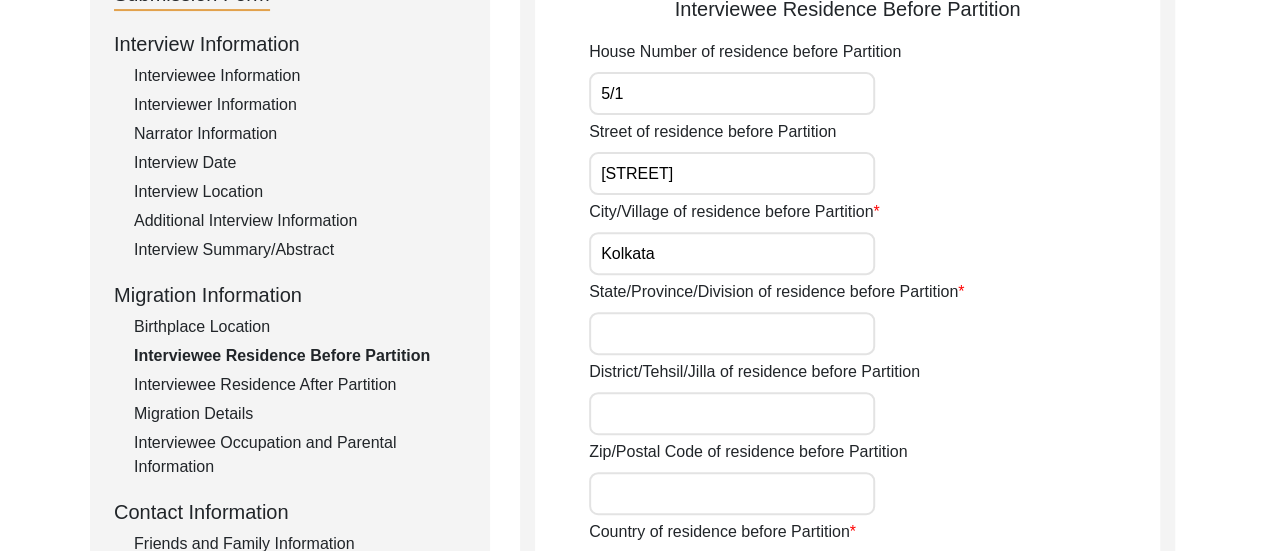 scroll, scrollTop: 277, scrollLeft: 0, axis: vertical 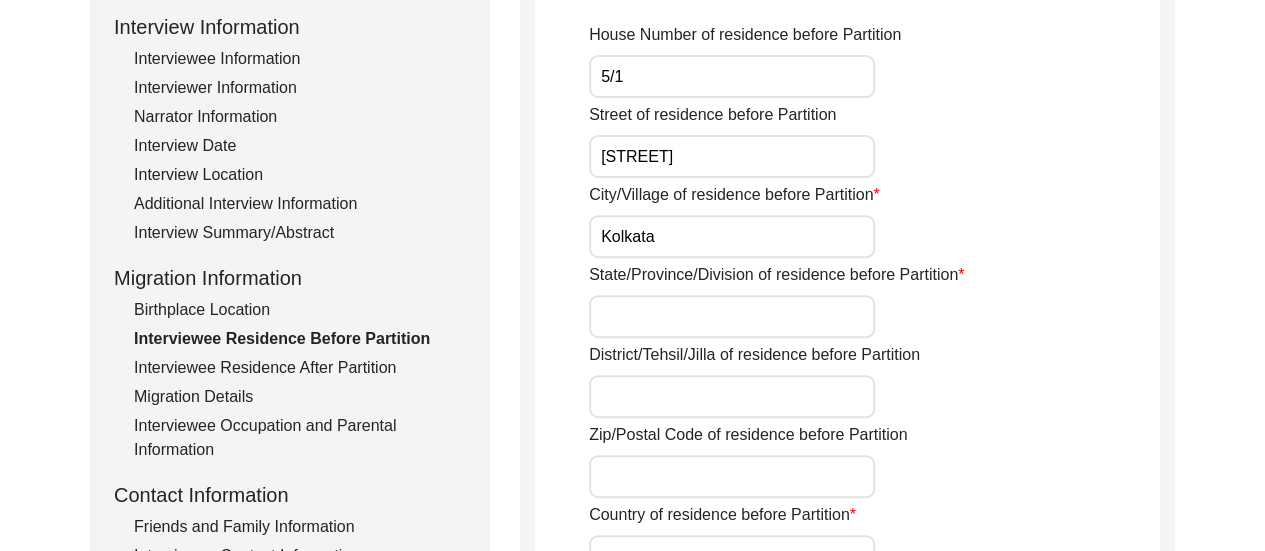 click on "State/Province/Division of residence before Partition" at bounding box center [732, 316] 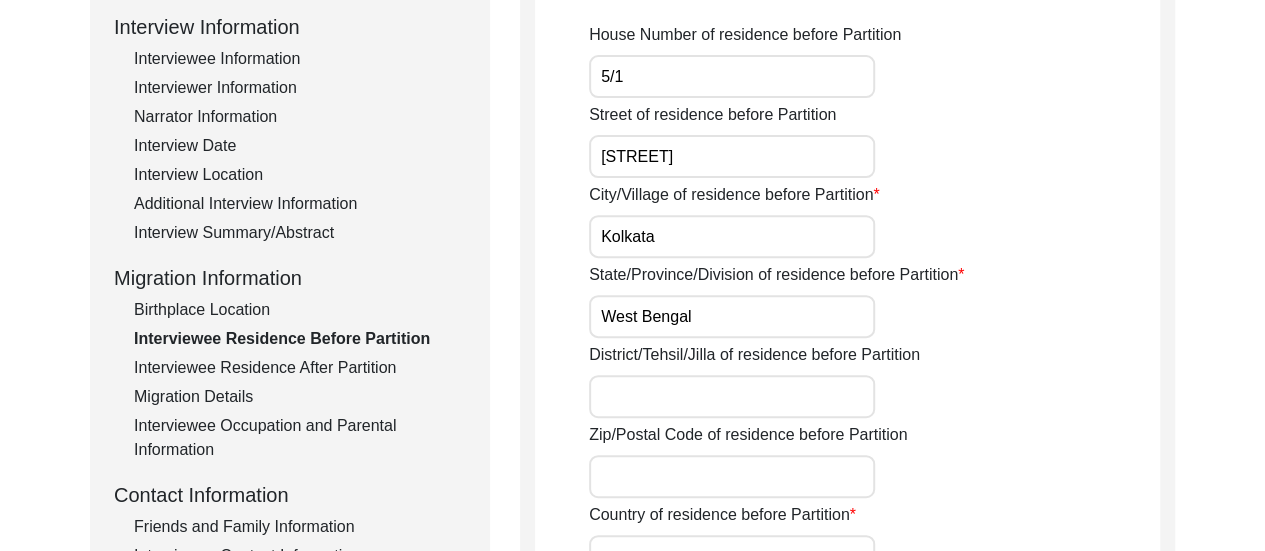 type on "West Bengal" 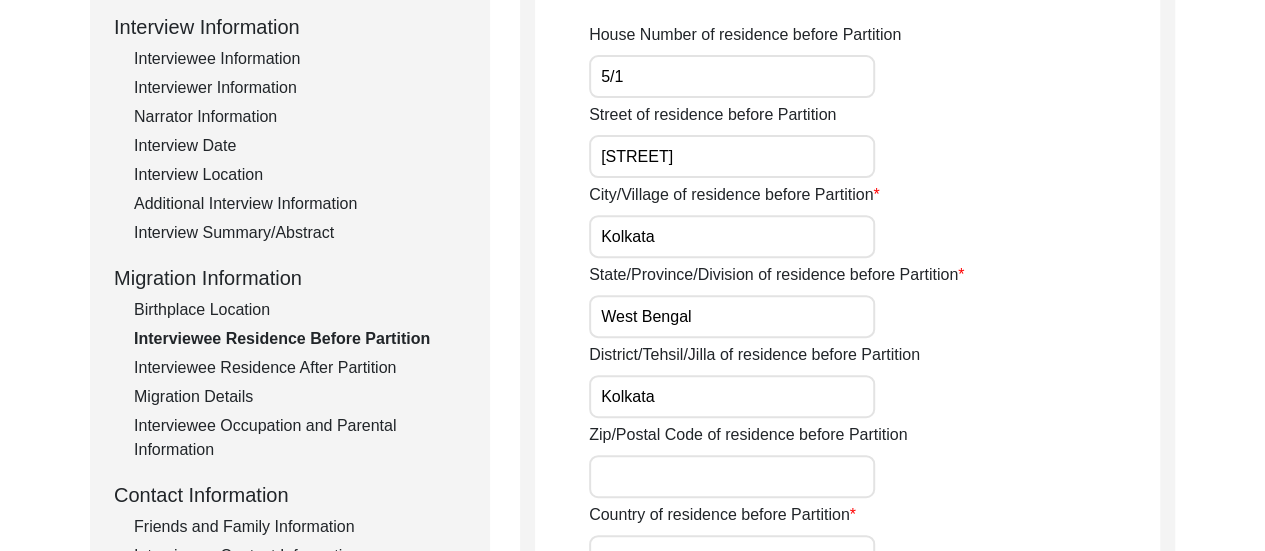 type on "Kolkata" 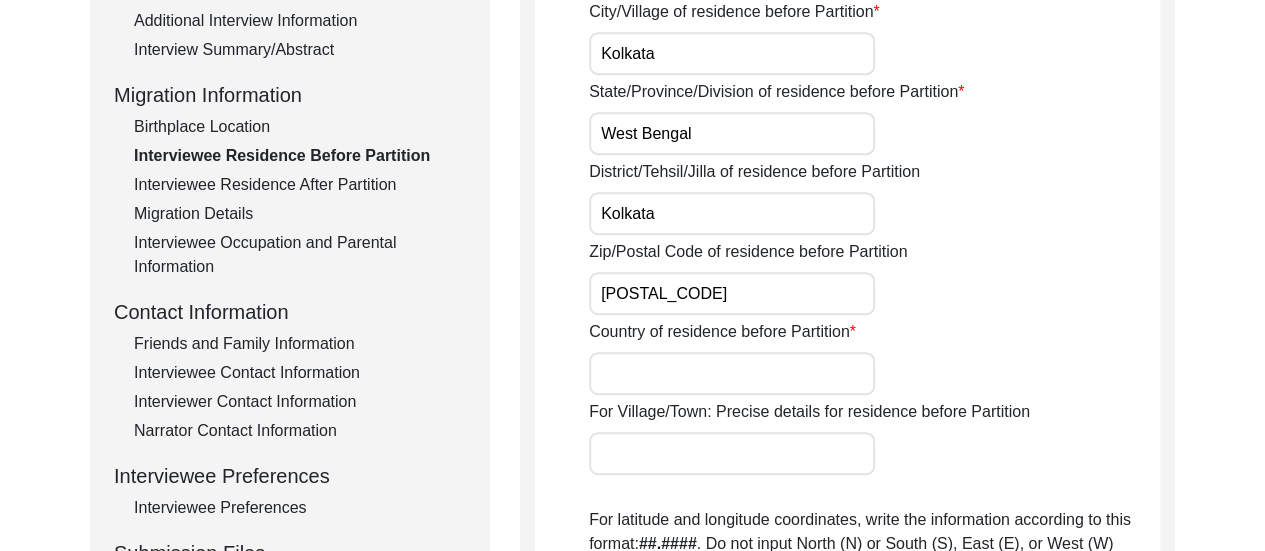 scroll, scrollTop: 469, scrollLeft: 0, axis: vertical 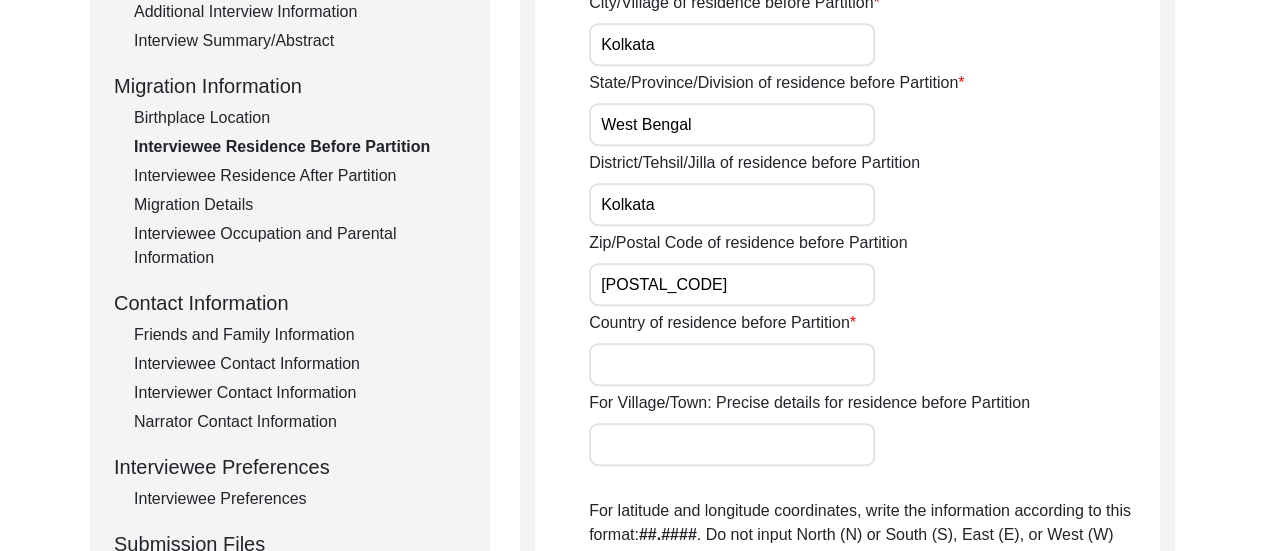 type on "[POSTAL_CODE]" 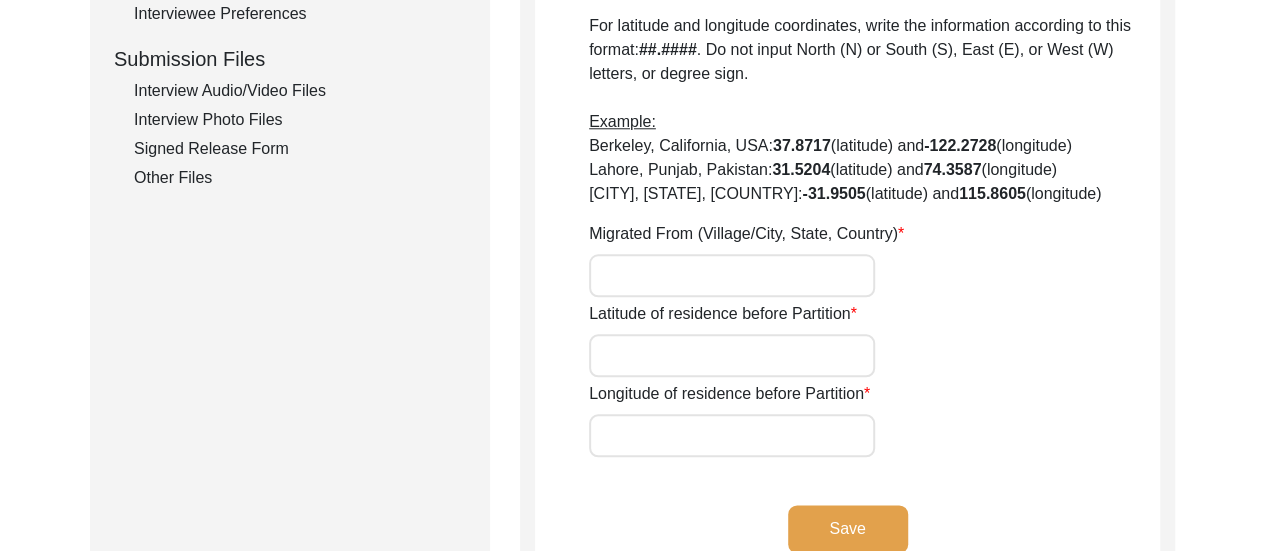 scroll, scrollTop: 983, scrollLeft: 0, axis: vertical 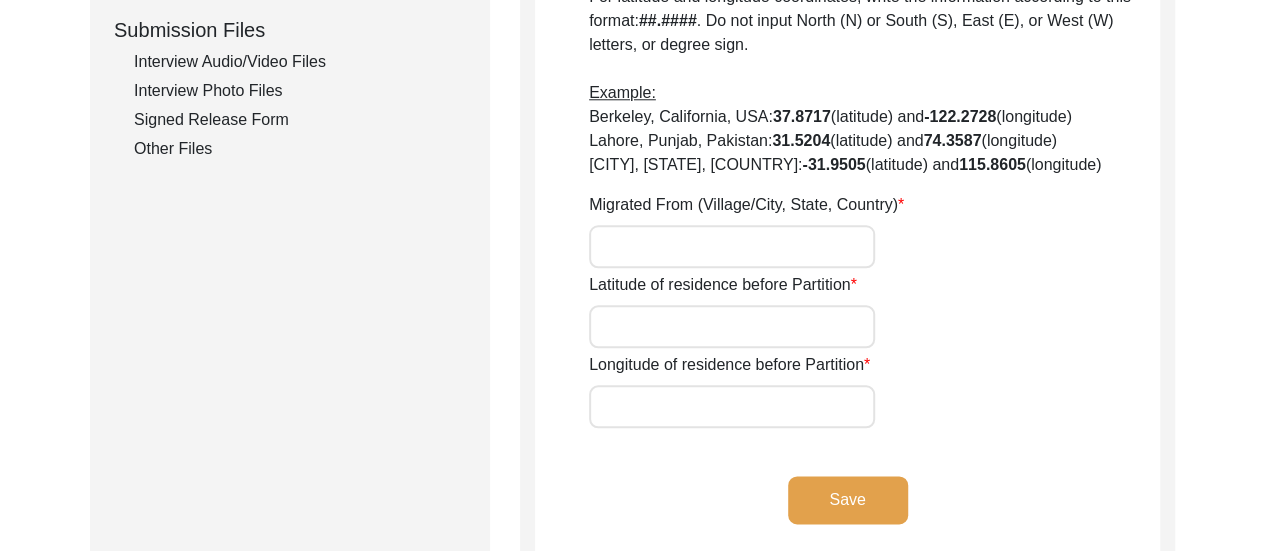 type on "India" 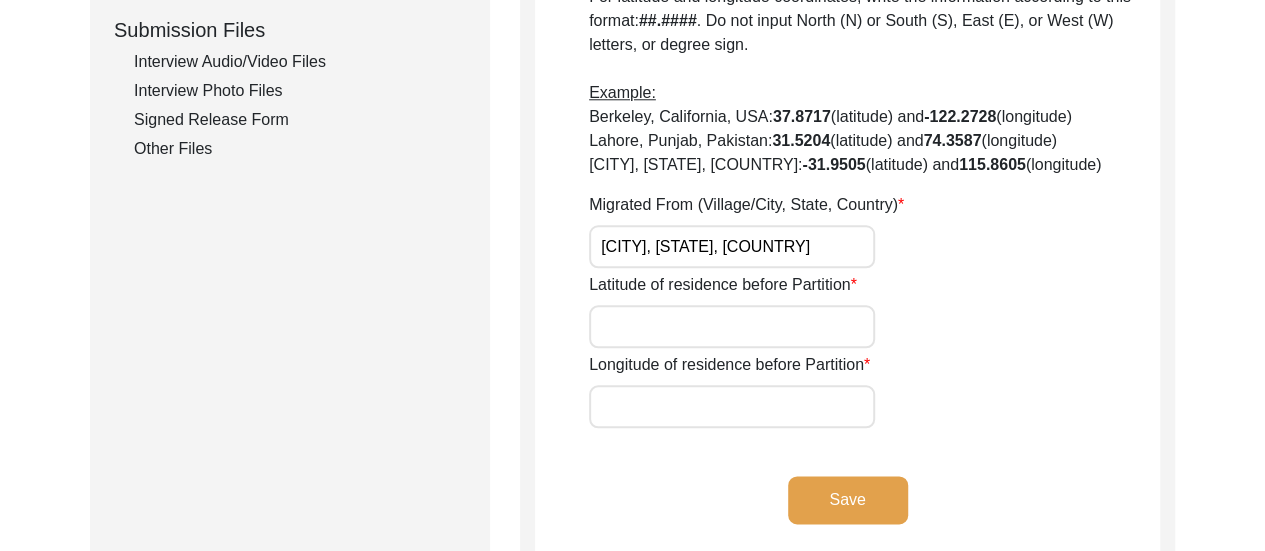 drag, startPoint x: 601, startPoint y: 247, endPoint x: 832, endPoint y: 245, distance: 231.00865 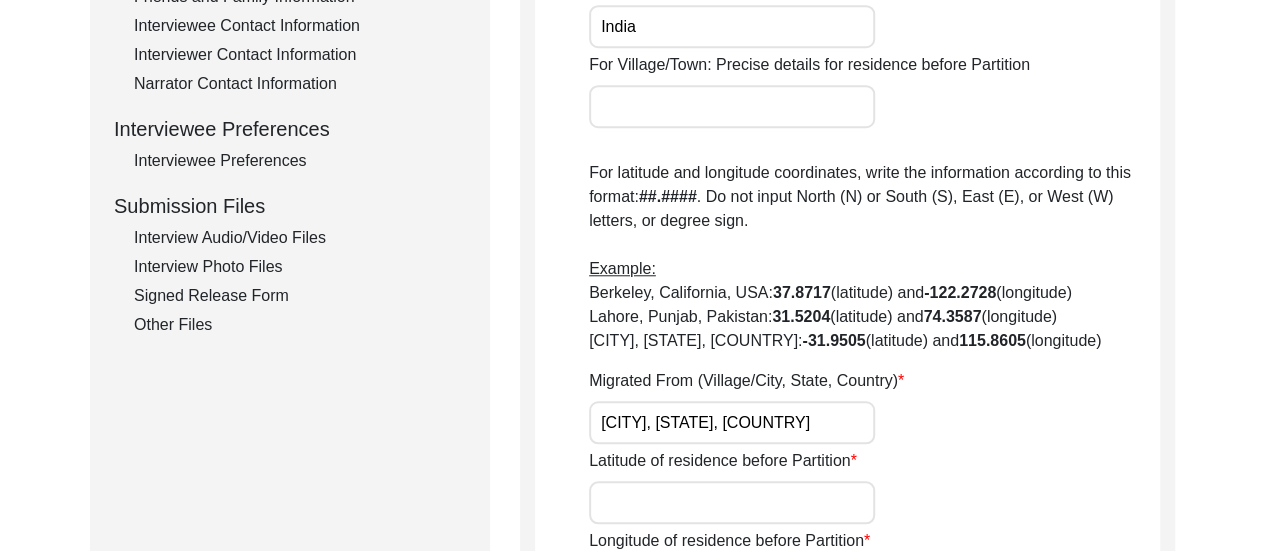 scroll, scrollTop: 325, scrollLeft: 0, axis: vertical 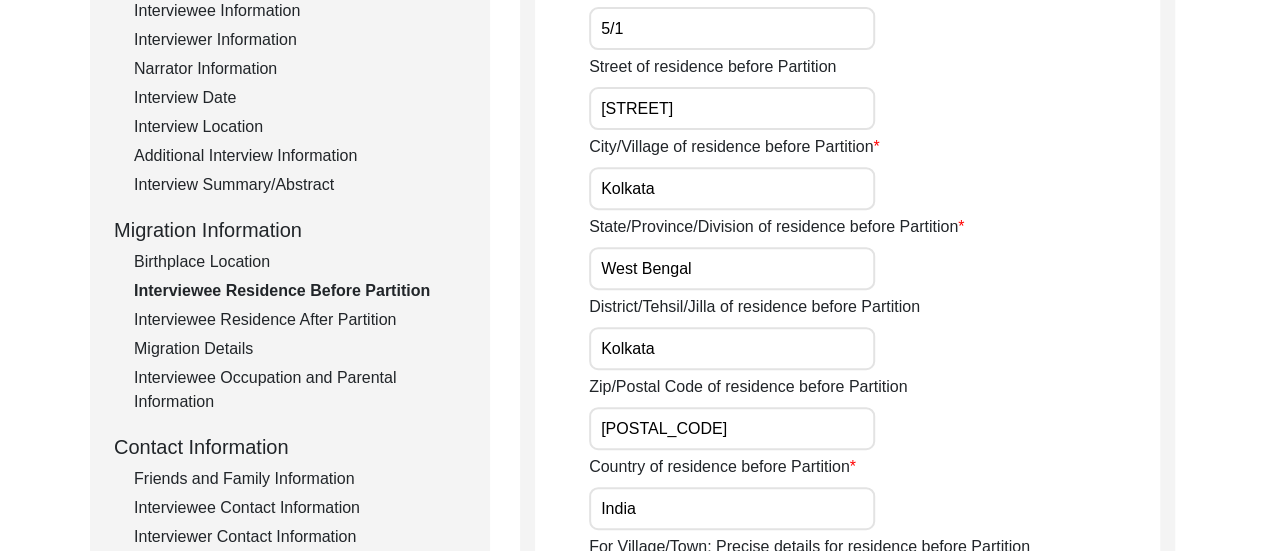 click on "Birthplace Location" 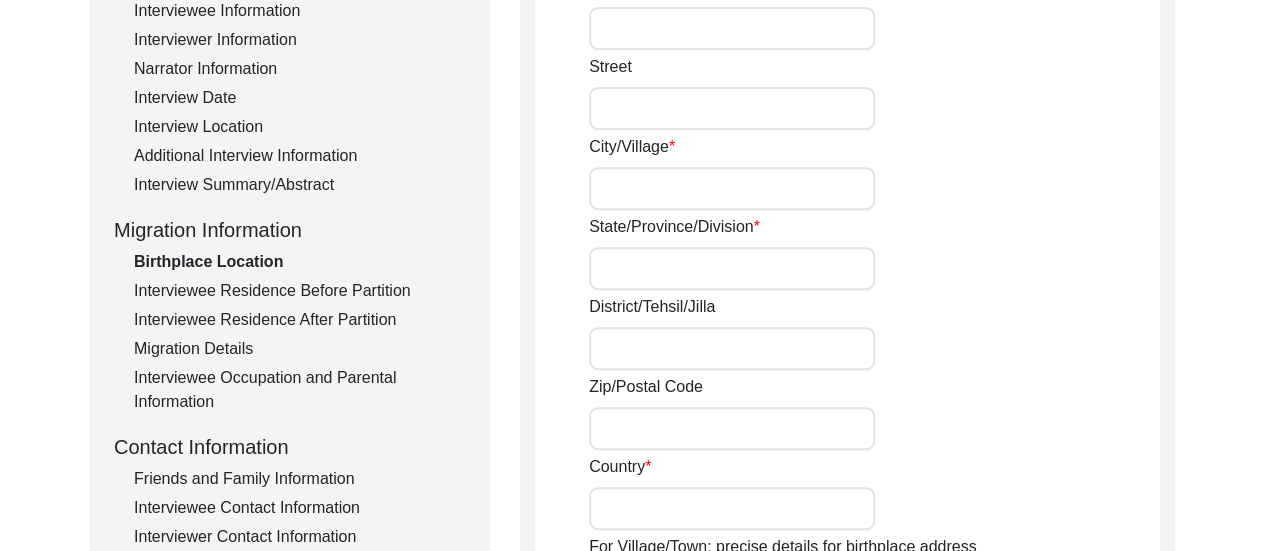 type on "5/1" 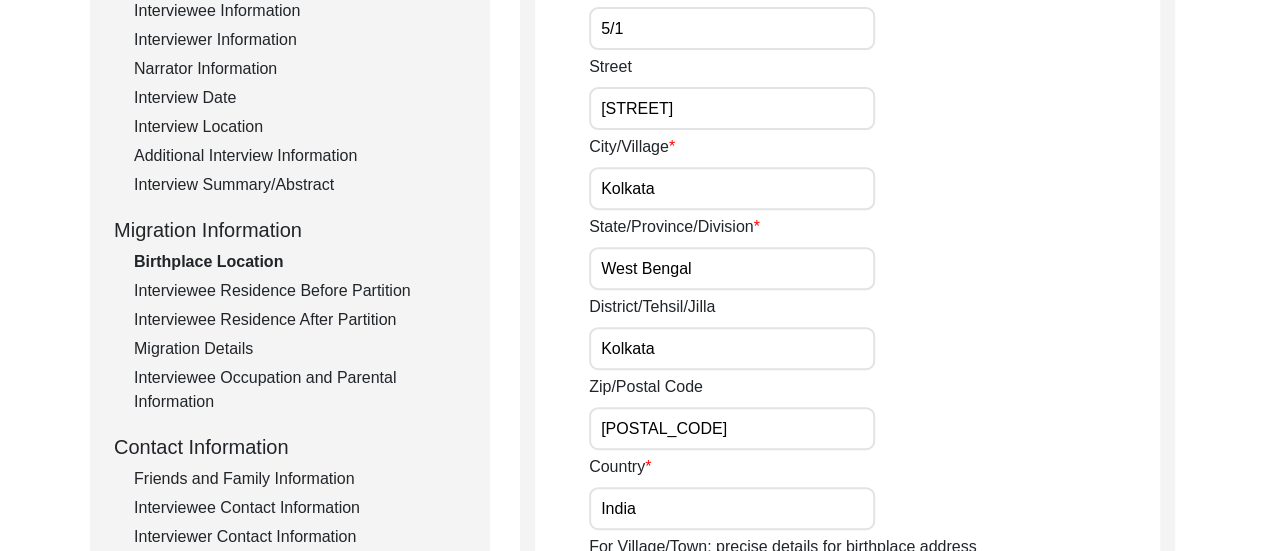 scroll, scrollTop: 807, scrollLeft: 0, axis: vertical 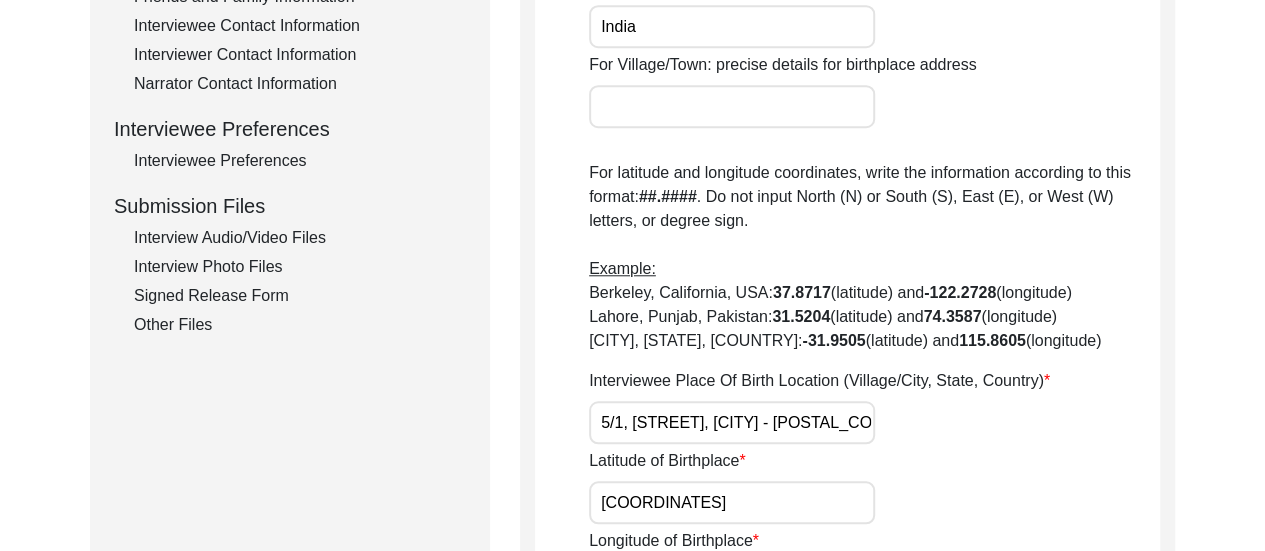 click on "5/1, [STREET], [CITY] - [POSTAL_CODE]" at bounding box center (732, 422) 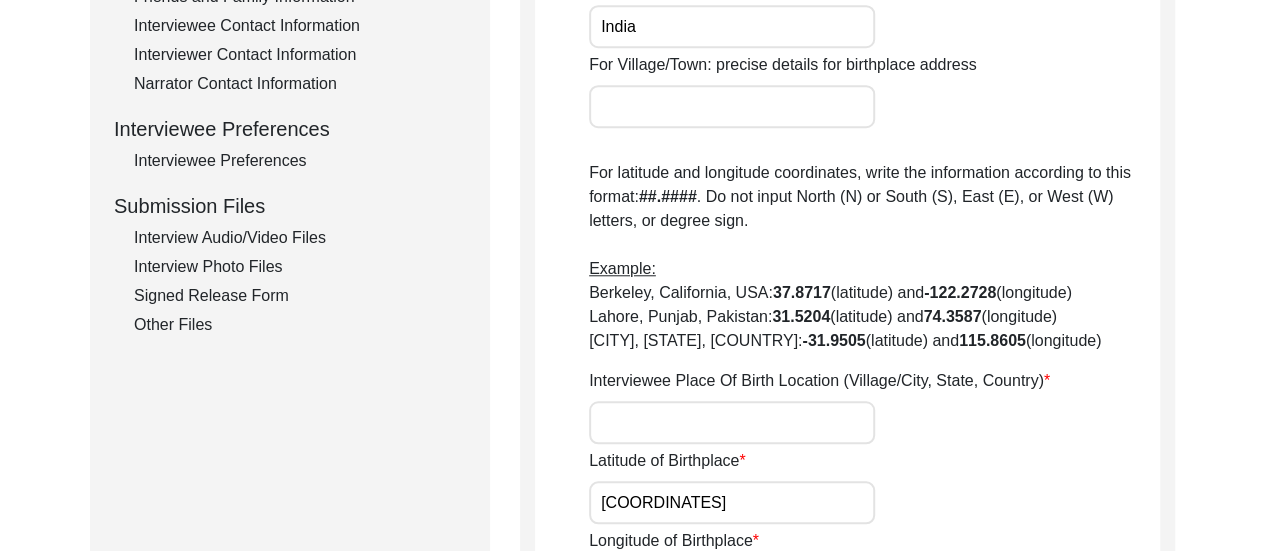 paste on "[CITY], [STATE], [COUNTRY]" 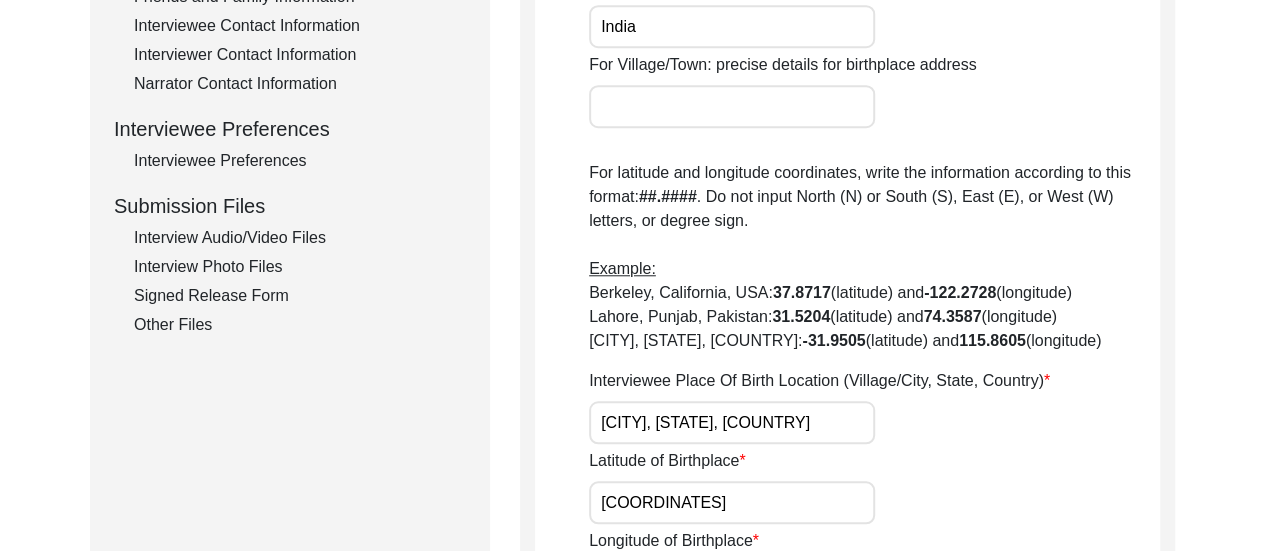 scroll, scrollTop: 1289, scrollLeft: 0, axis: vertical 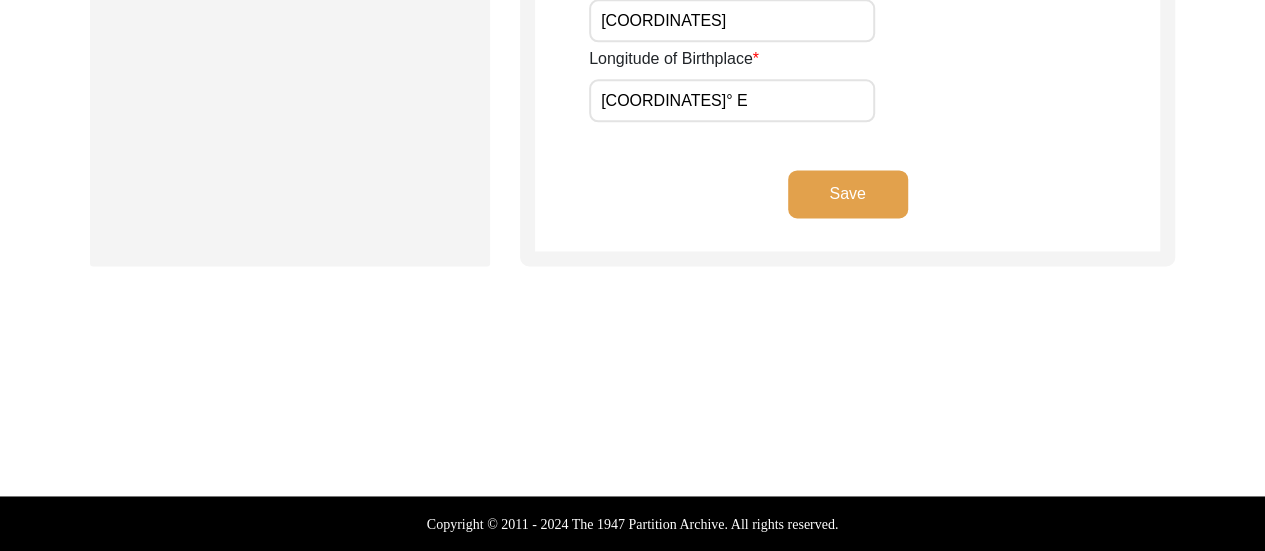 type on "[CITY], [STATE], [COUNTRY]" 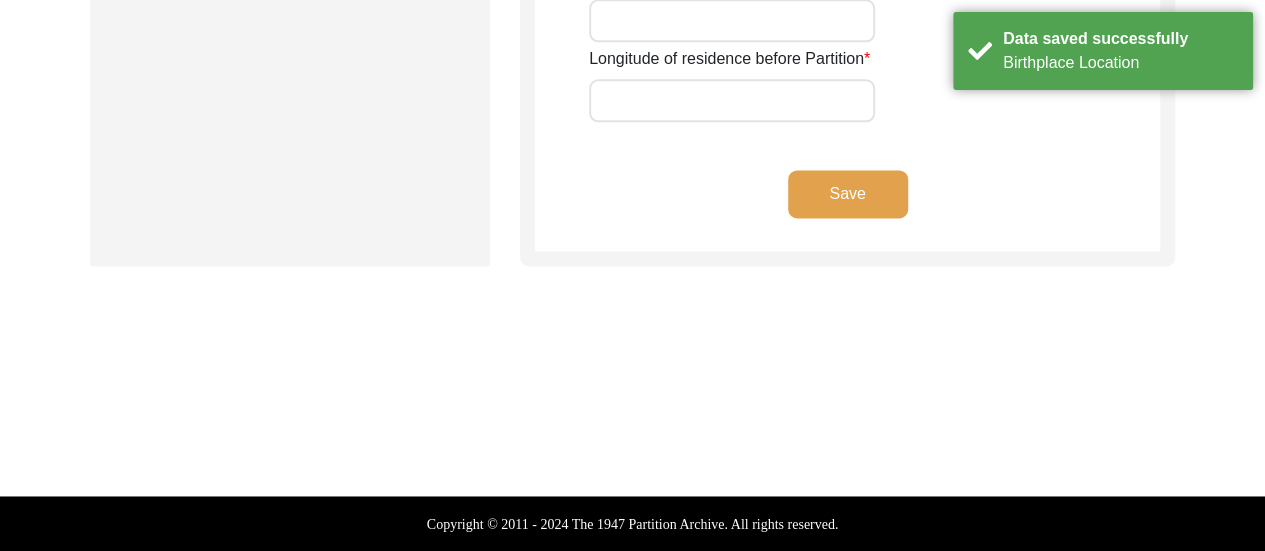 scroll, scrollTop: 807, scrollLeft: 0, axis: vertical 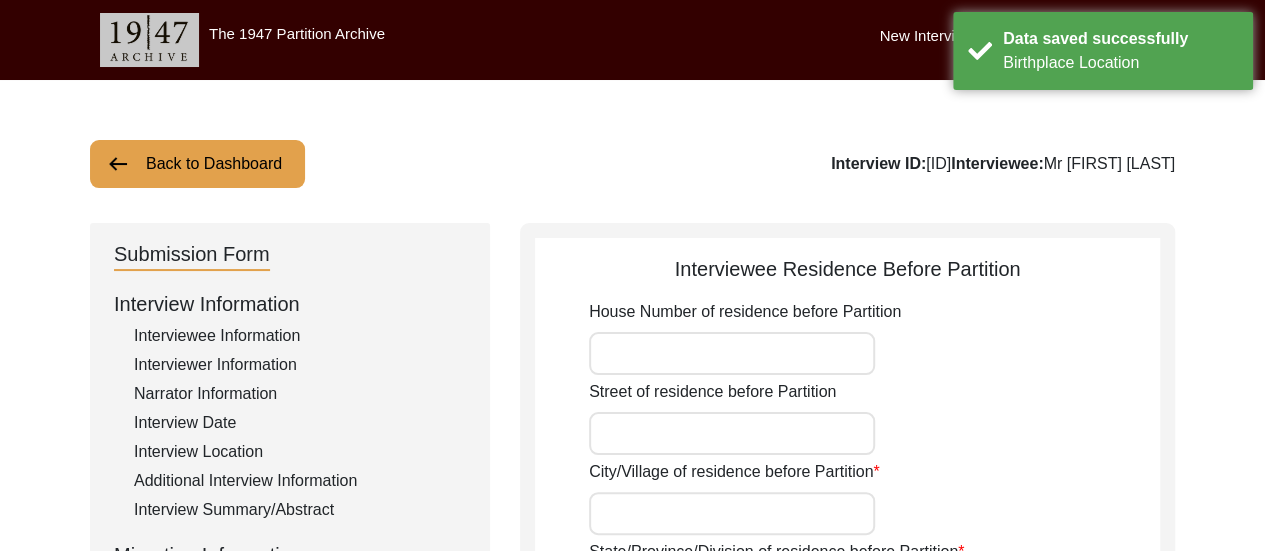click on "House Number of residence before Partition" at bounding box center (732, 353) 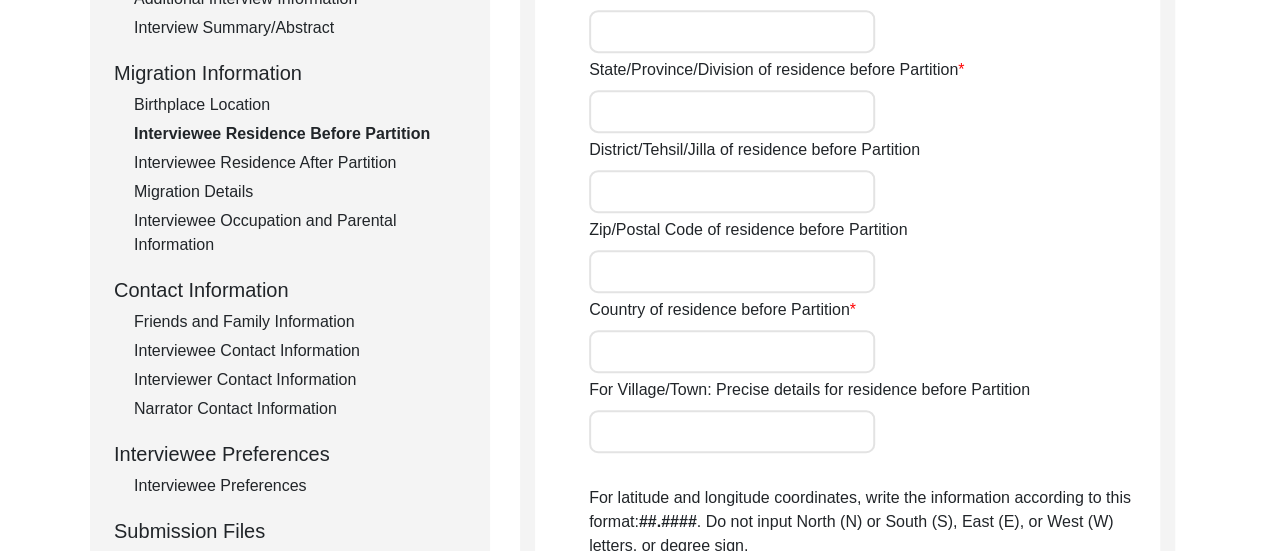 scroll, scrollTop: 964, scrollLeft: 0, axis: vertical 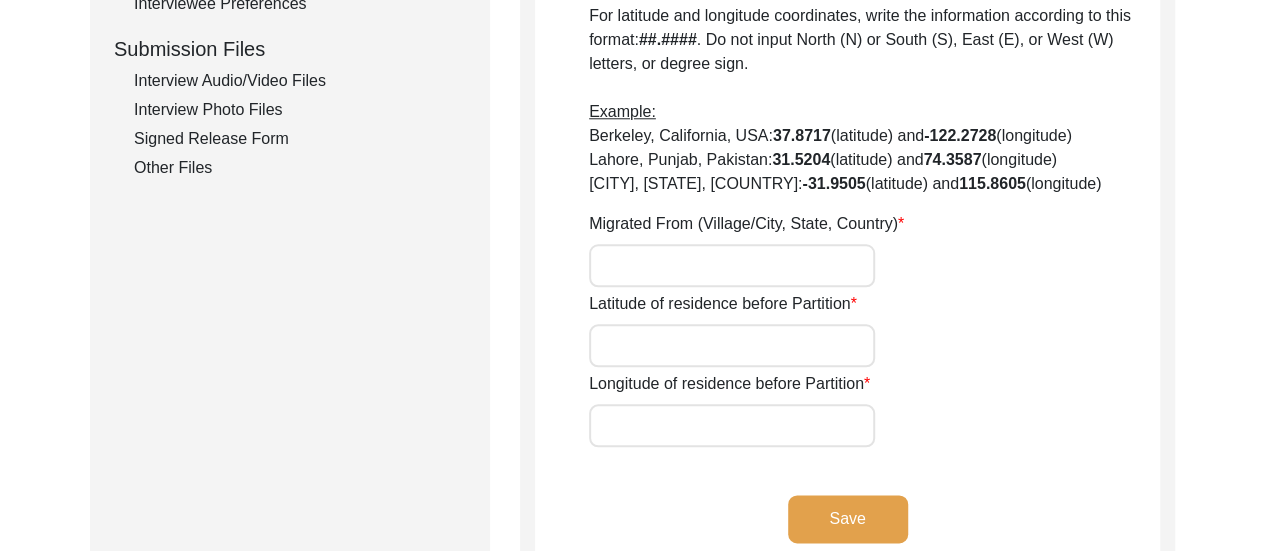 click on "Migrated From (Village/City, State, Country)" at bounding box center [732, 265] 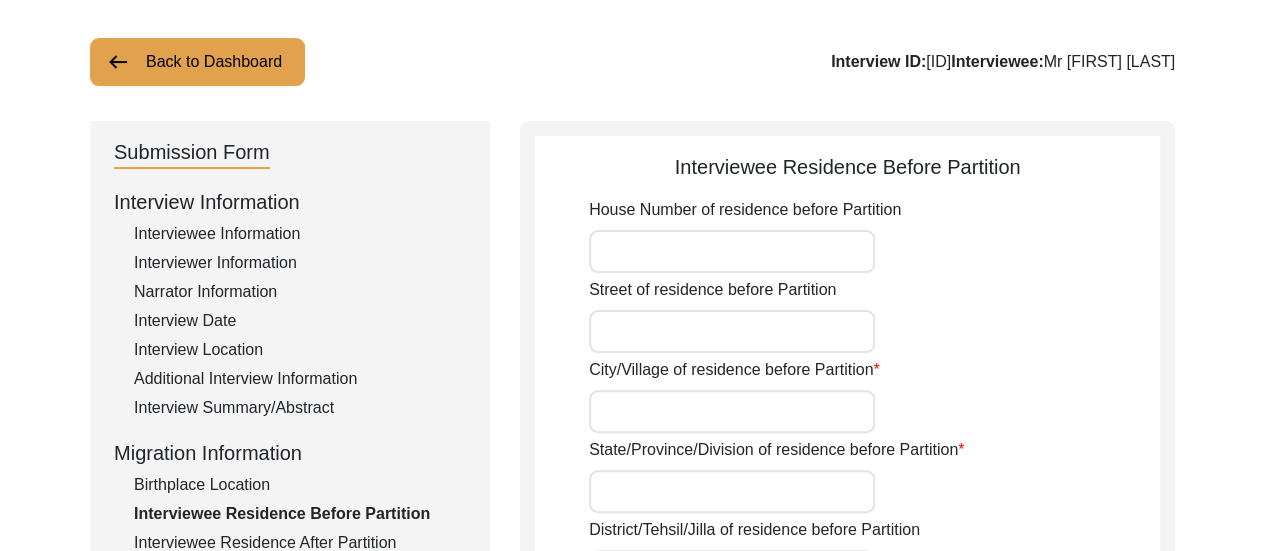 scroll, scrollTop: 92, scrollLeft: 0, axis: vertical 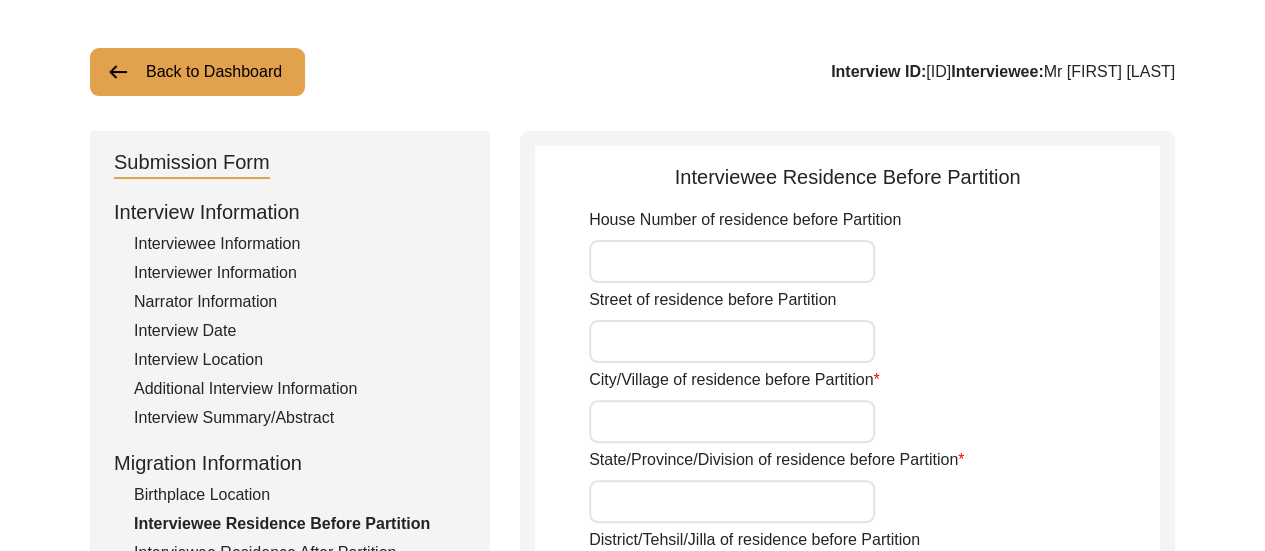 type on "[CITY], [STATE], [COUNTRY]" 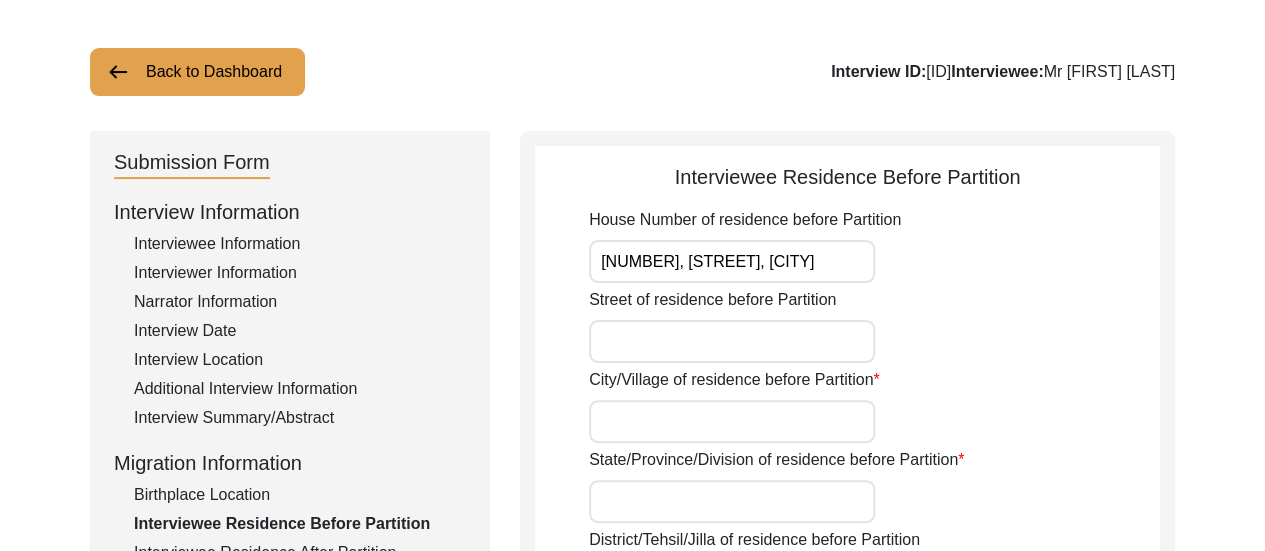 scroll, scrollTop: 0, scrollLeft: 0, axis: both 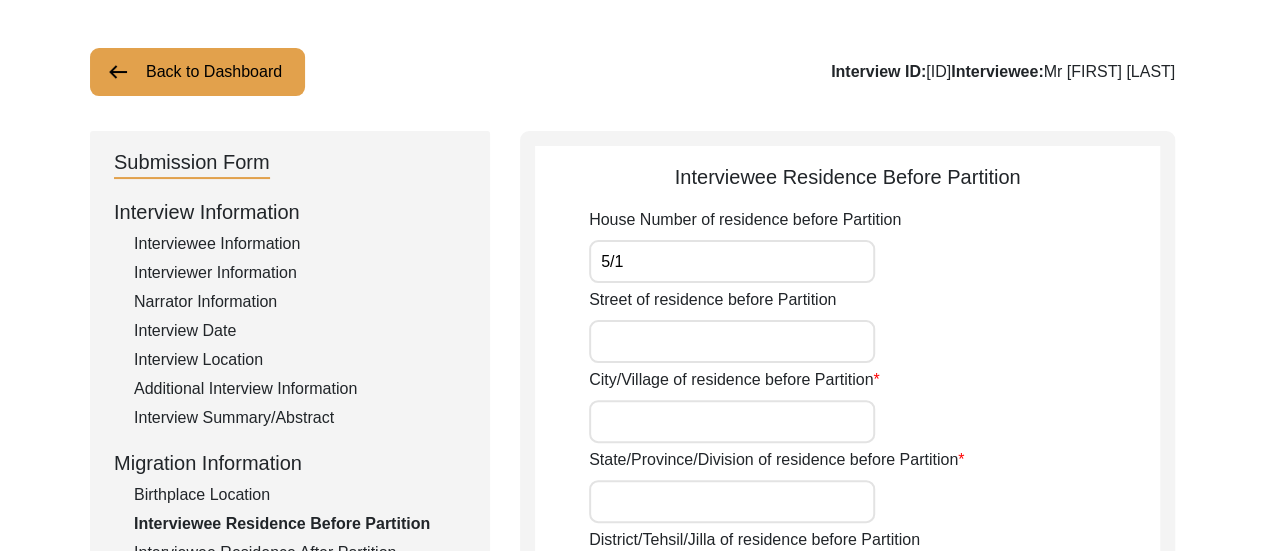 type on "5/1" 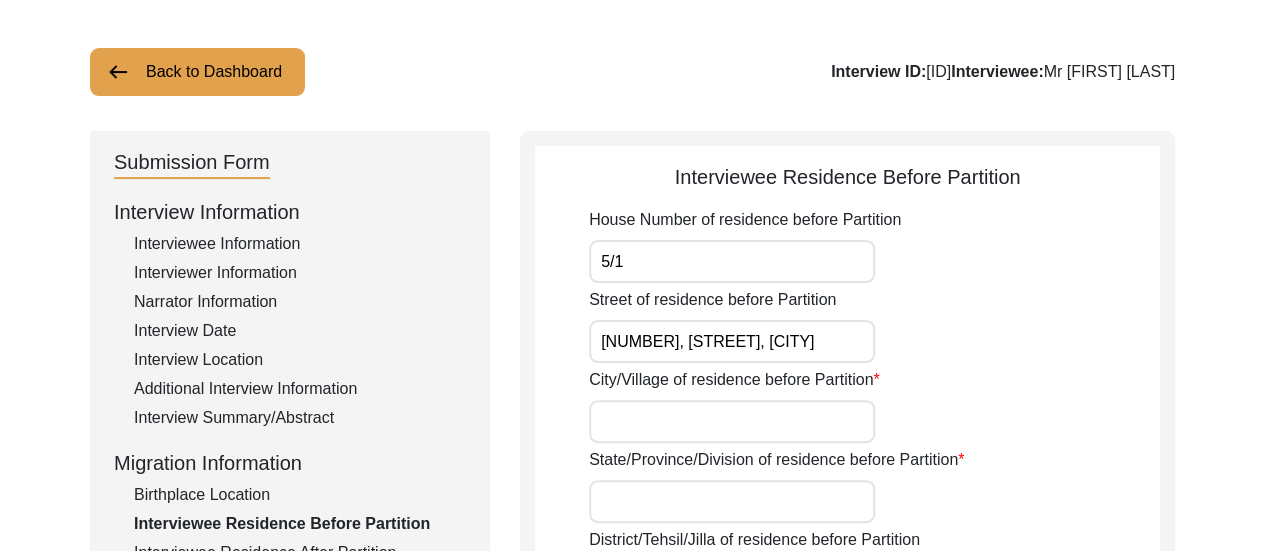 scroll, scrollTop: 0, scrollLeft: 0, axis: both 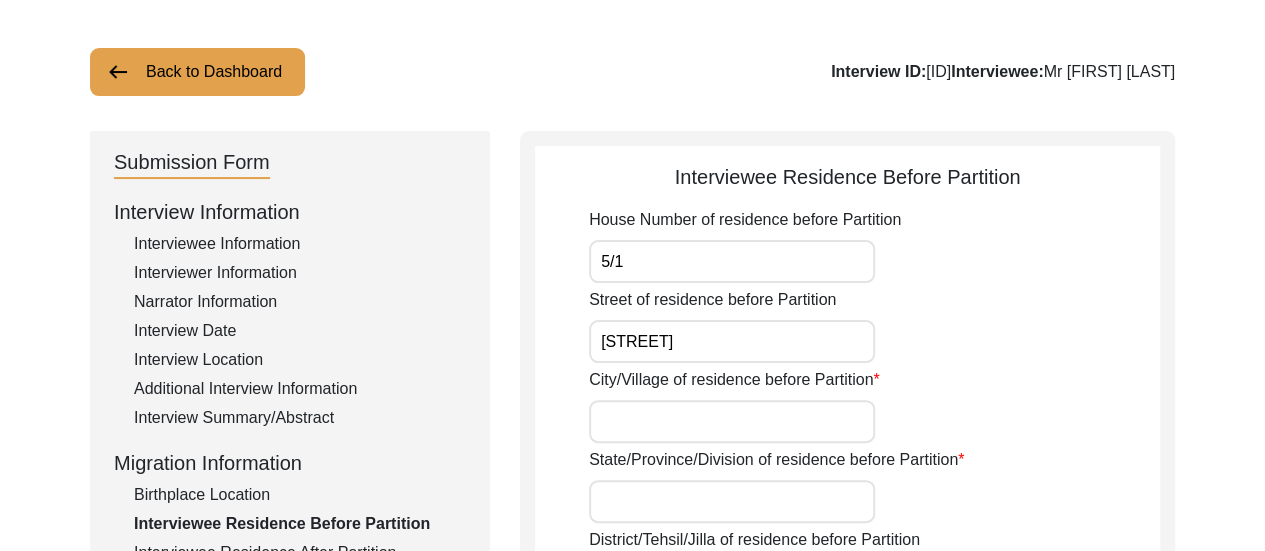 type on "[STREET]" 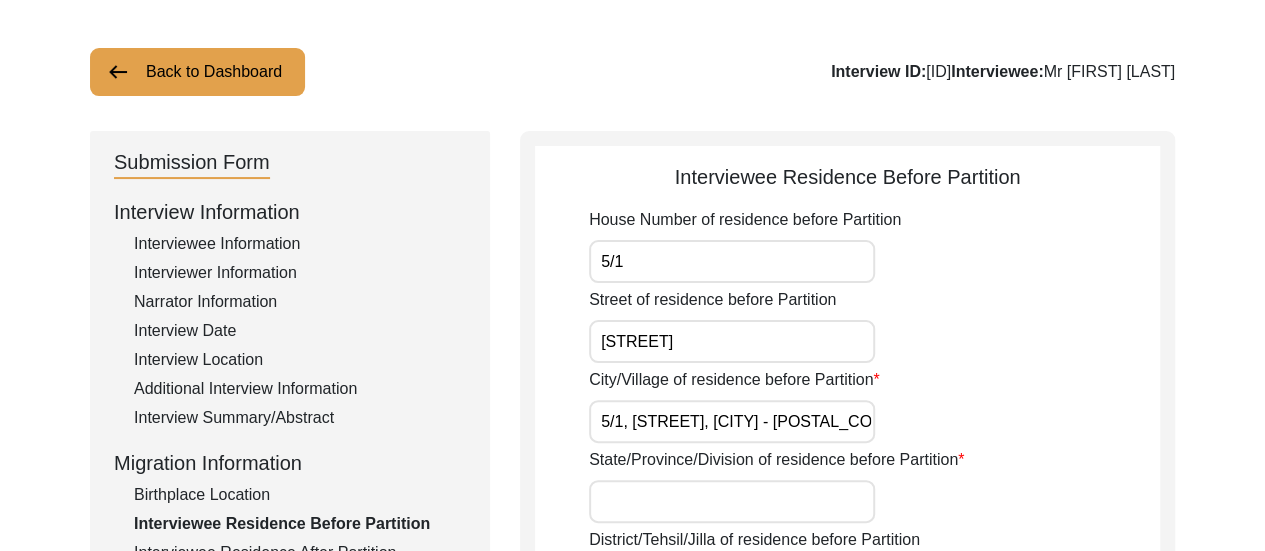 scroll, scrollTop: 0, scrollLeft: 54, axis: horizontal 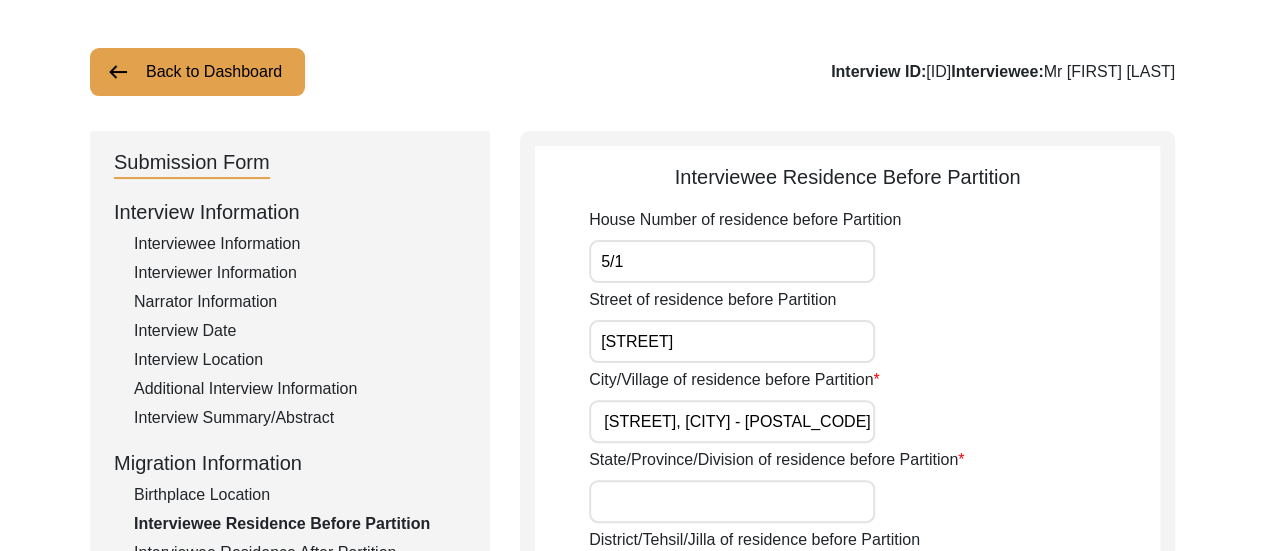 click on "5/1, [STREET], [CITY] - [POSTAL_CODE]" at bounding box center (732, 421) 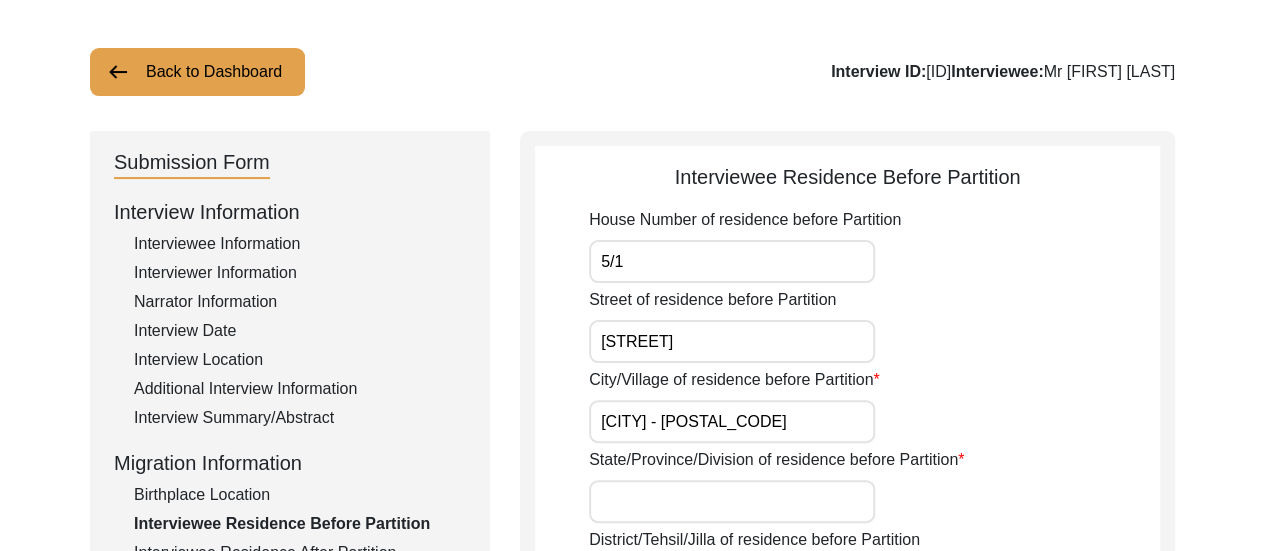 click on "[CITY] - [POSTAL_CODE]" at bounding box center (732, 421) 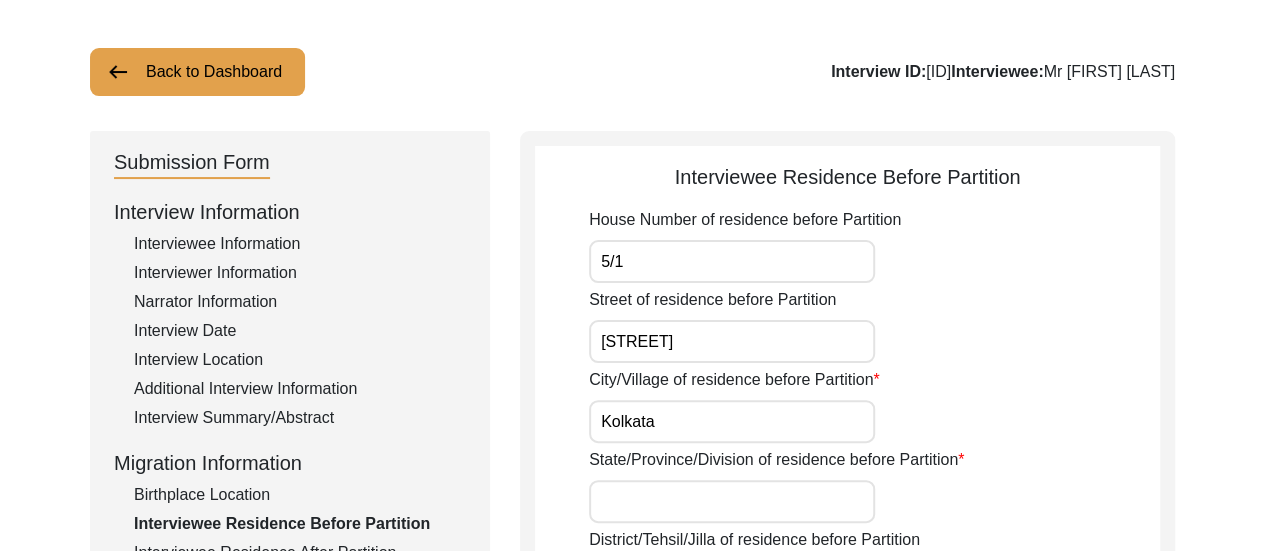 type on "Kolkata" 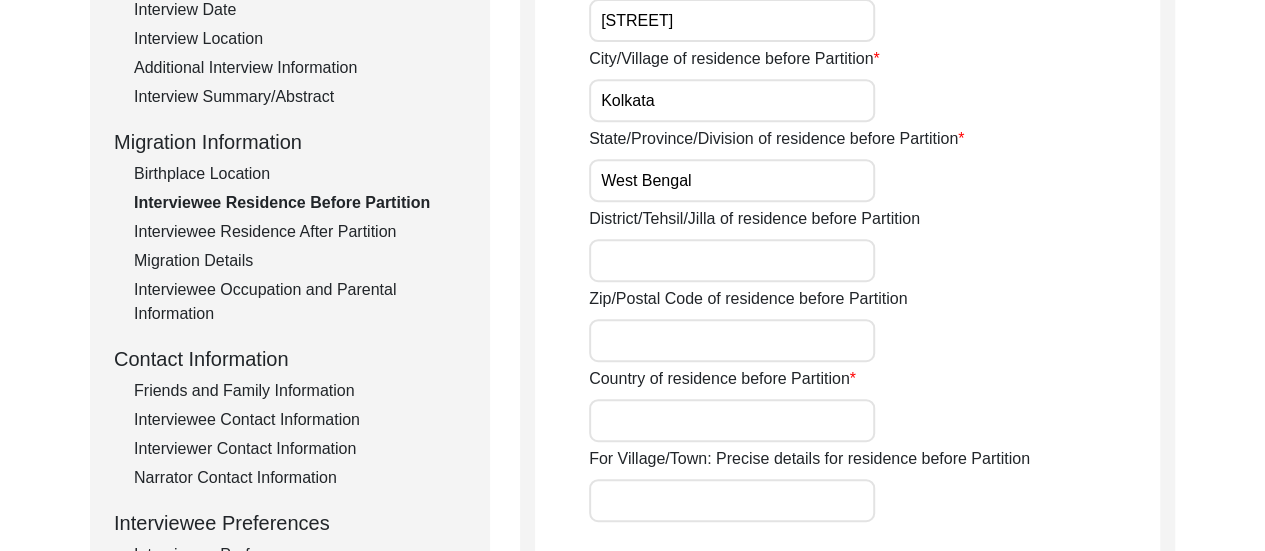 scroll, scrollTop: 468, scrollLeft: 0, axis: vertical 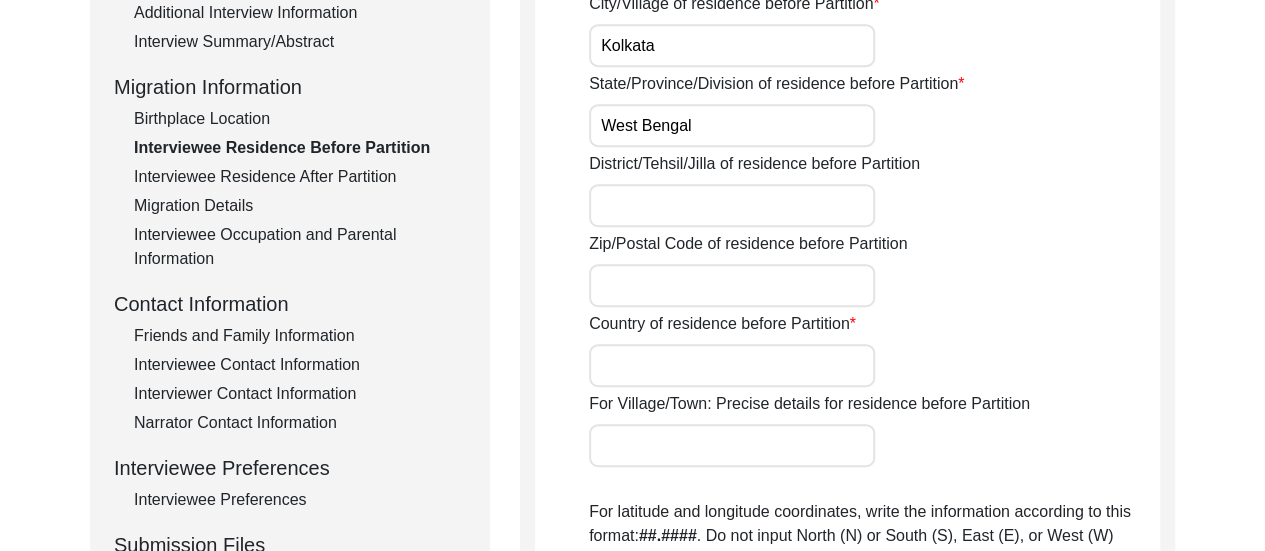 type on "West Bengal" 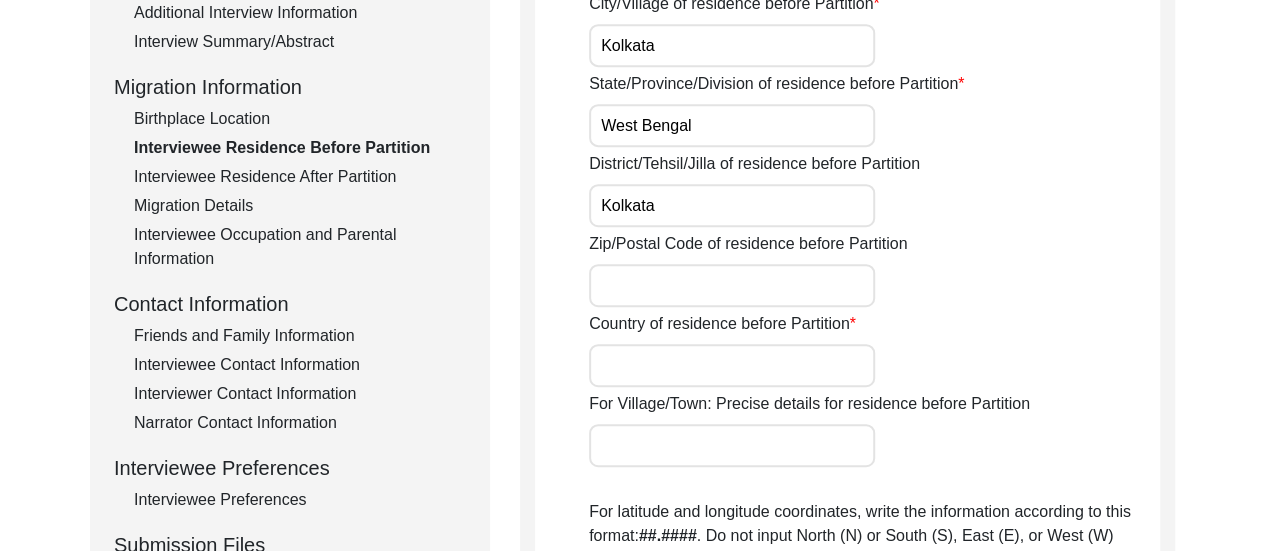 type on "Kolkata" 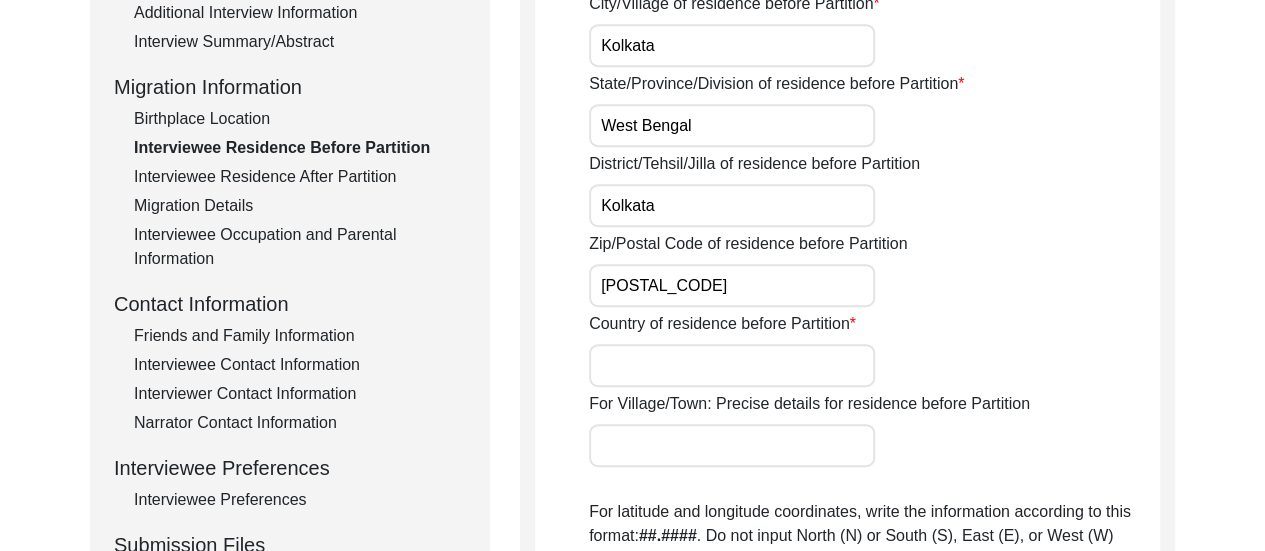 type on "[POSTAL_CODE]" 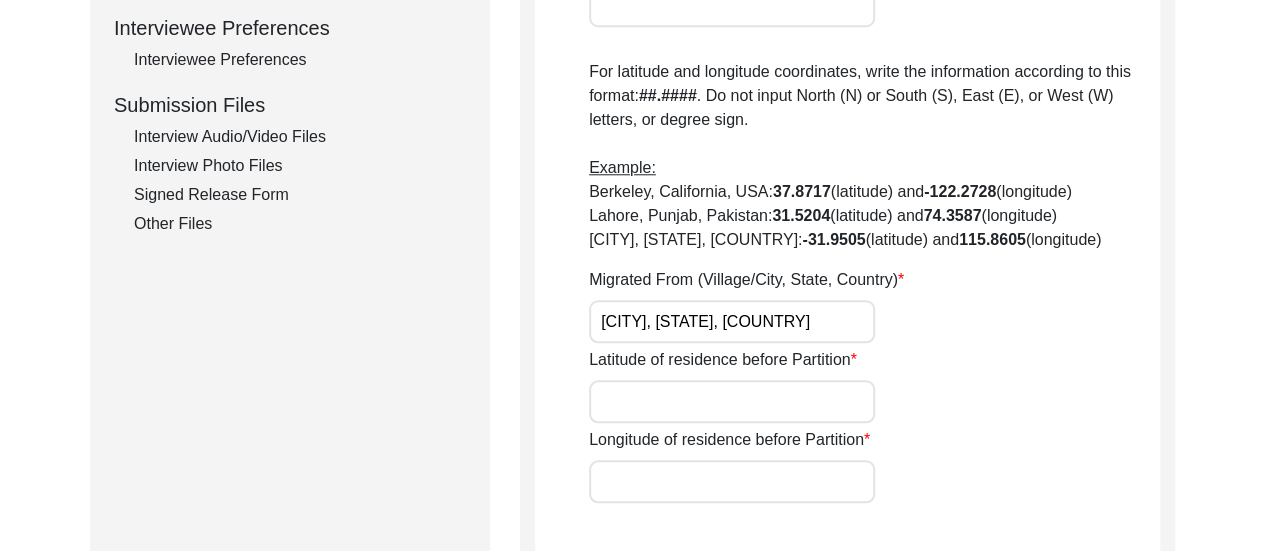 scroll, scrollTop: 927, scrollLeft: 0, axis: vertical 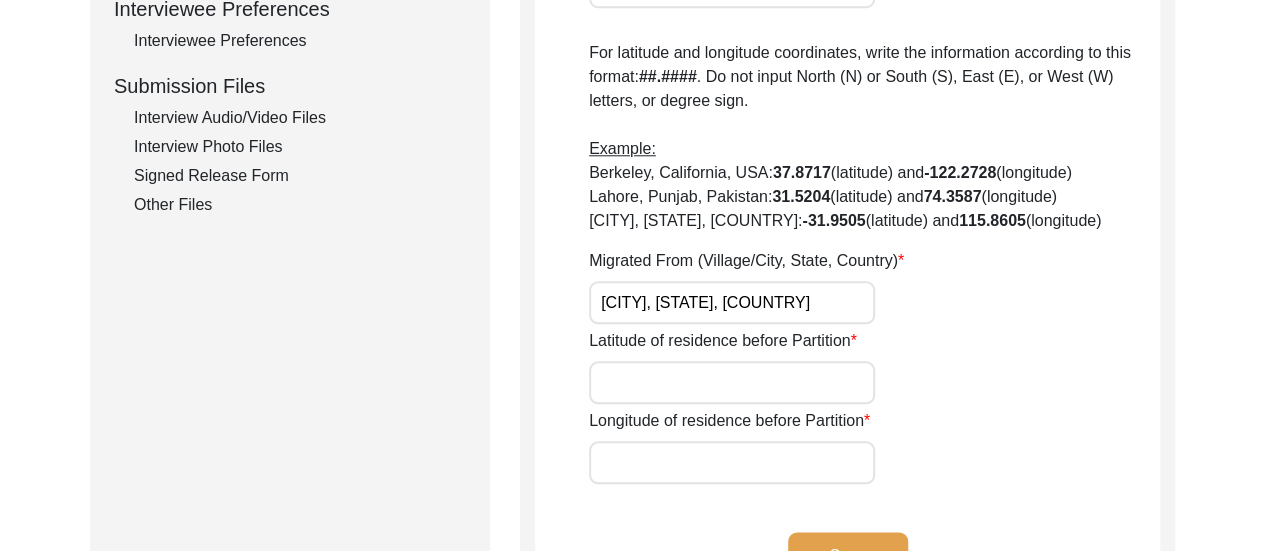 type on "India" 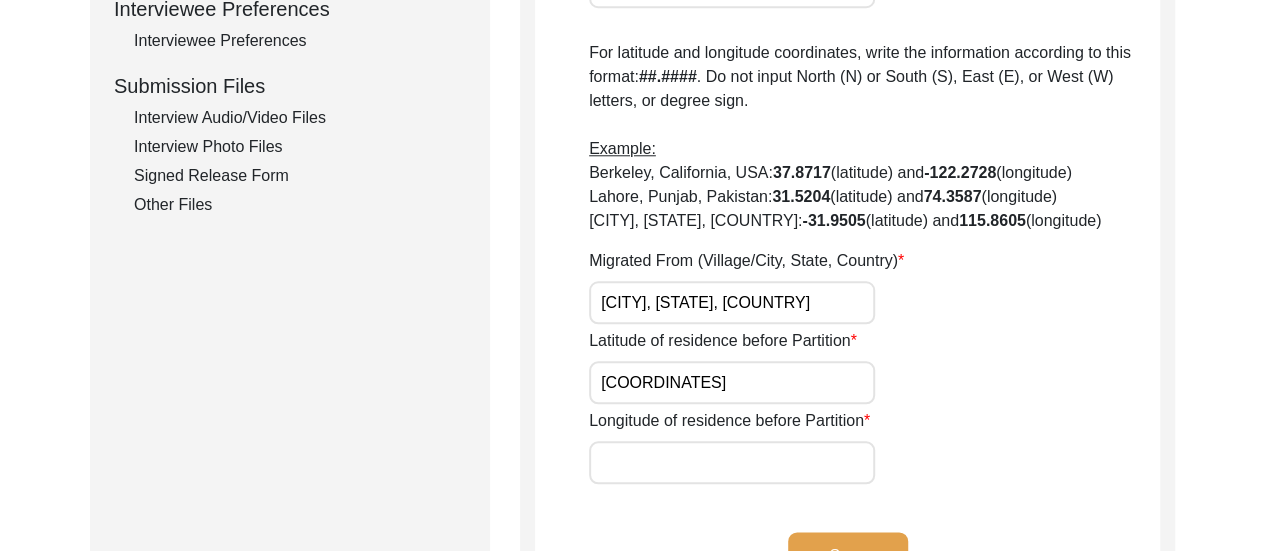 type on "[COORDINATES]" 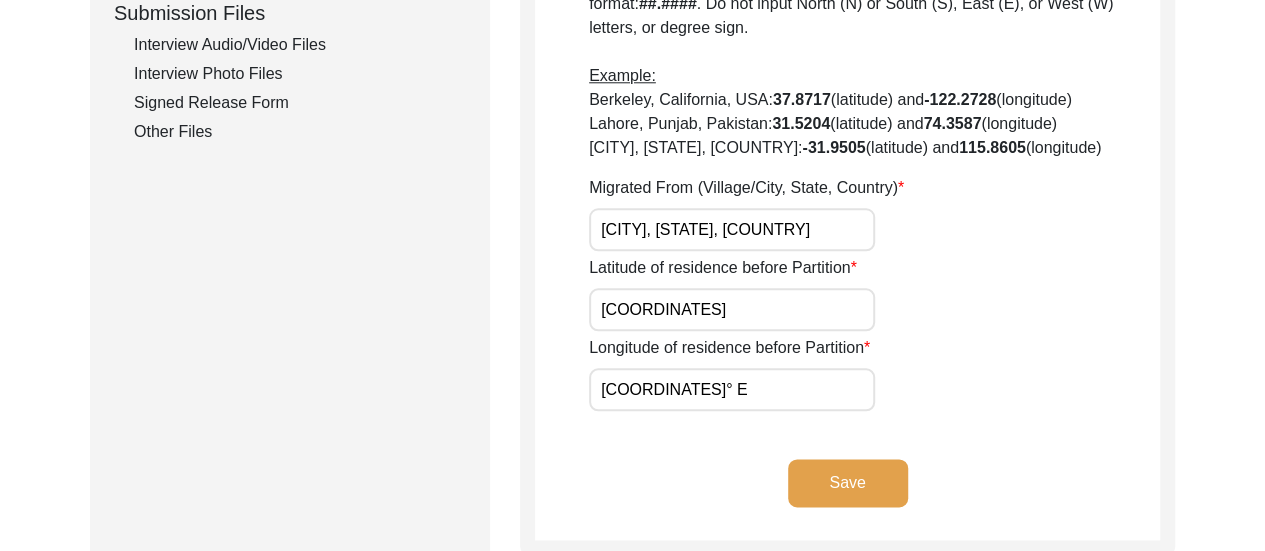 scroll, scrollTop: 1026, scrollLeft: 0, axis: vertical 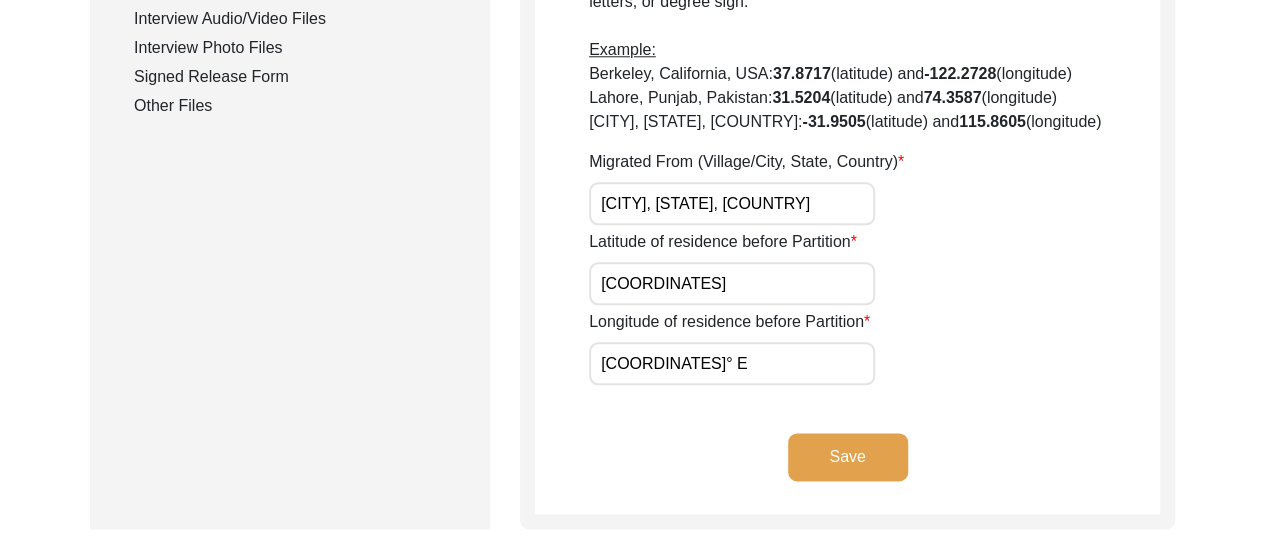 type on "[COORDINATES]° E" 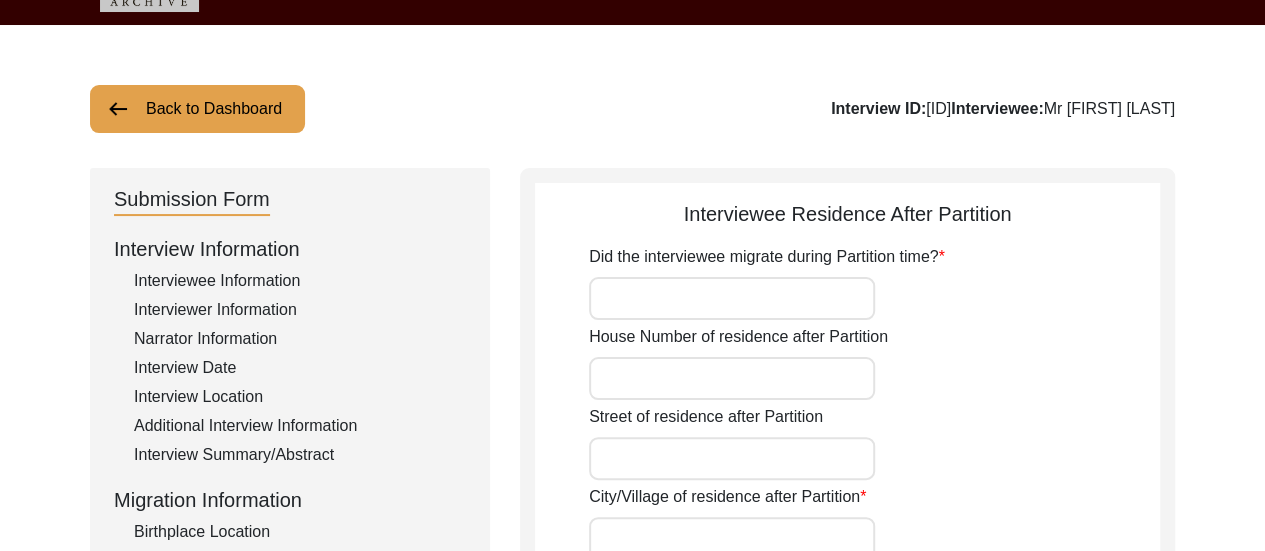 scroll, scrollTop: 50, scrollLeft: 0, axis: vertical 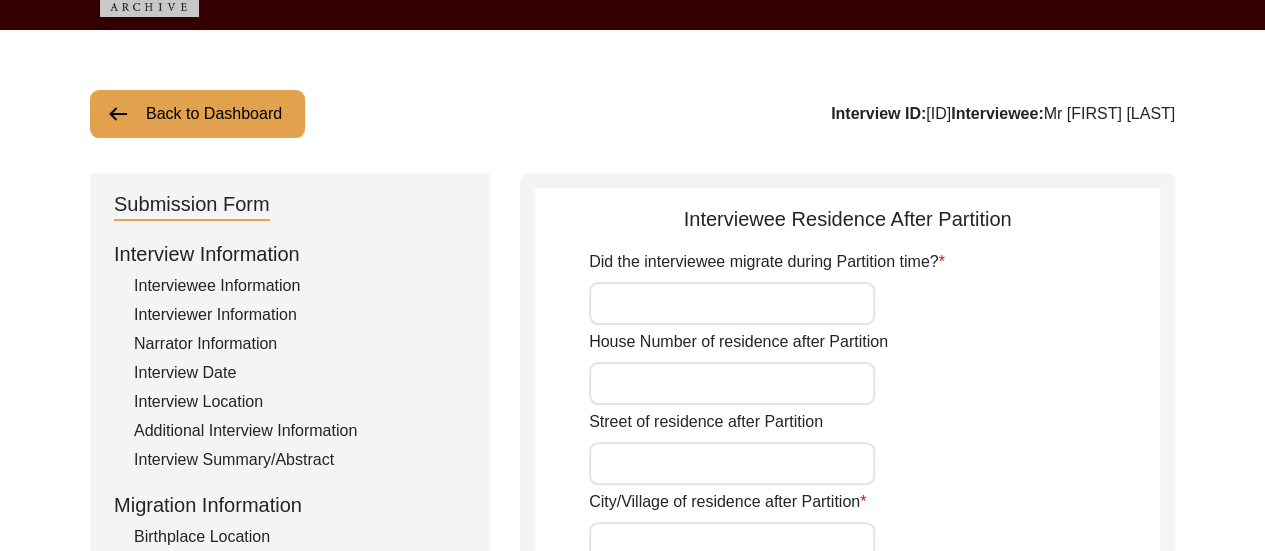 click on "Did the interviewee migrate during Partition time?" at bounding box center [732, 303] 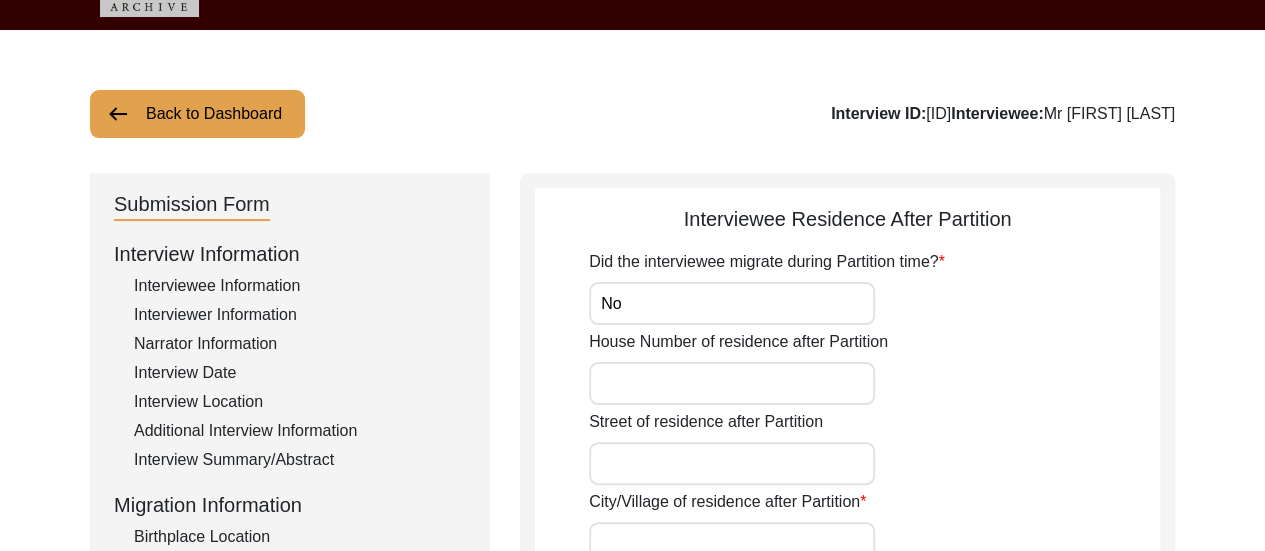 type on "No" 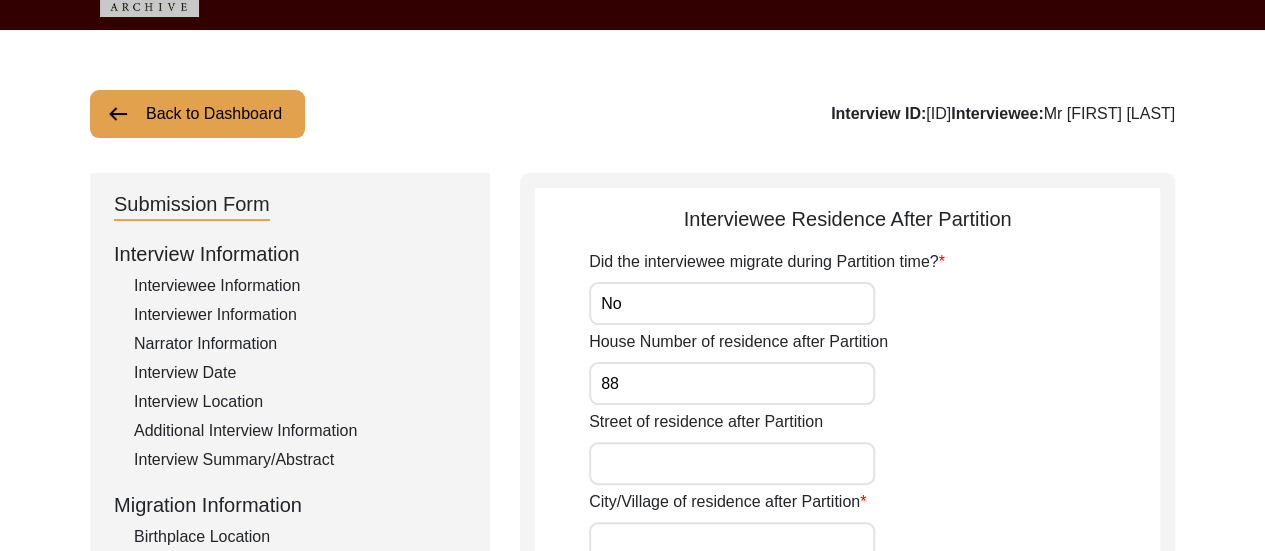 type on "8" 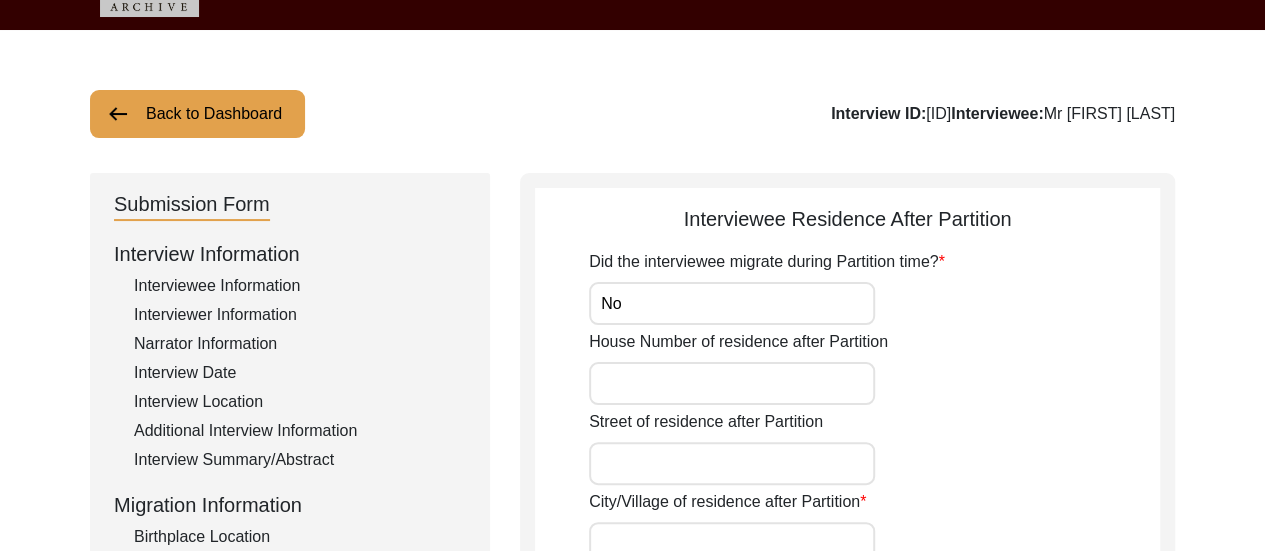 paste on "5/1, [STREET], [CITY] - [POSTAL_CODE]" 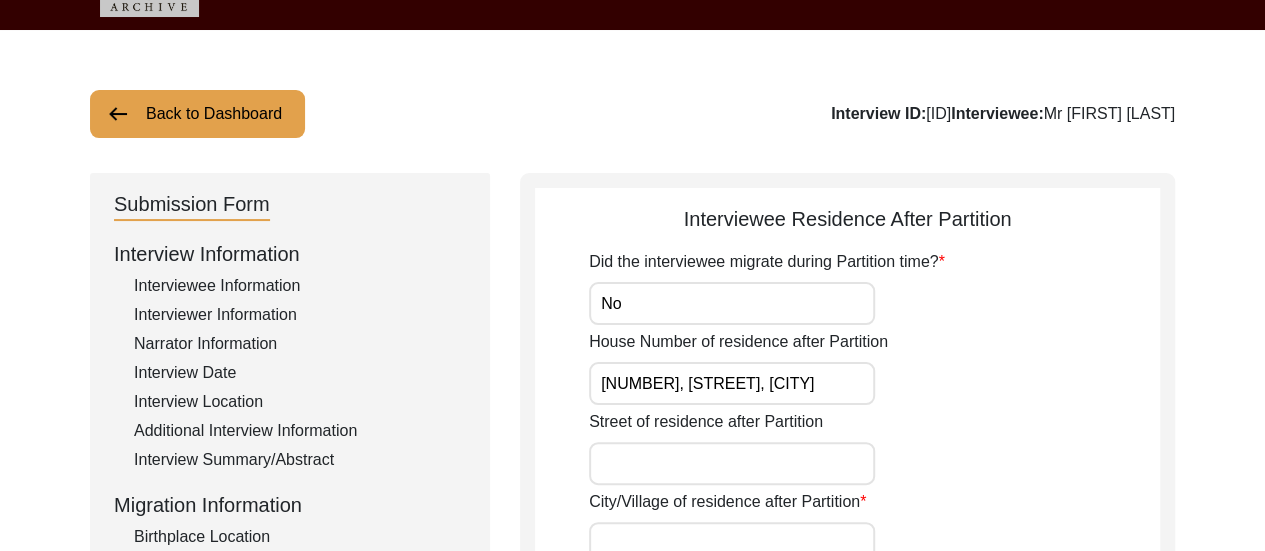 scroll, scrollTop: 0, scrollLeft: 0, axis: both 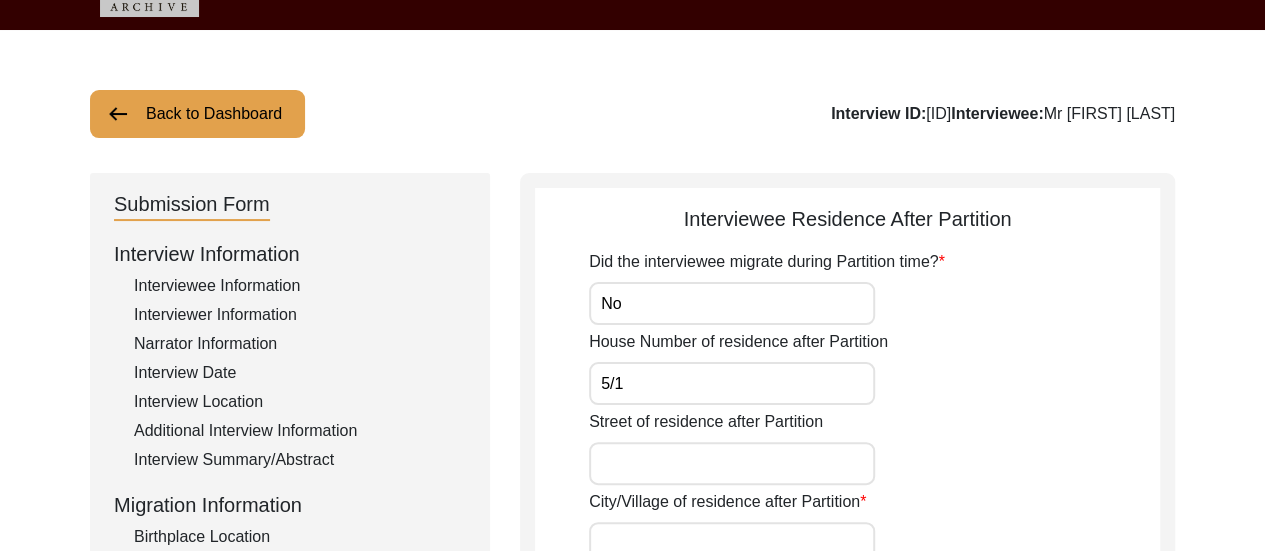 type on "5/1" 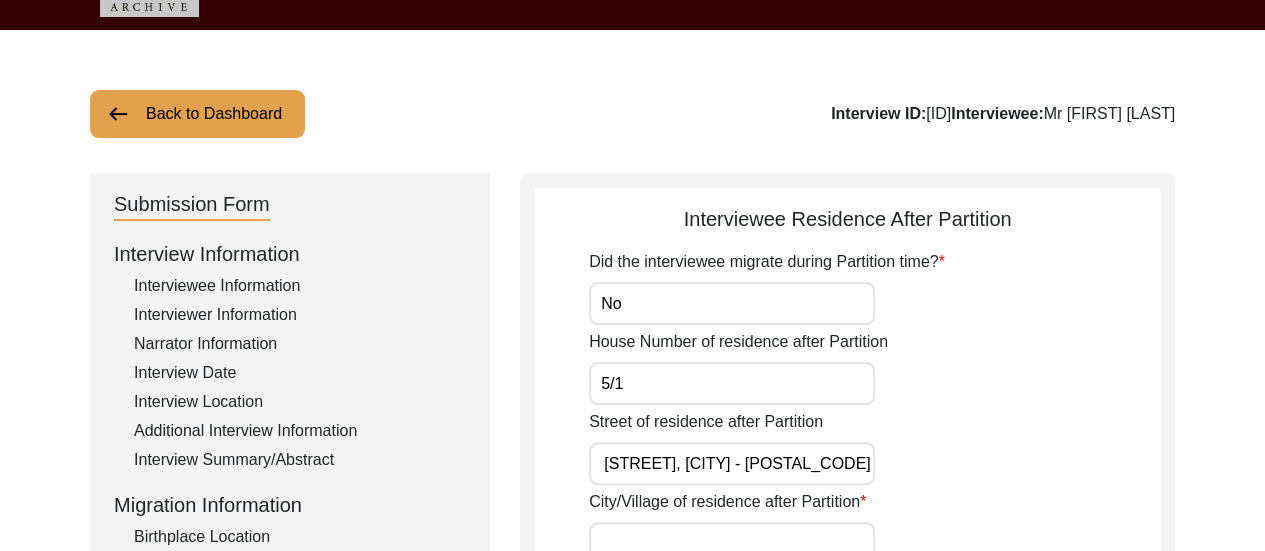 click on "5/1, [STREET], [CITY] - [POSTAL_CODE]" at bounding box center [732, 463] 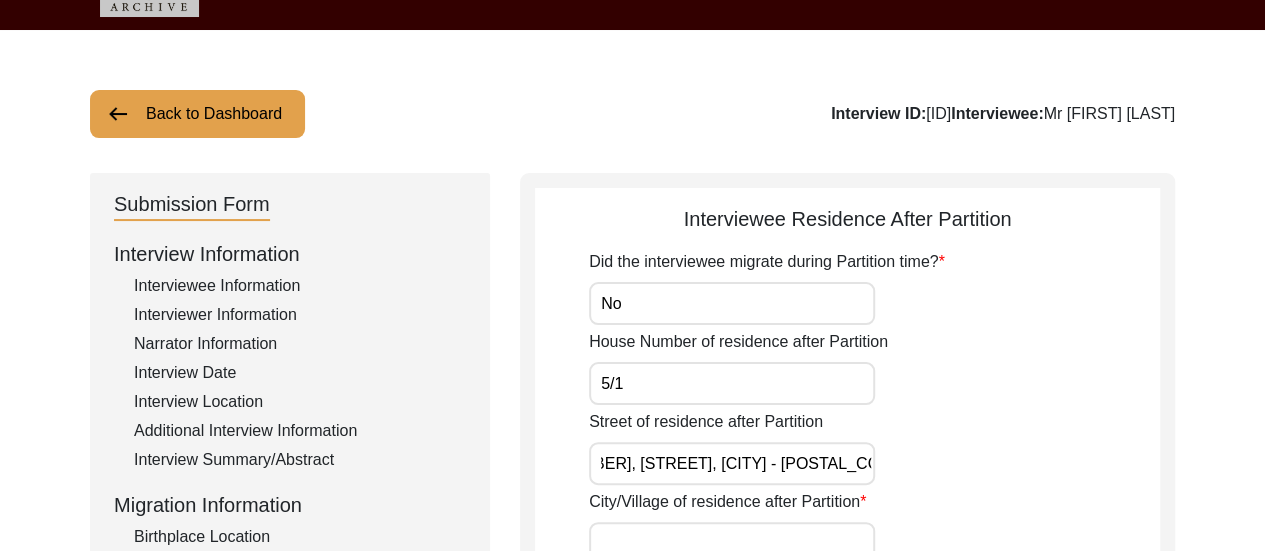scroll, scrollTop: 0, scrollLeft: 0, axis: both 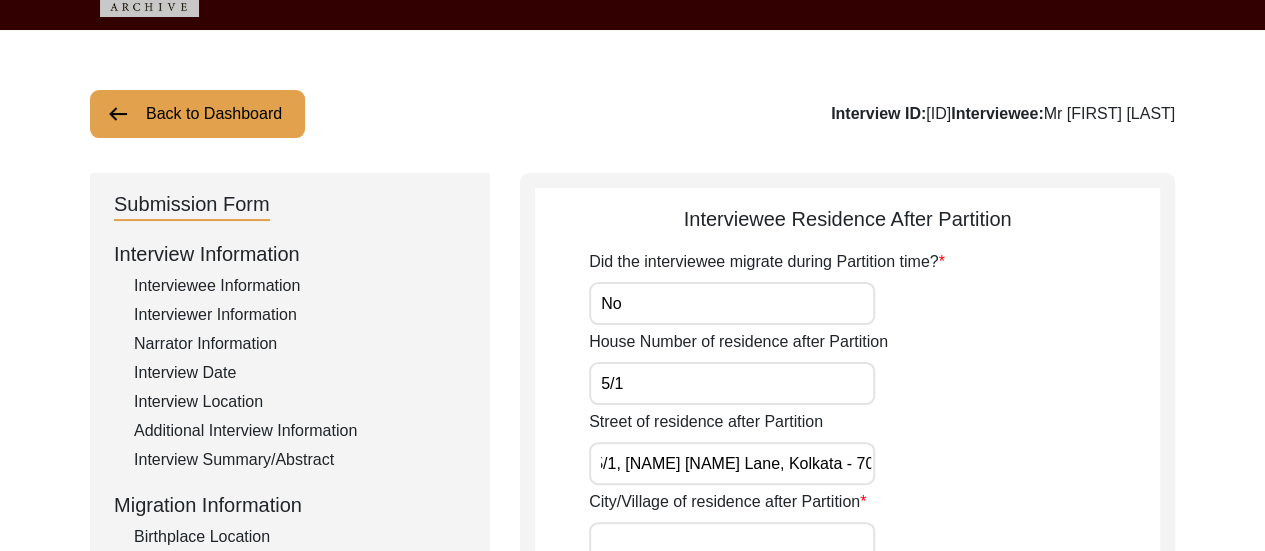 type on "5/1, [STREET], [CITY] - [POSTAL_CODE]" 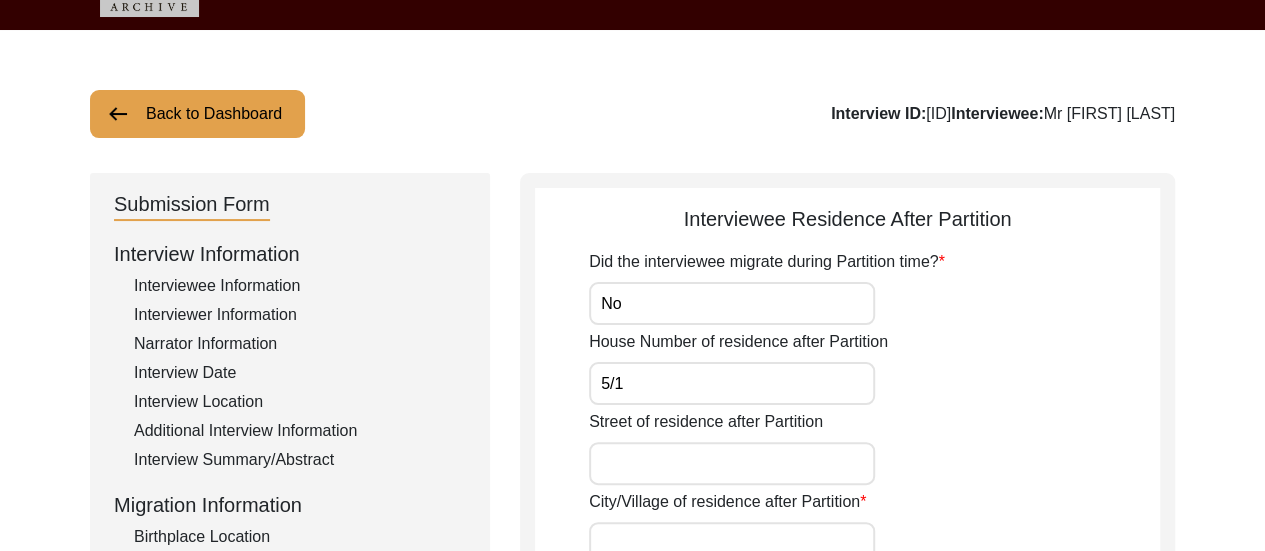 paste on "5/1, [STREET], [CITY] - [POSTAL_CODE]" 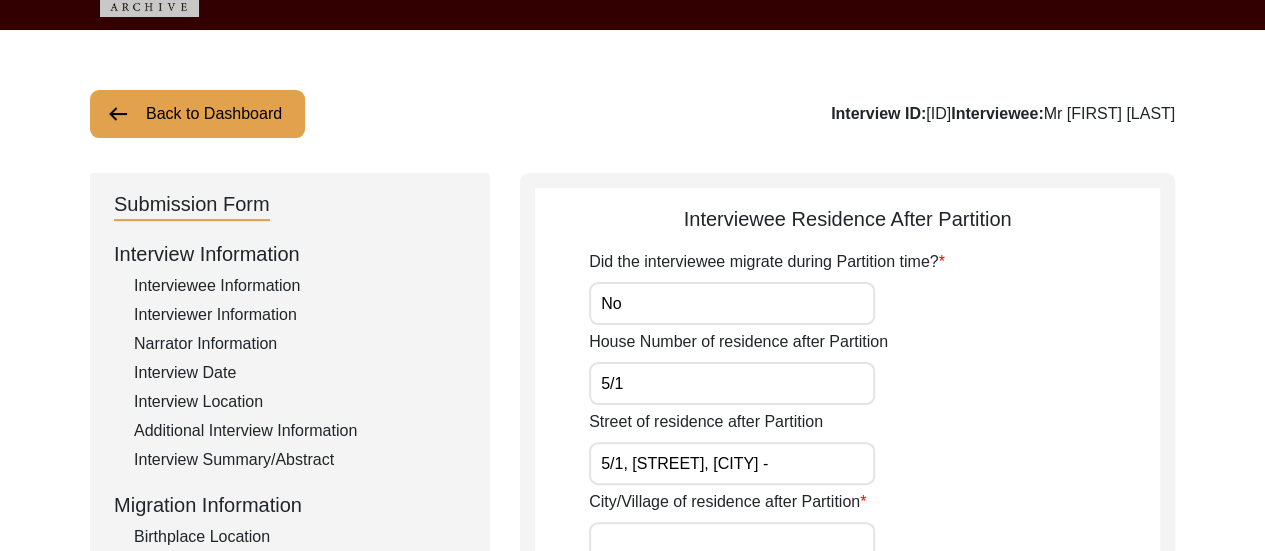 scroll, scrollTop: 0, scrollLeft: 0, axis: both 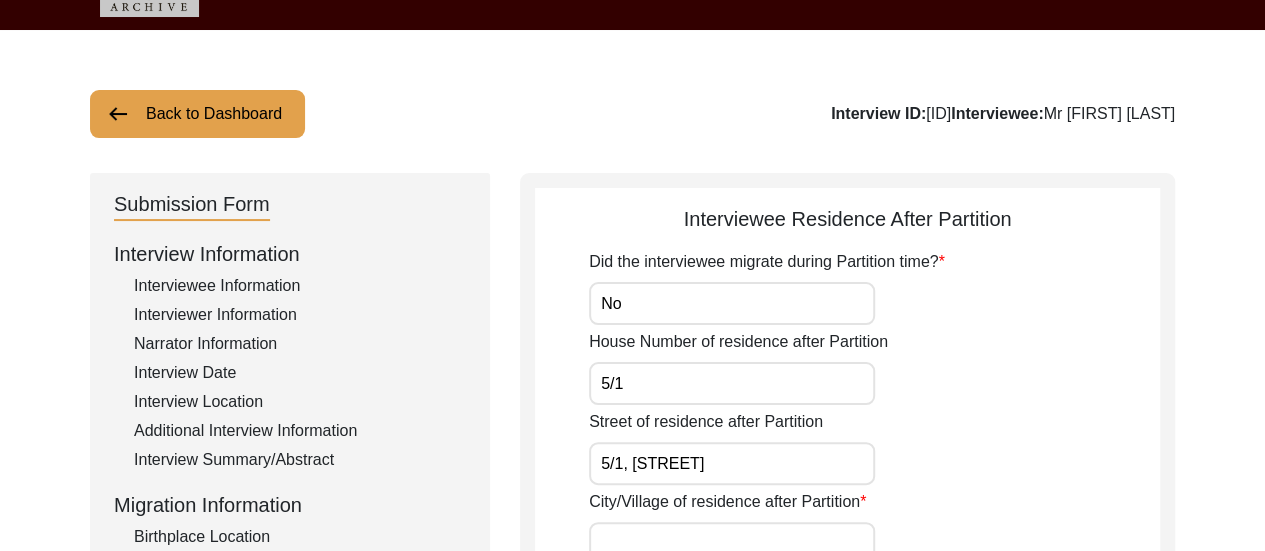 click on "5/1, [STREET]" at bounding box center (732, 463) 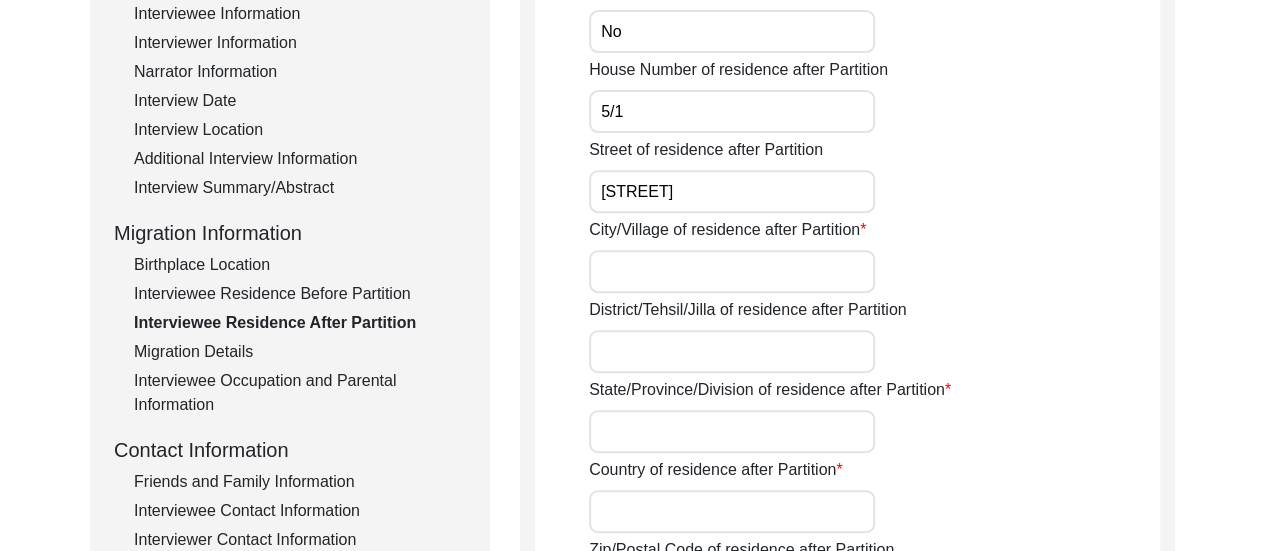 scroll, scrollTop: 374, scrollLeft: 0, axis: vertical 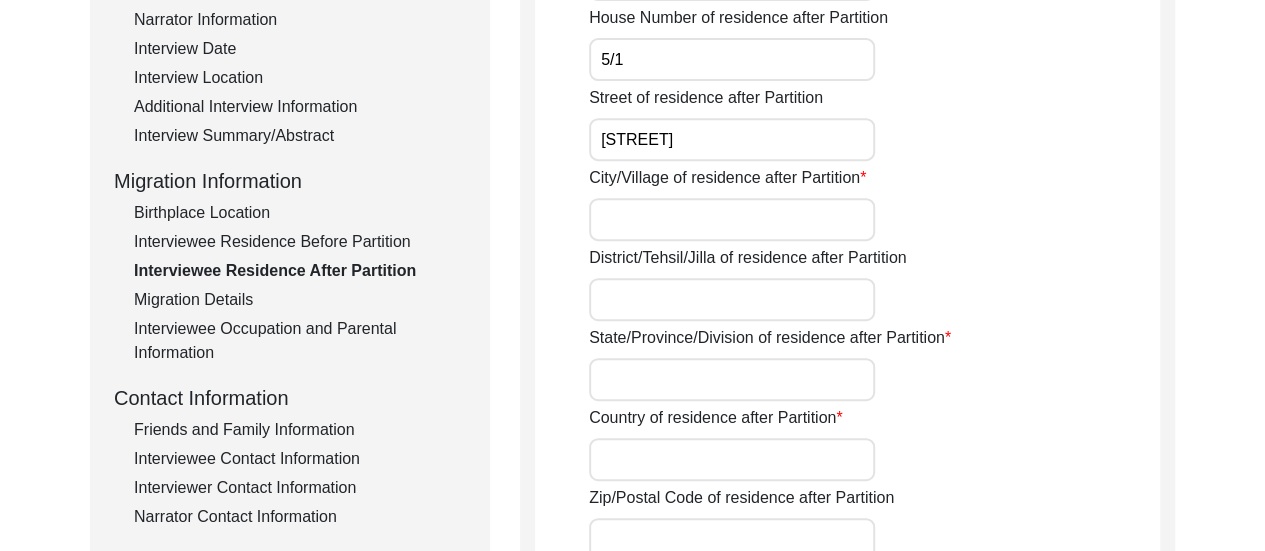 type on "[STREET]" 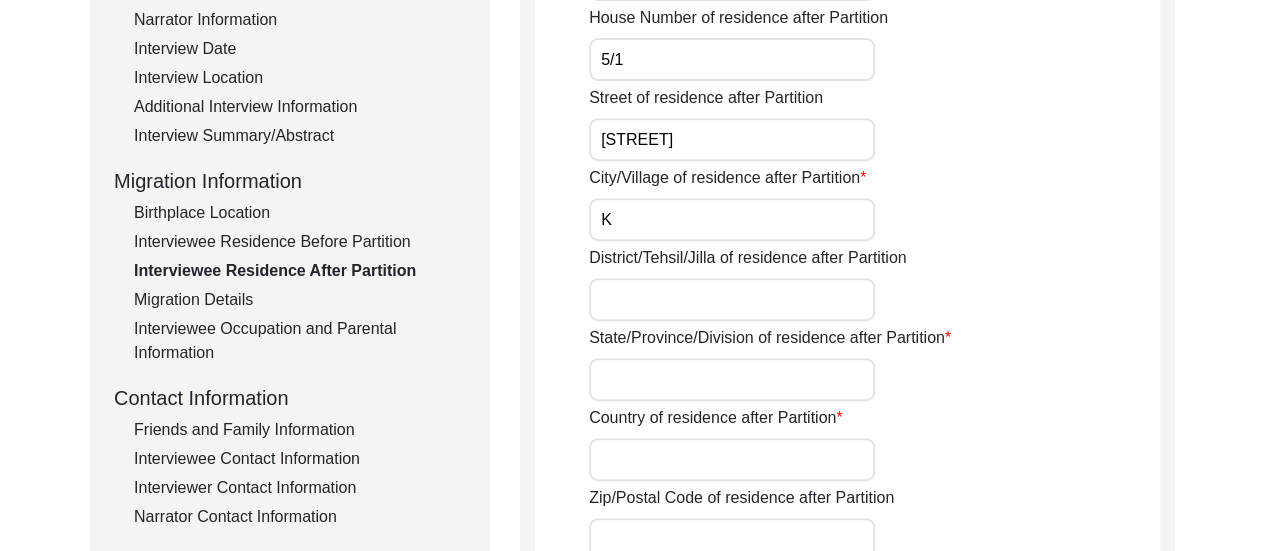 click on "K" at bounding box center [732, 219] 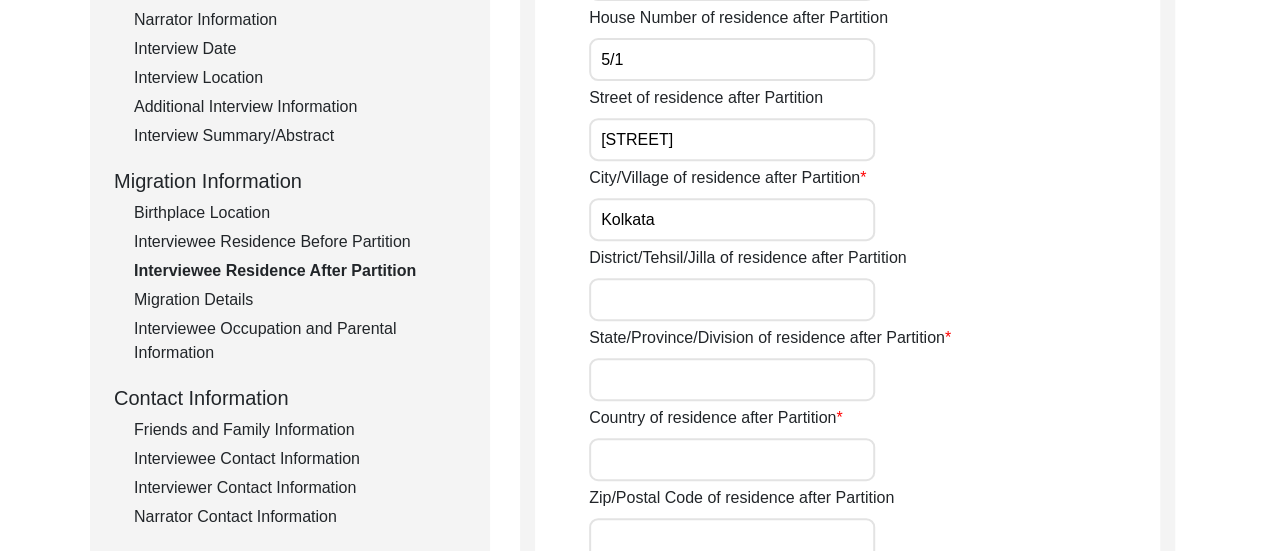 type on "Kolkata" 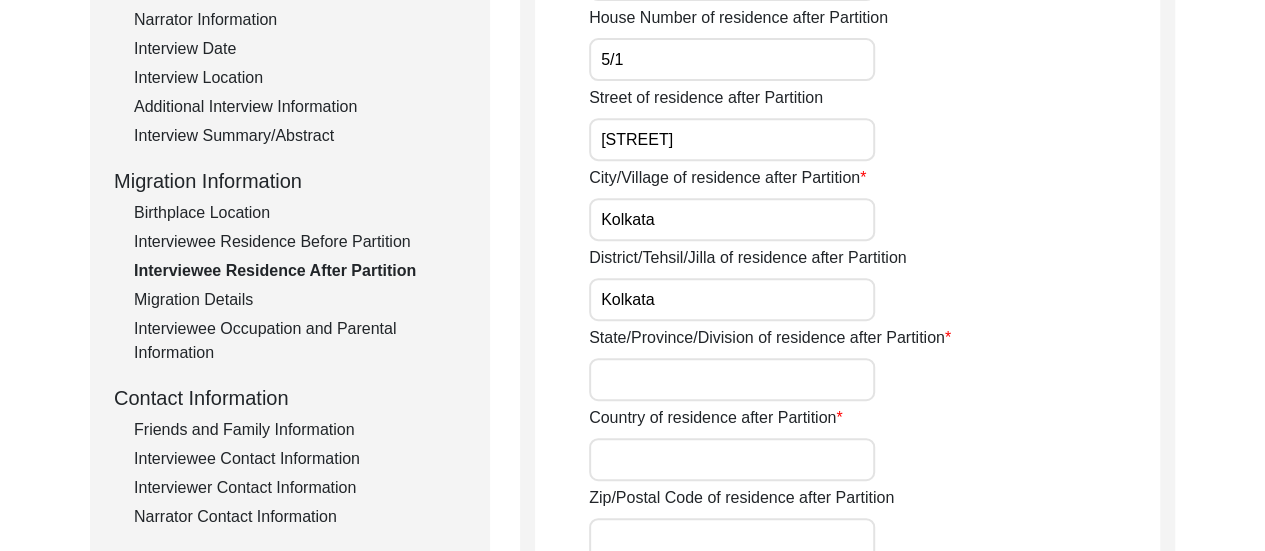 type on "Kolkata" 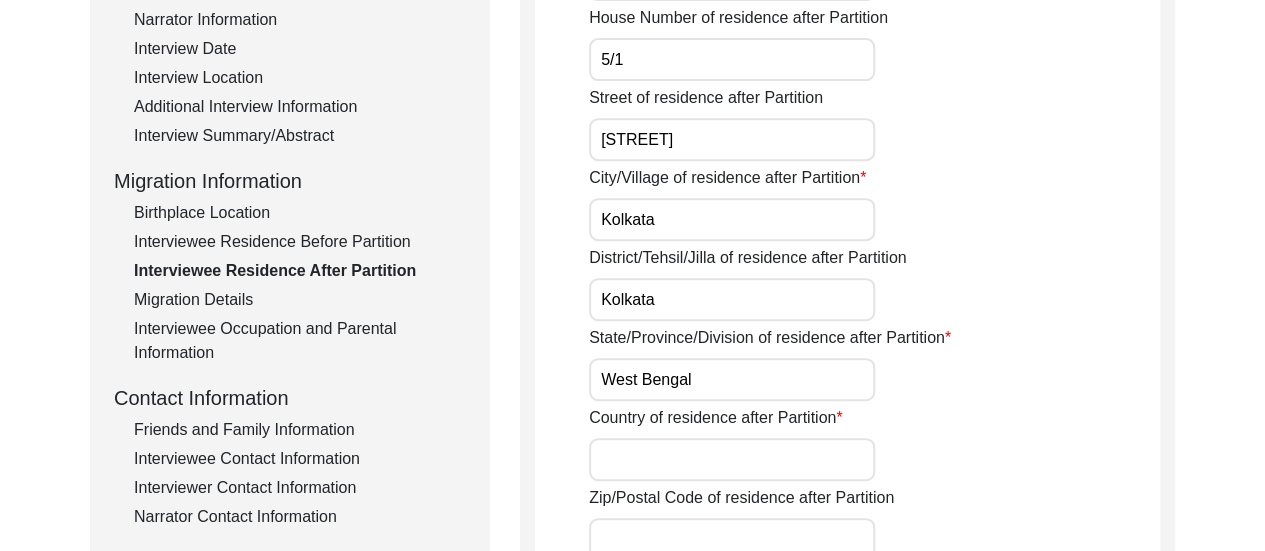 type on "West Bengal" 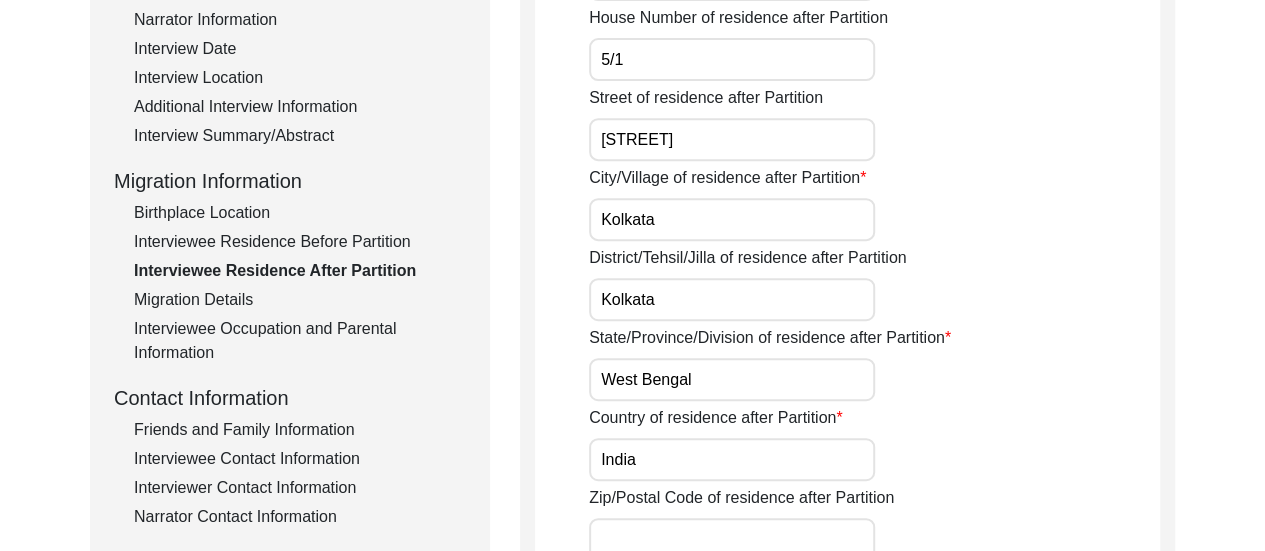 type on "India" 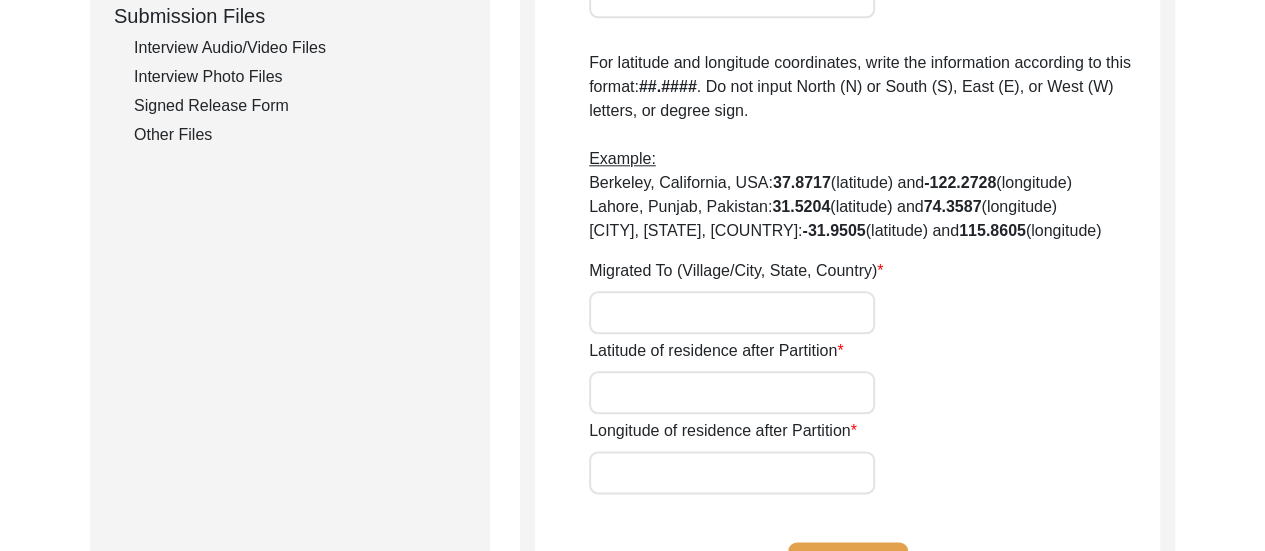 scroll, scrollTop: 1027, scrollLeft: 0, axis: vertical 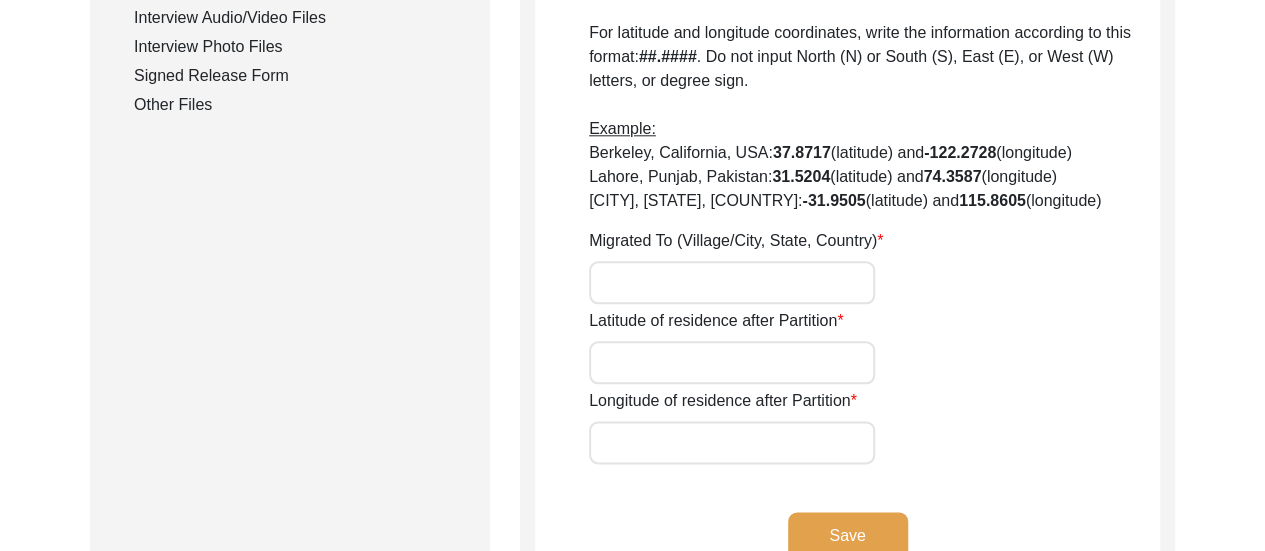 type on "[POSTAL_CODE]" 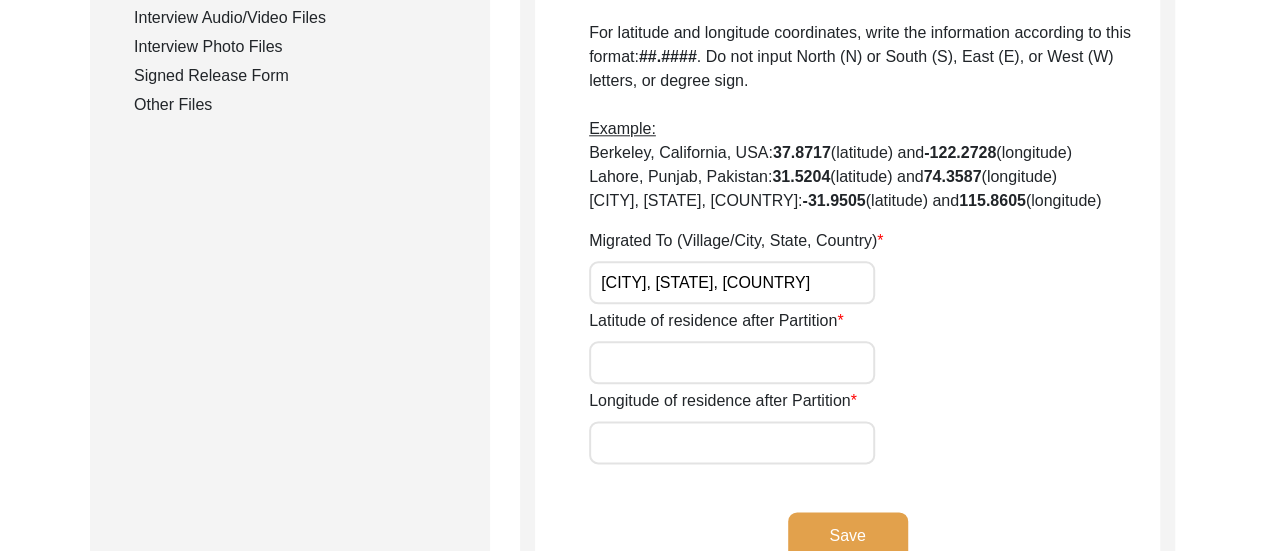 type on "[CITY], [STATE], [COUNTRY]" 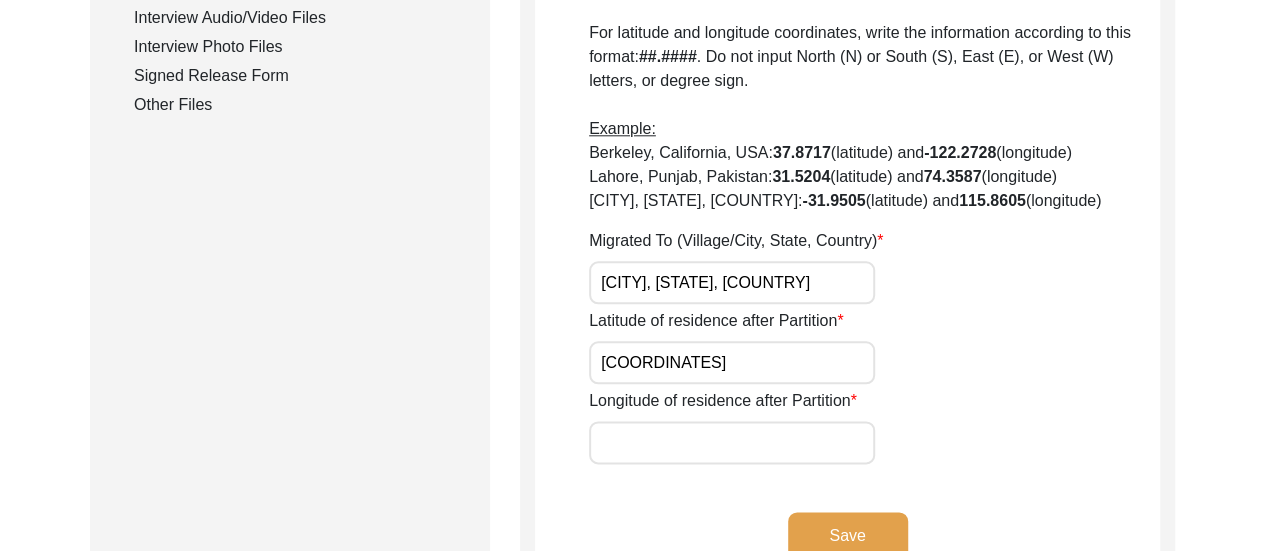 type on "[COORDINATES]" 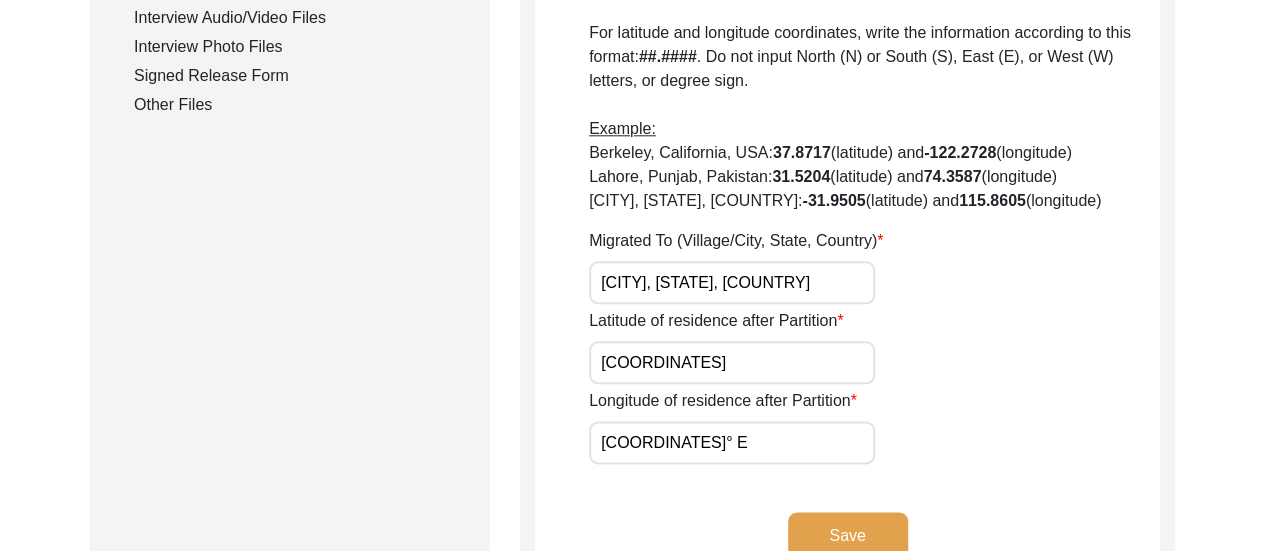 type on "[COORDINATES]° E" 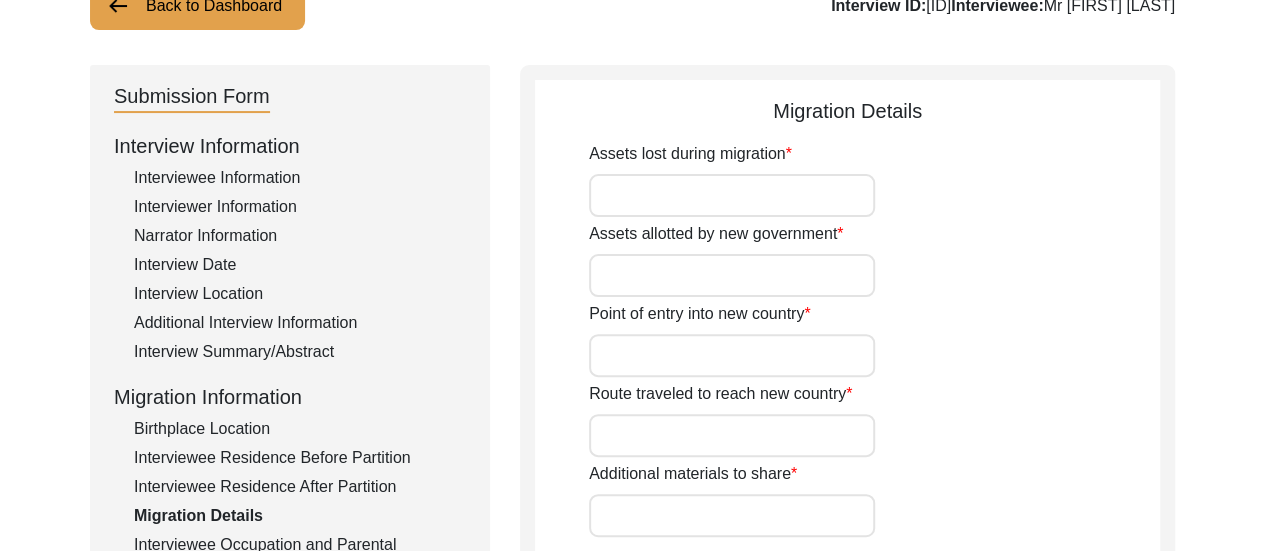 scroll, scrollTop: 160, scrollLeft: 0, axis: vertical 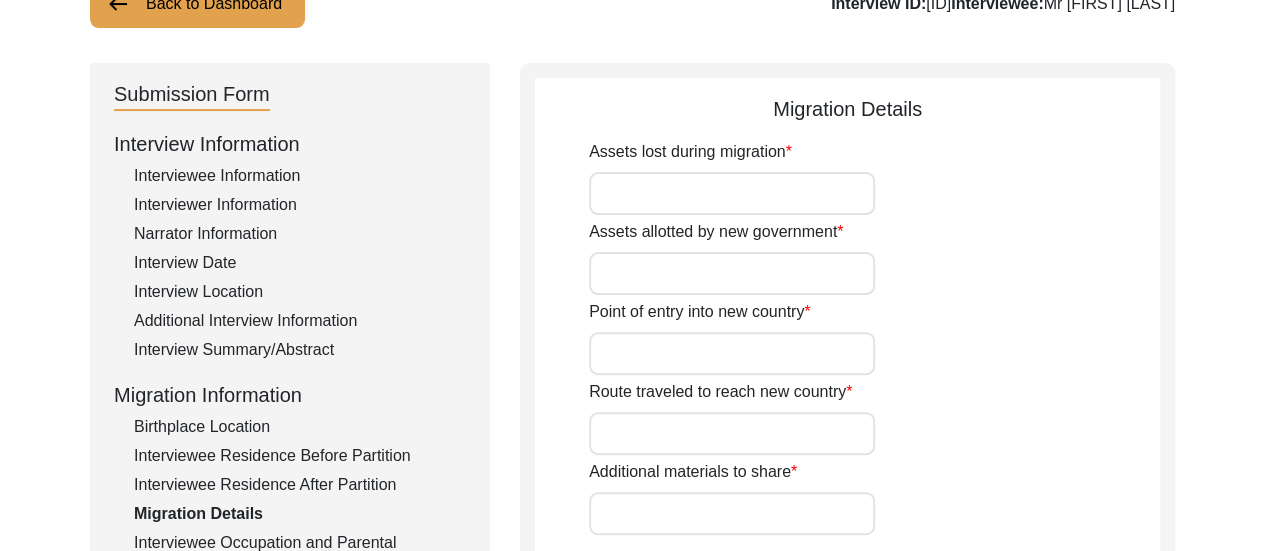 click on "Assets lost during migration" at bounding box center (732, 193) 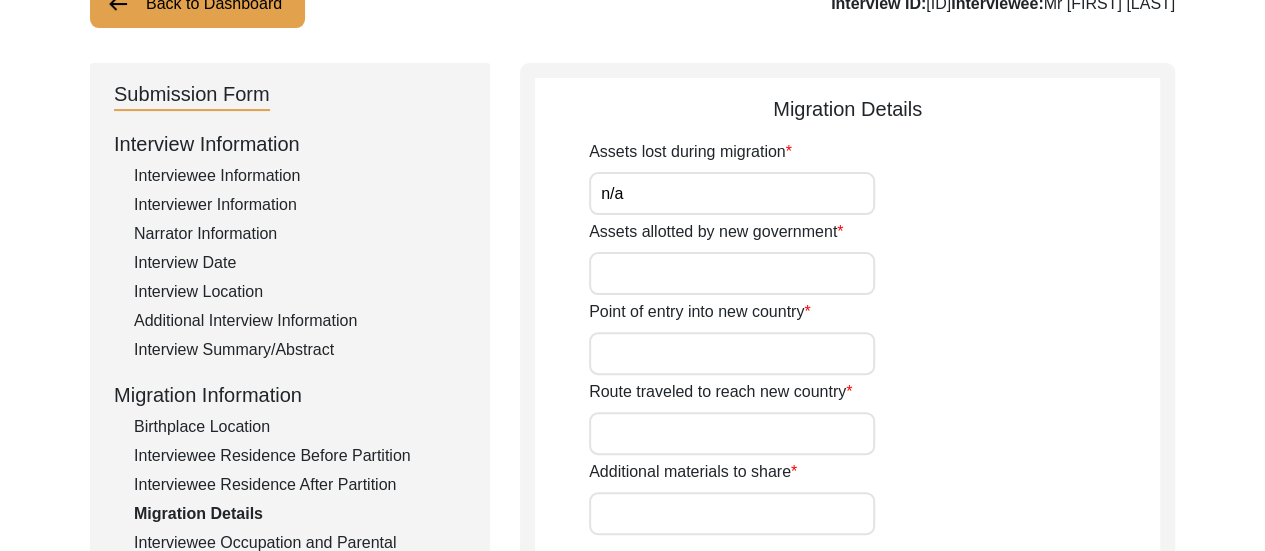 type on "n/a" 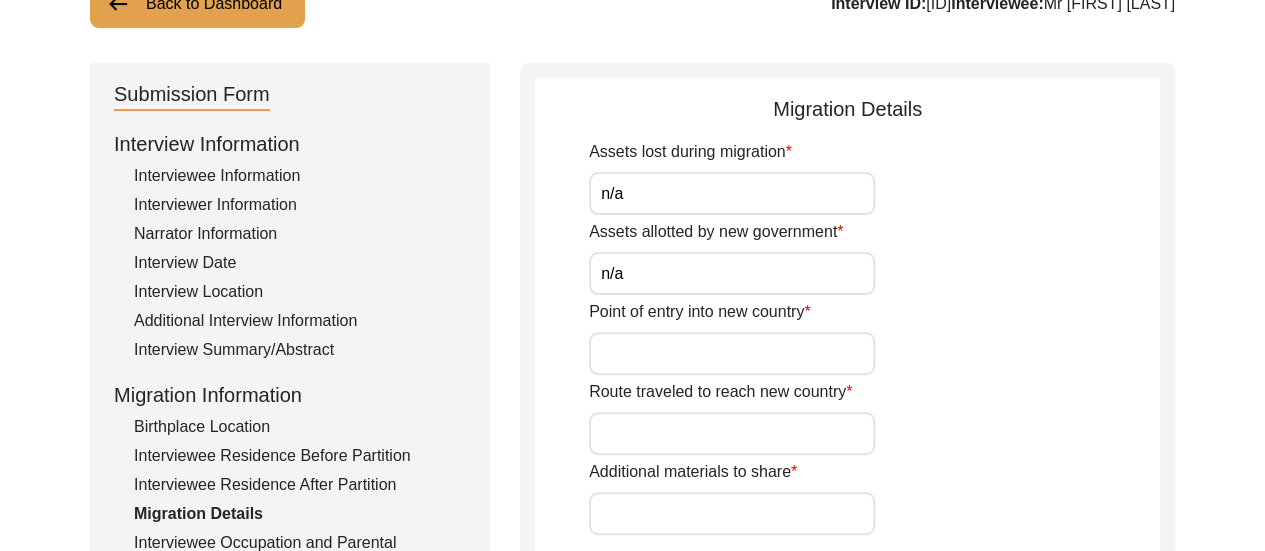 type on "n/a" 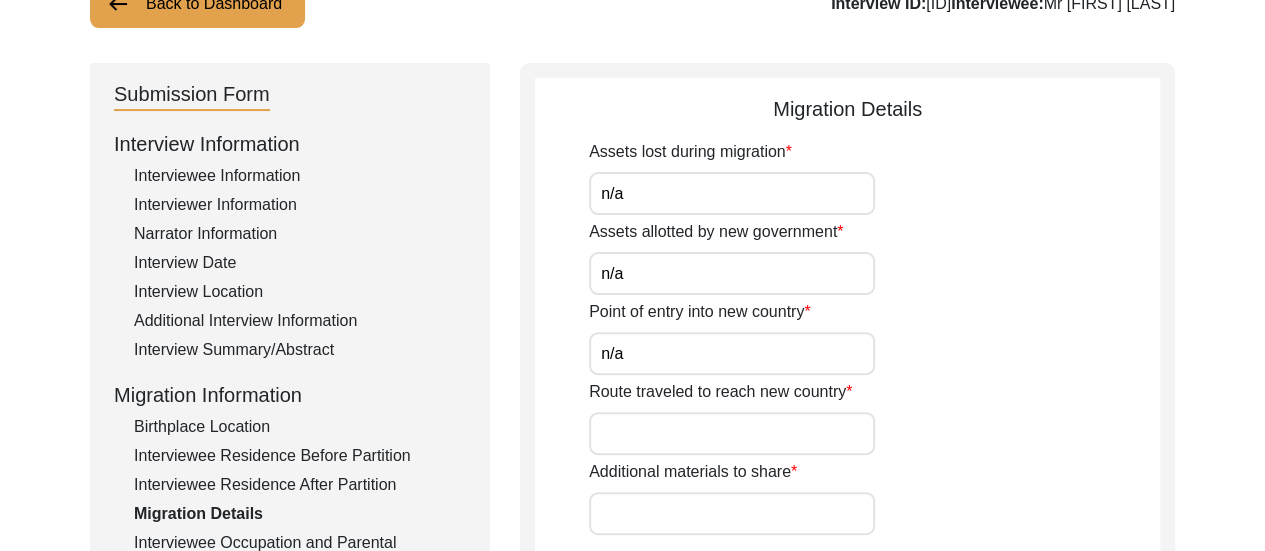 type on "n/a" 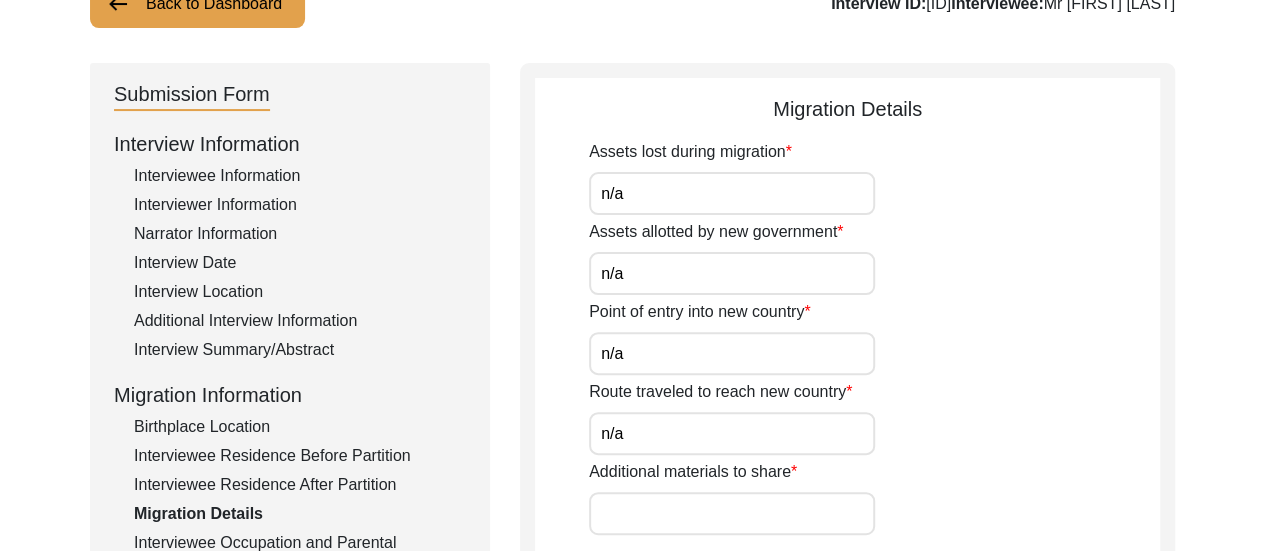type on "n/a" 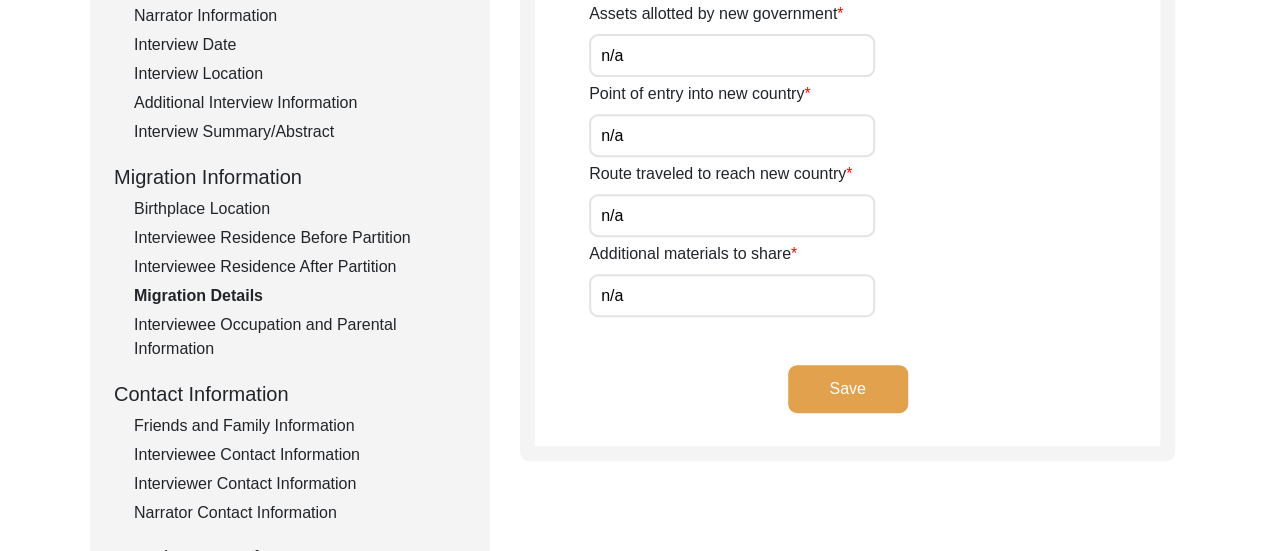 scroll, scrollTop: 406, scrollLeft: 0, axis: vertical 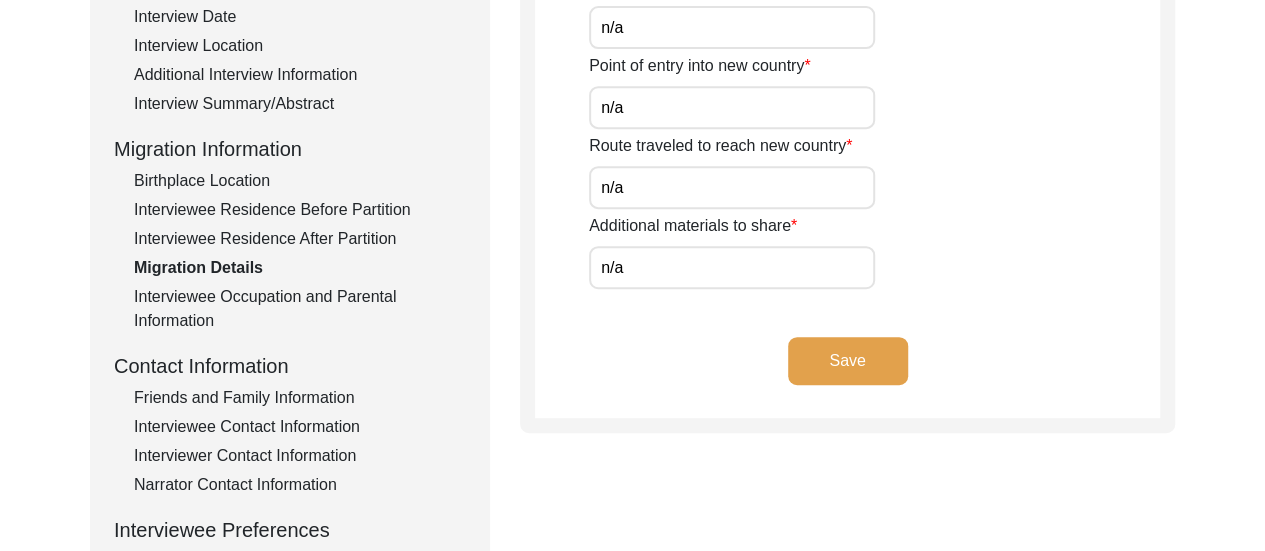 type on "n/a" 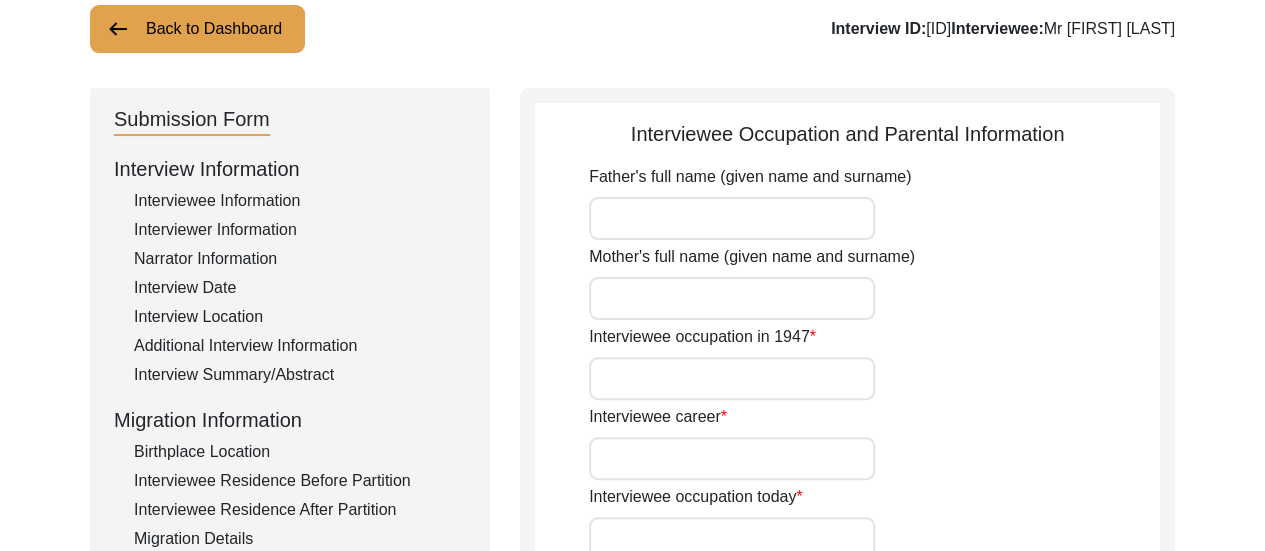scroll, scrollTop: 109, scrollLeft: 0, axis: vertical 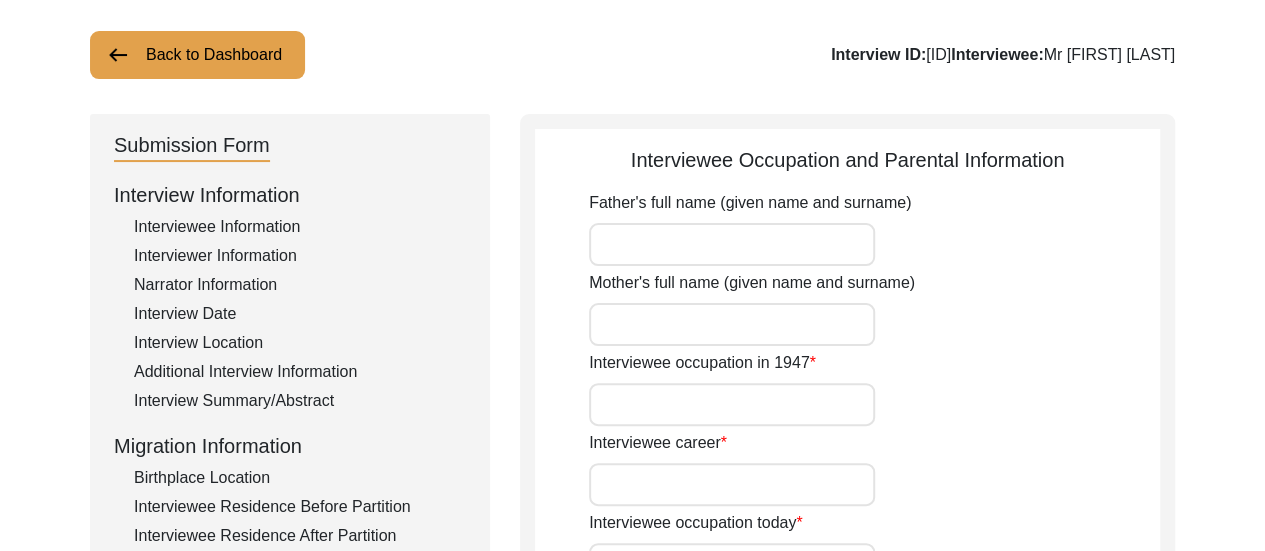 click on "Father's full name (given name and surname)" at bounding box center [732, 244] 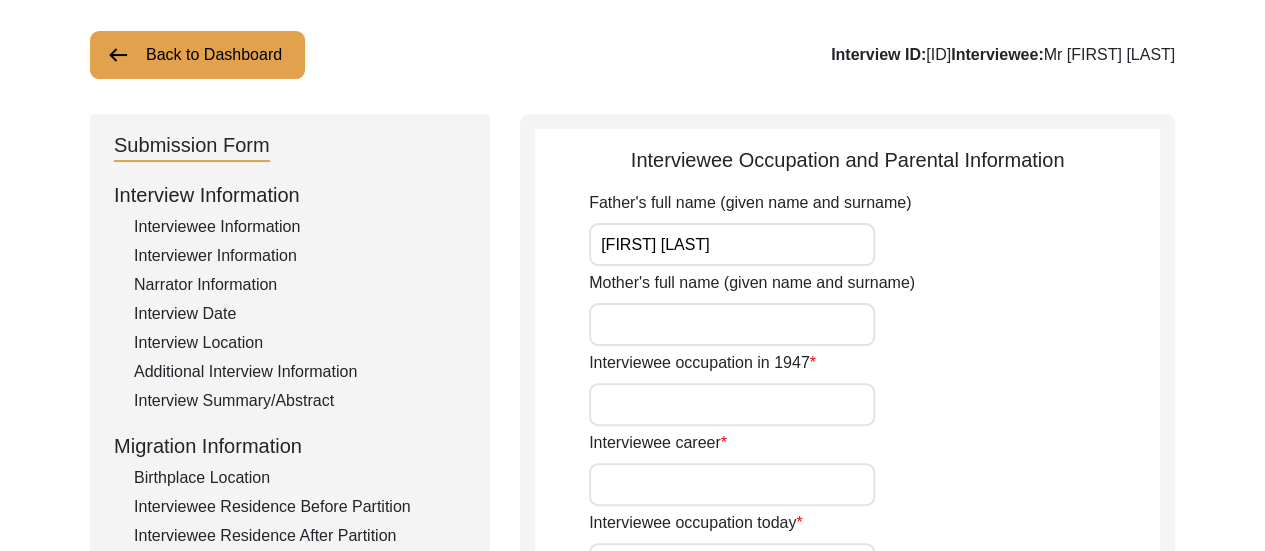 type on "[FIRST] [LAST]" 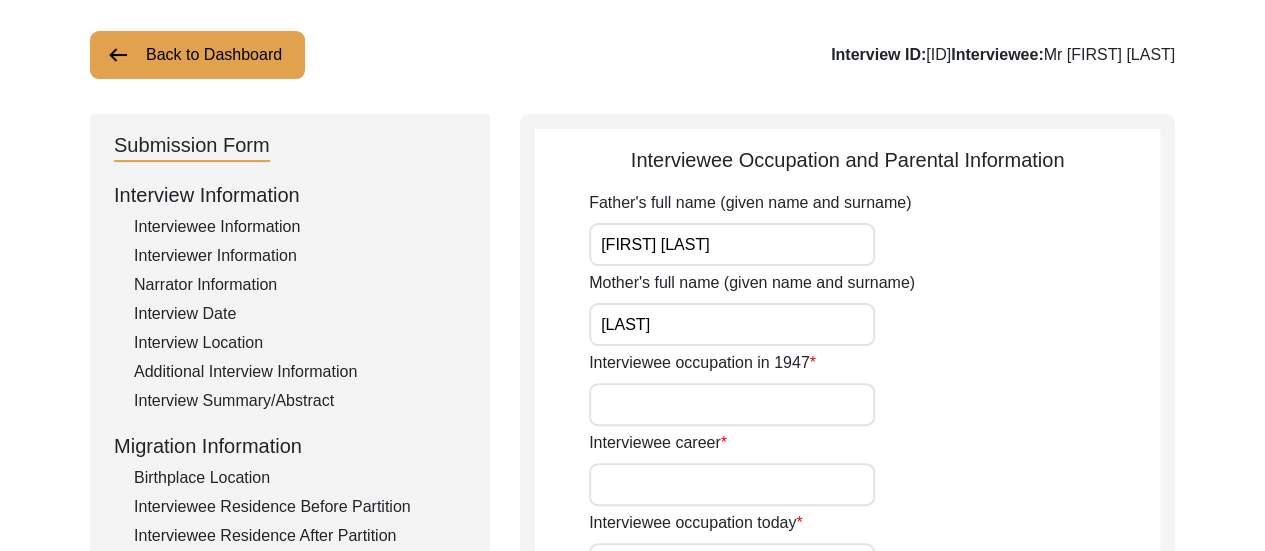 type on "[LAST]" 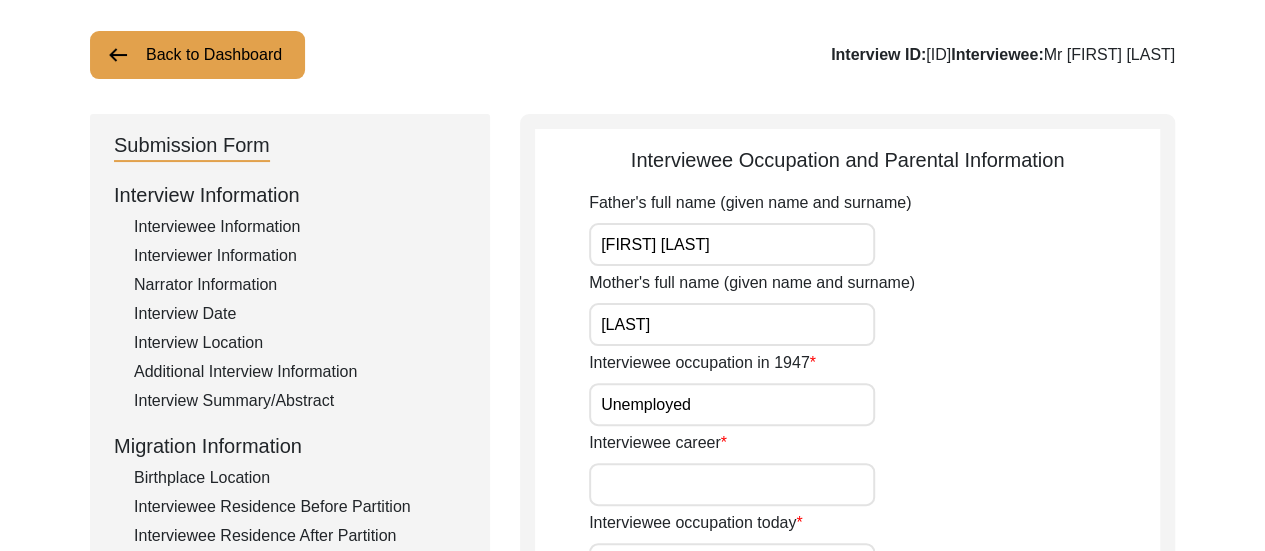 type on "Unemployed" 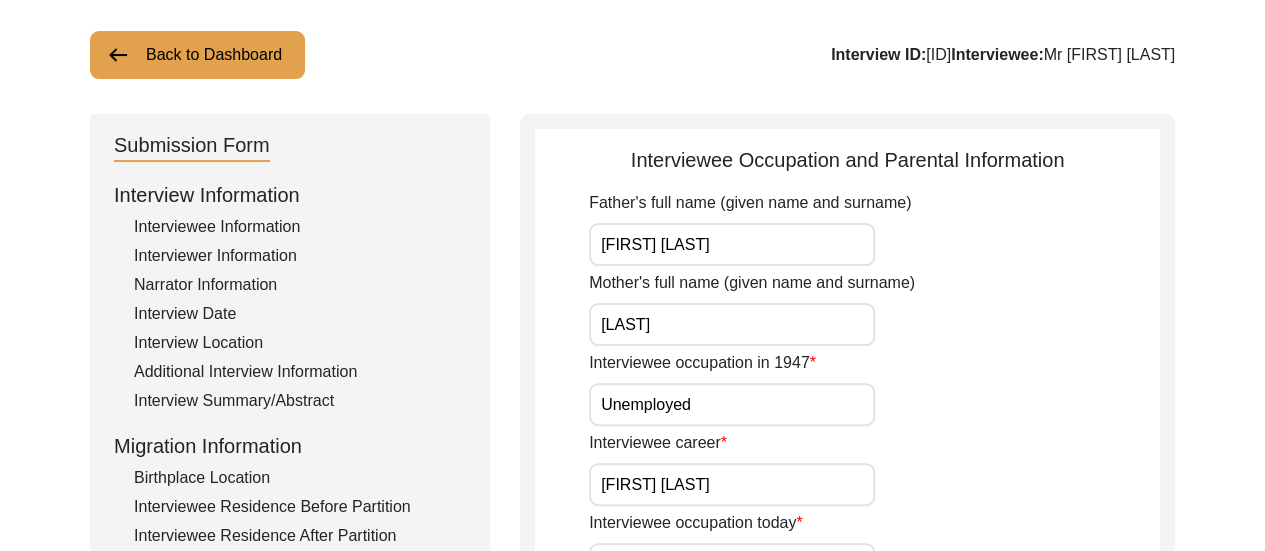 type on "[FIRST] [LAST]" 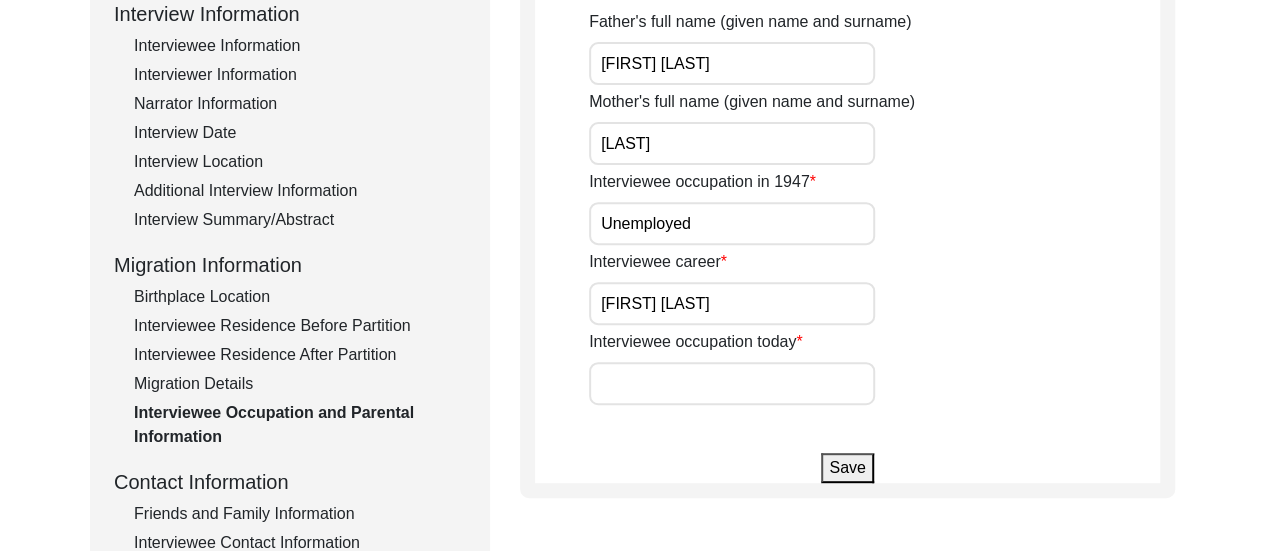 scroll, scrollTop: 286, scrollLeft: 0, axis: vertical 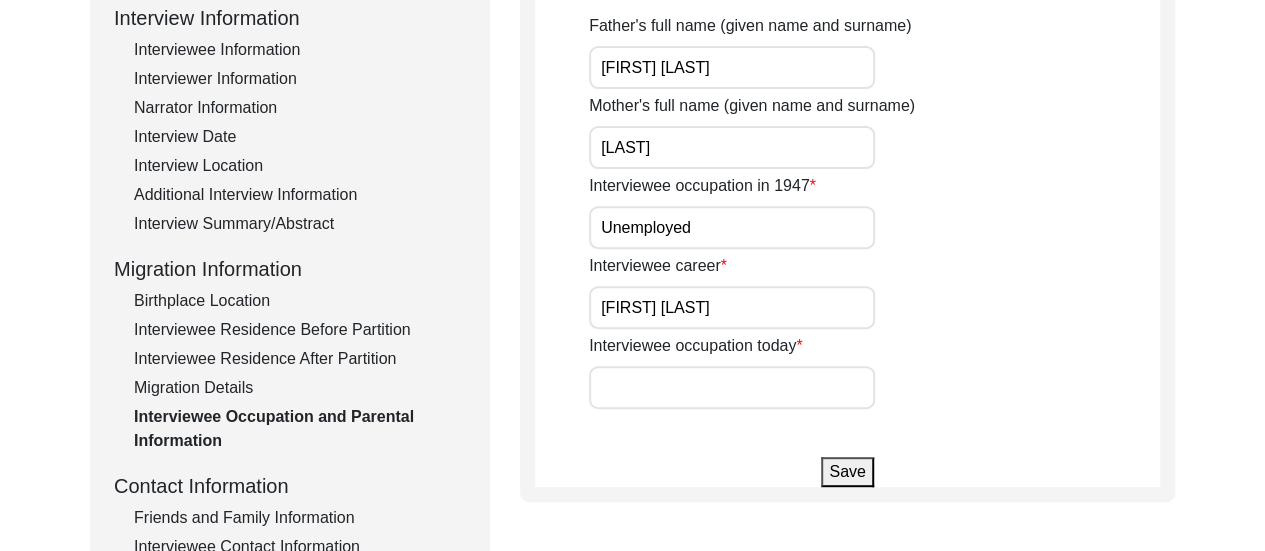 click on "Interviewee occupation today" at bounding box center (732, 387) 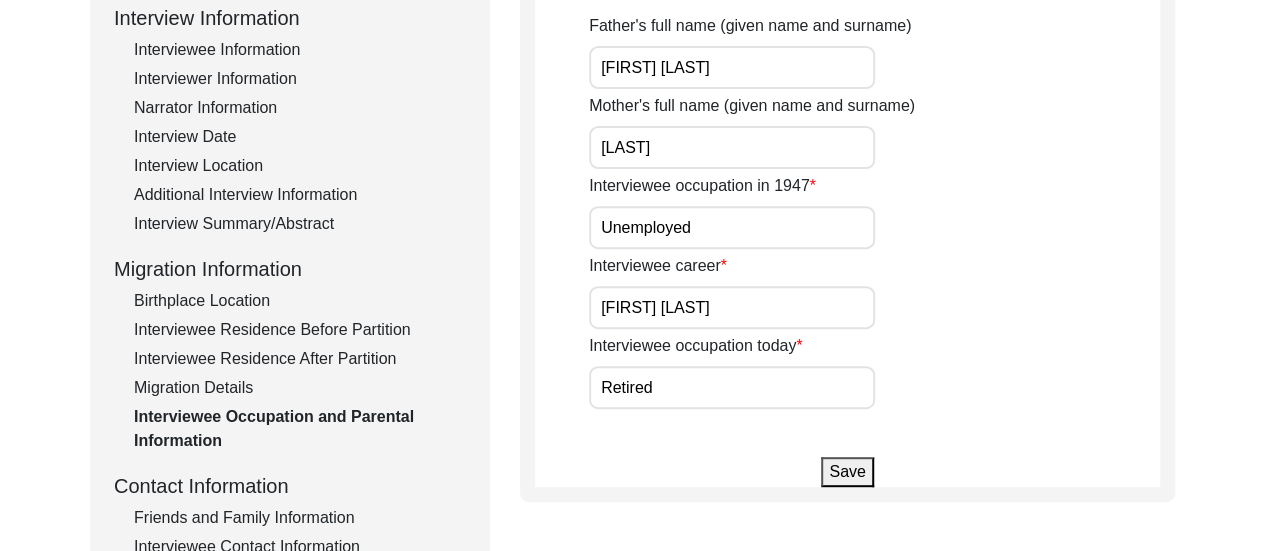type on "Retired" 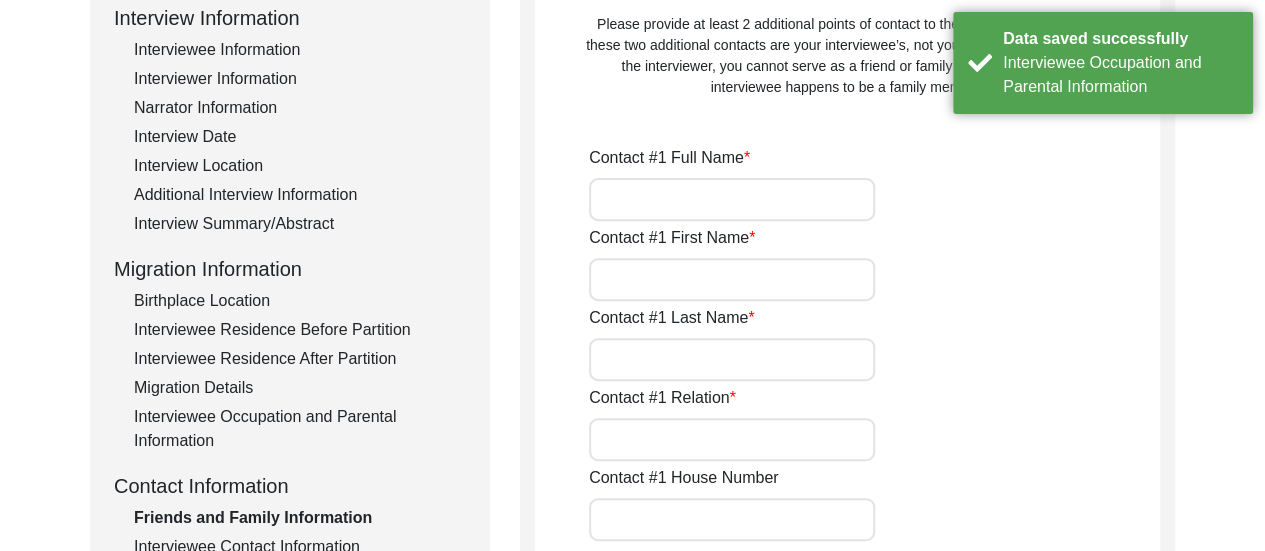 click on "Contact #1 Full Name" at bounding box center [732, 199] 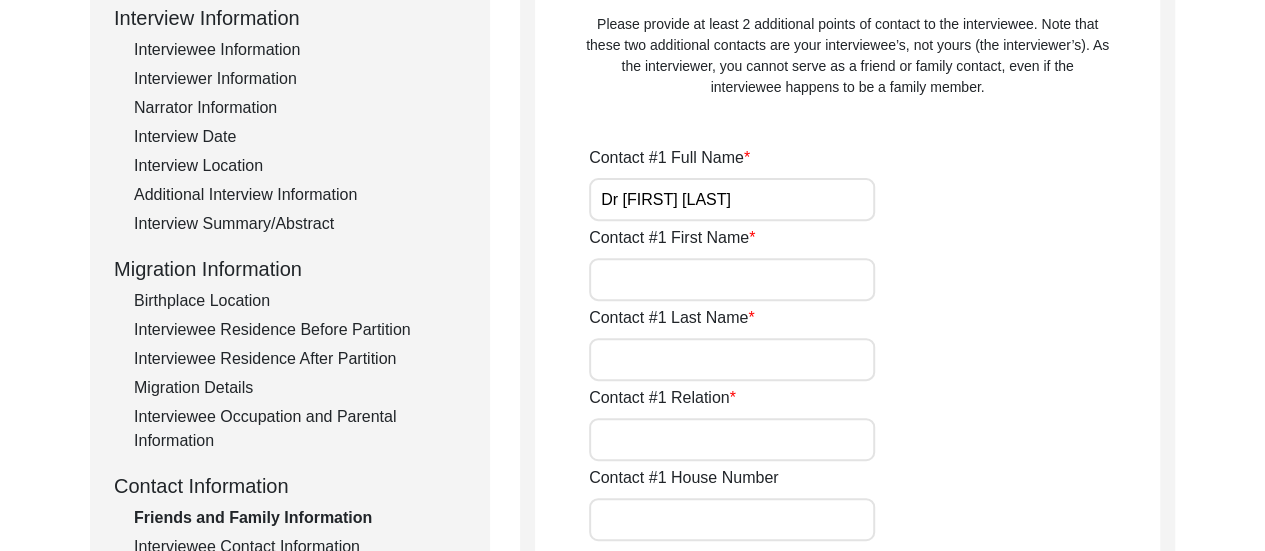 type on "Dr [FIRST] [LAST]" 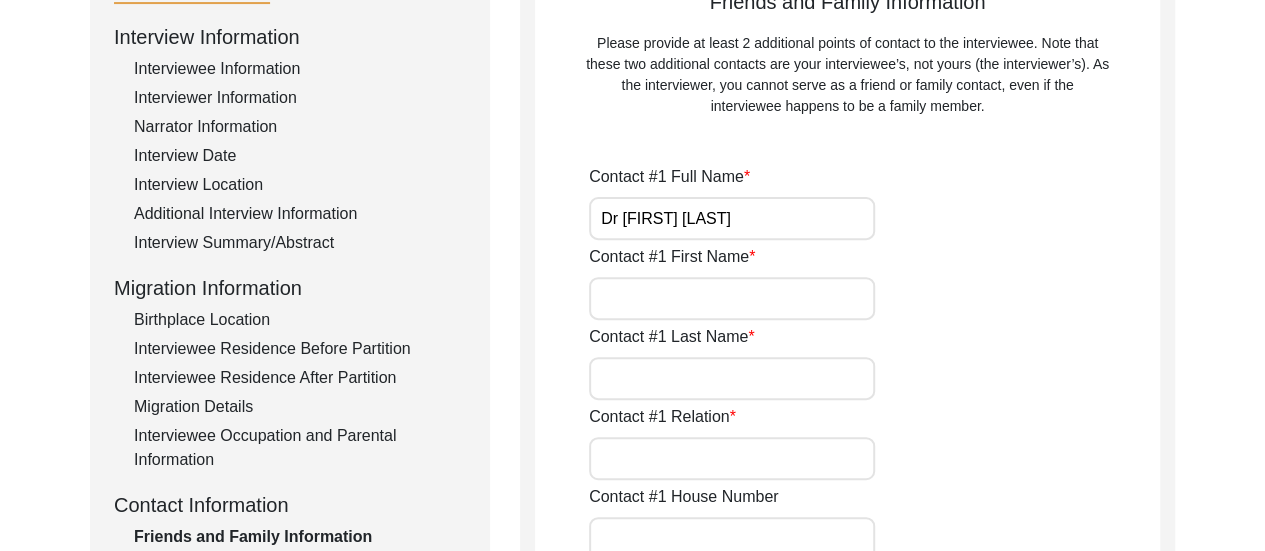 scroll, scrollTop: 229, scrollLeft: 0, axis: vertical 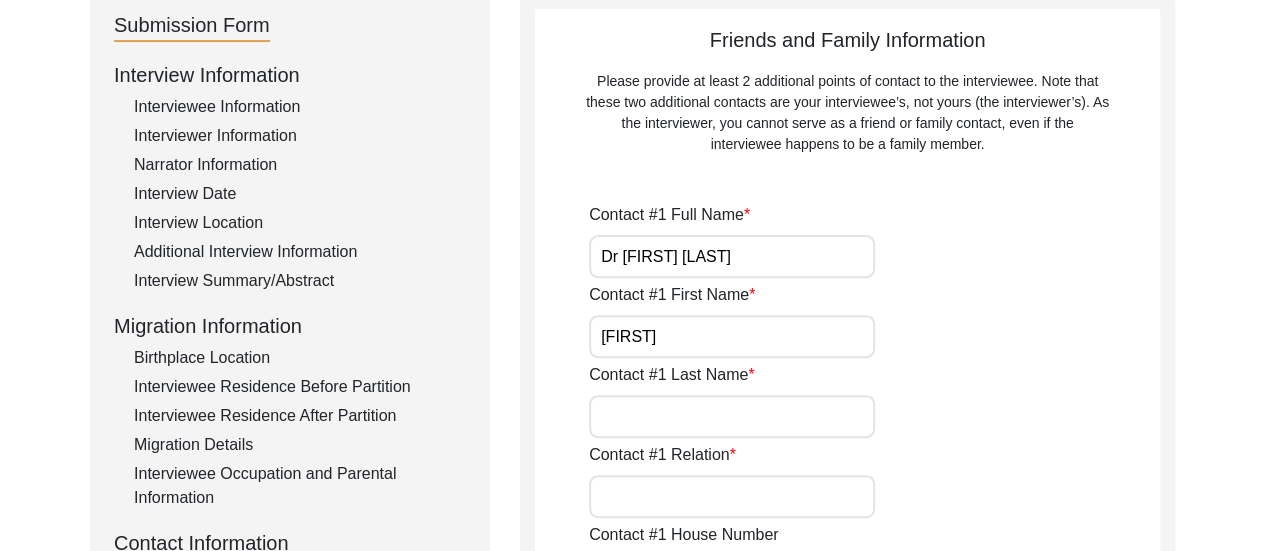 type on "[FIRST]" 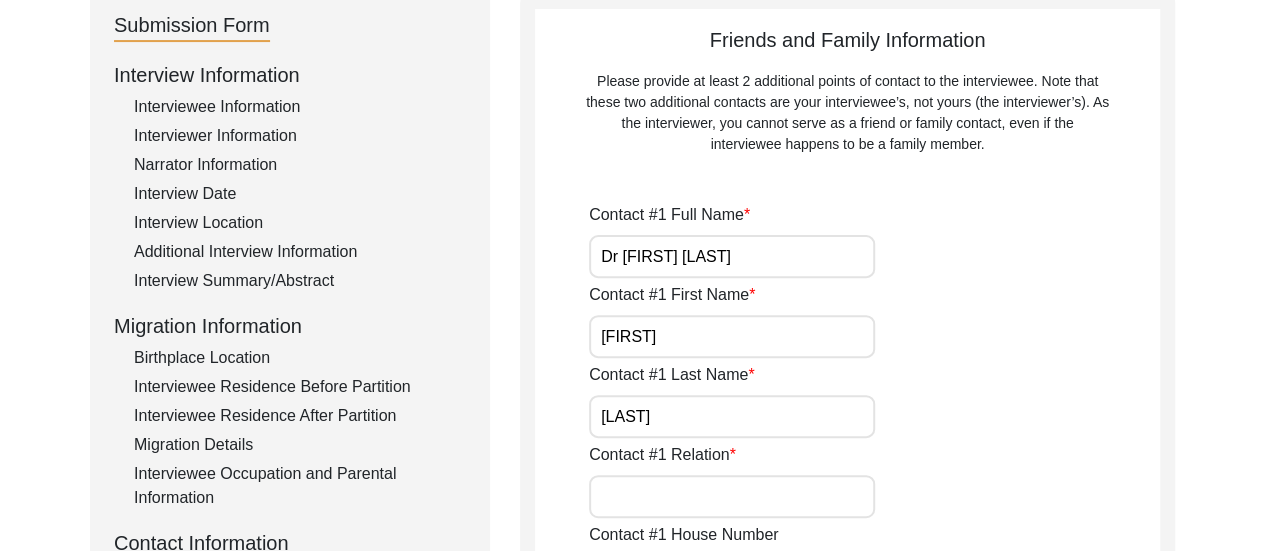 type on "[LAST]" 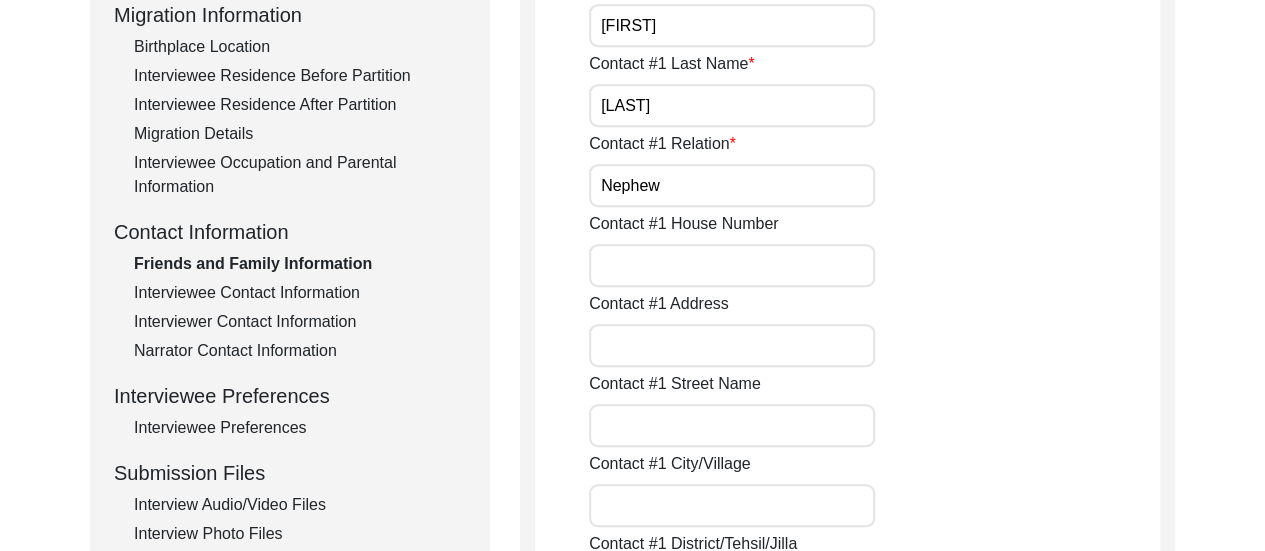 scroll, scrollTop: 590, scrollLeft: 0, axis: vertical 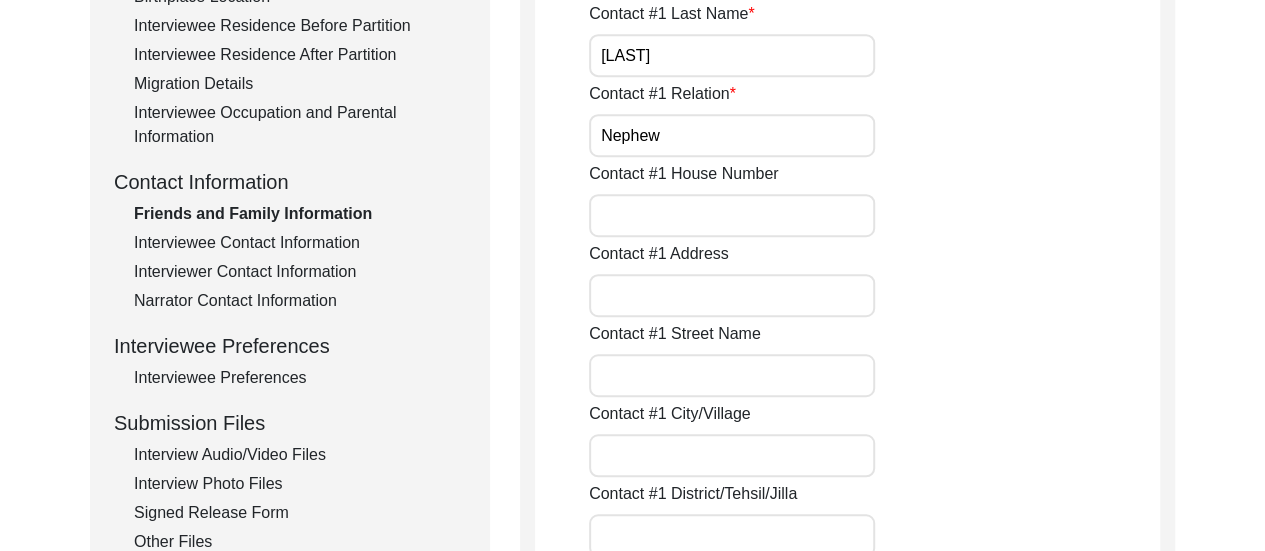 type on "Nephew" 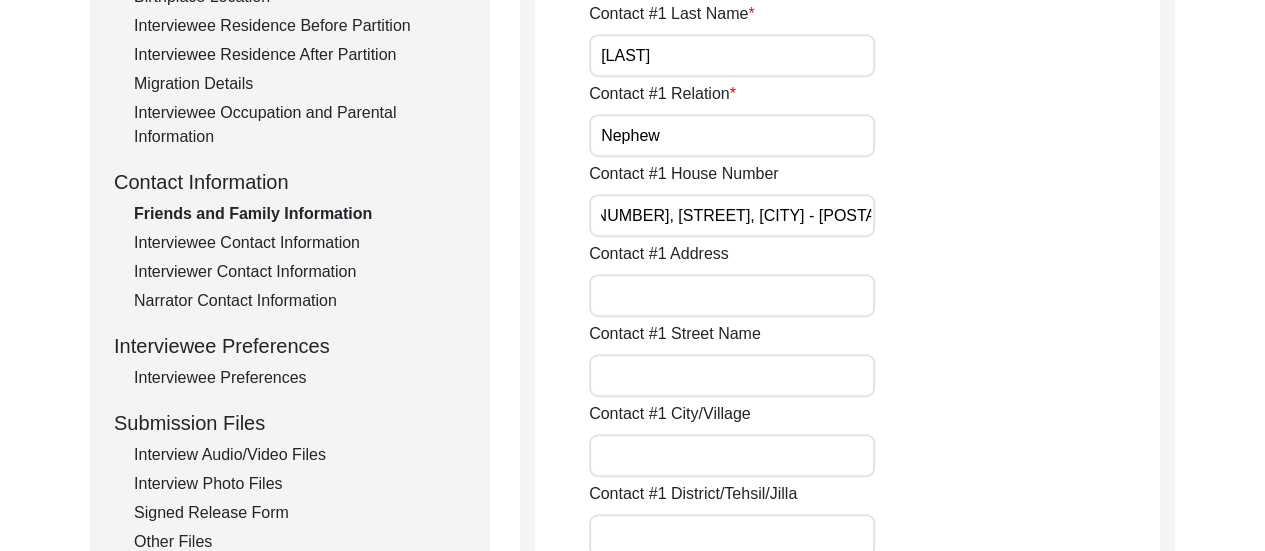 scroll, scrollTop: 0, scrollLeft: 0, axis: both 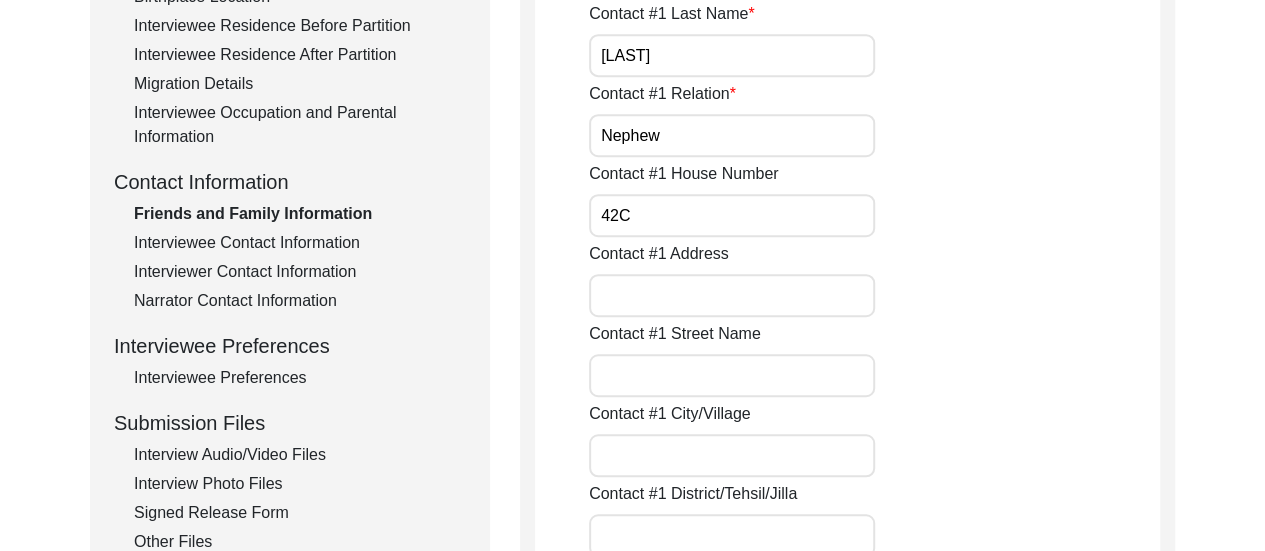 type on "42C" 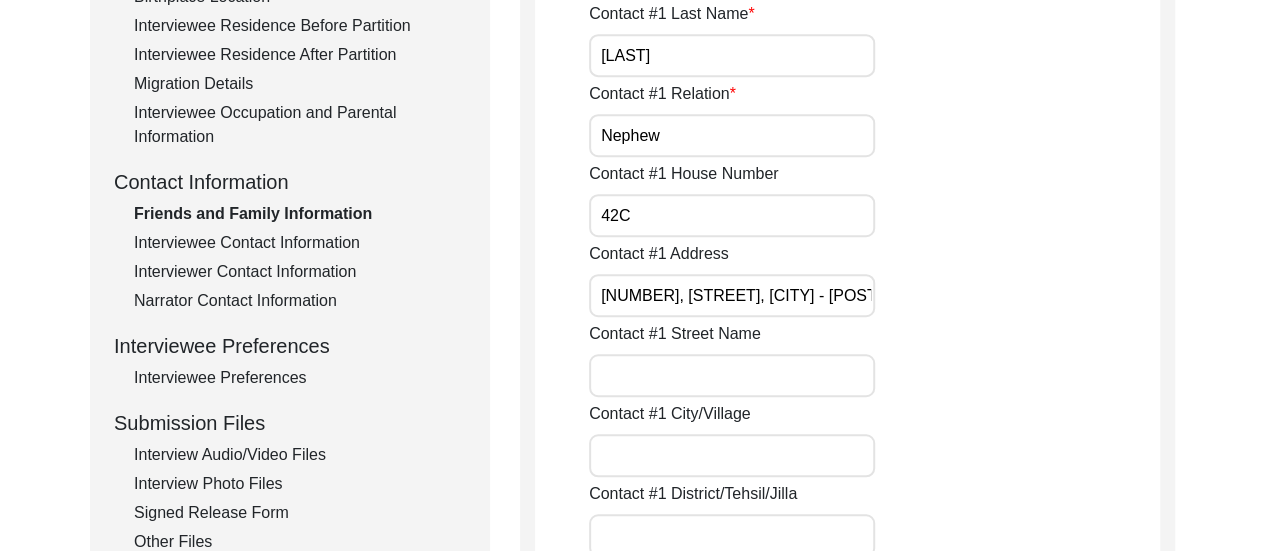 scroll, scrollTop: 0, scrollLeft: 19, axis: horizontal 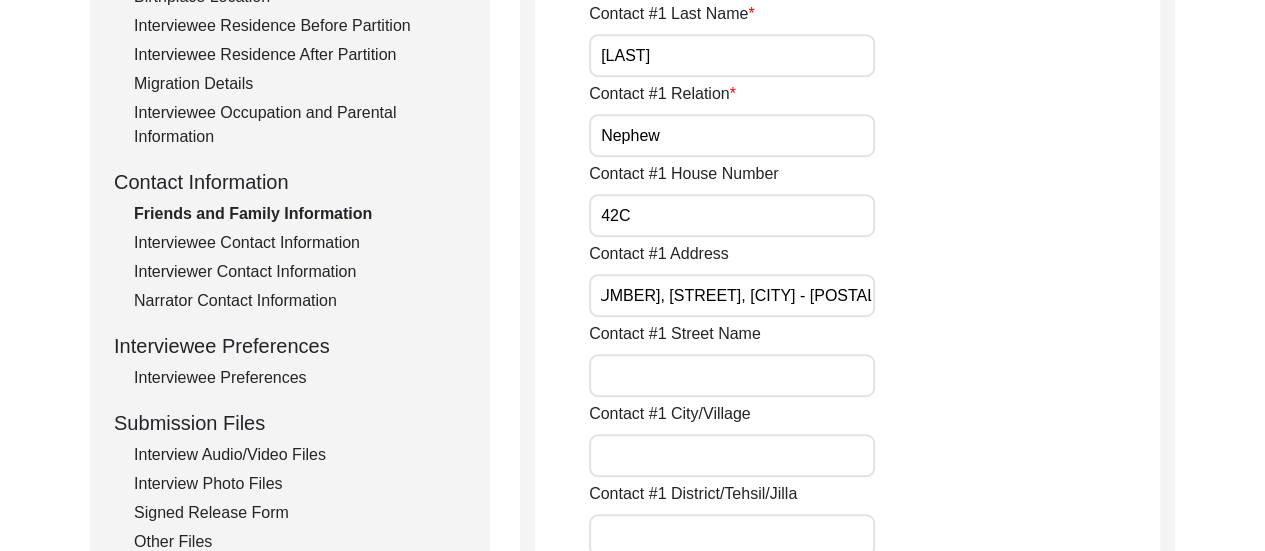 type on "[NUMBER], [STREET], [CITY] - [POSTAL_CODE]" 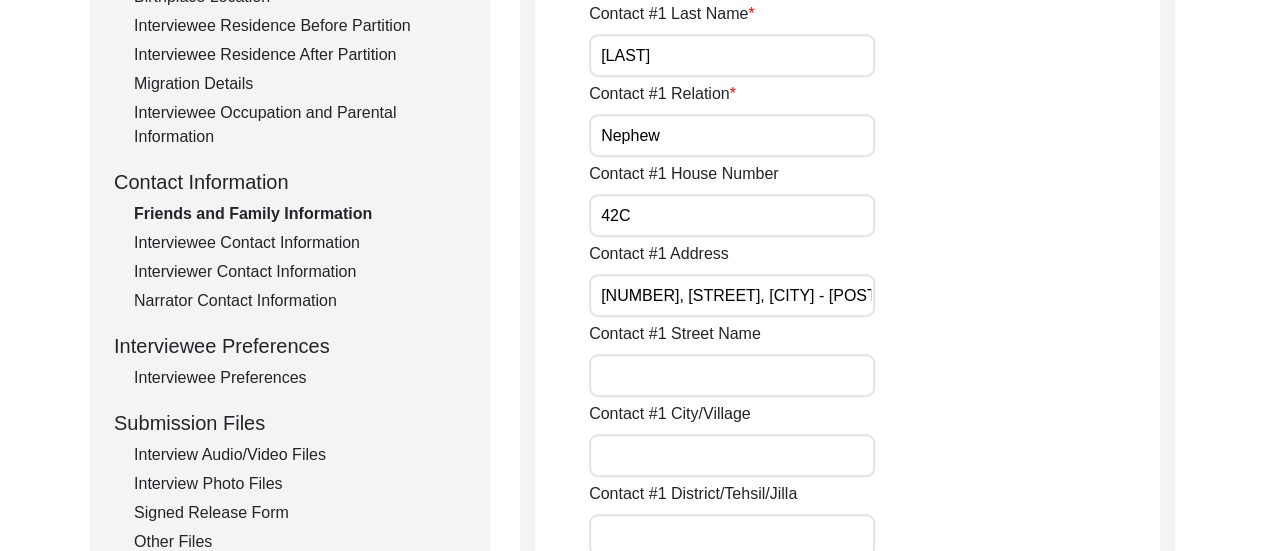 click on "Contact #1 Street Name" at bounding box center [732, 375] 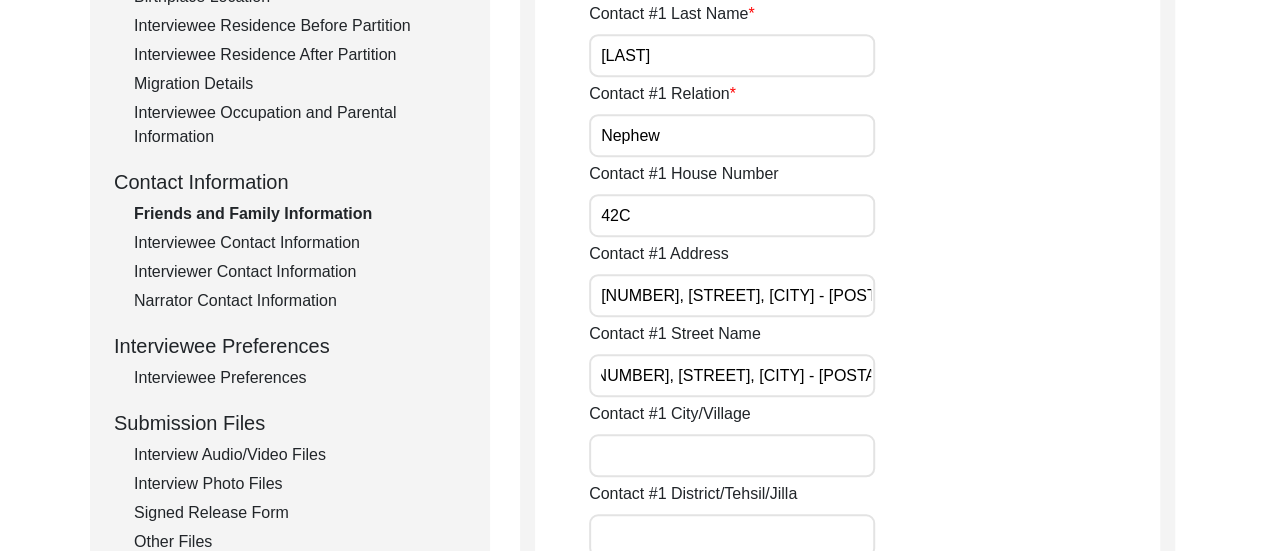 scroll, scrollTop: 0, scrollLeft: 0, axis: both 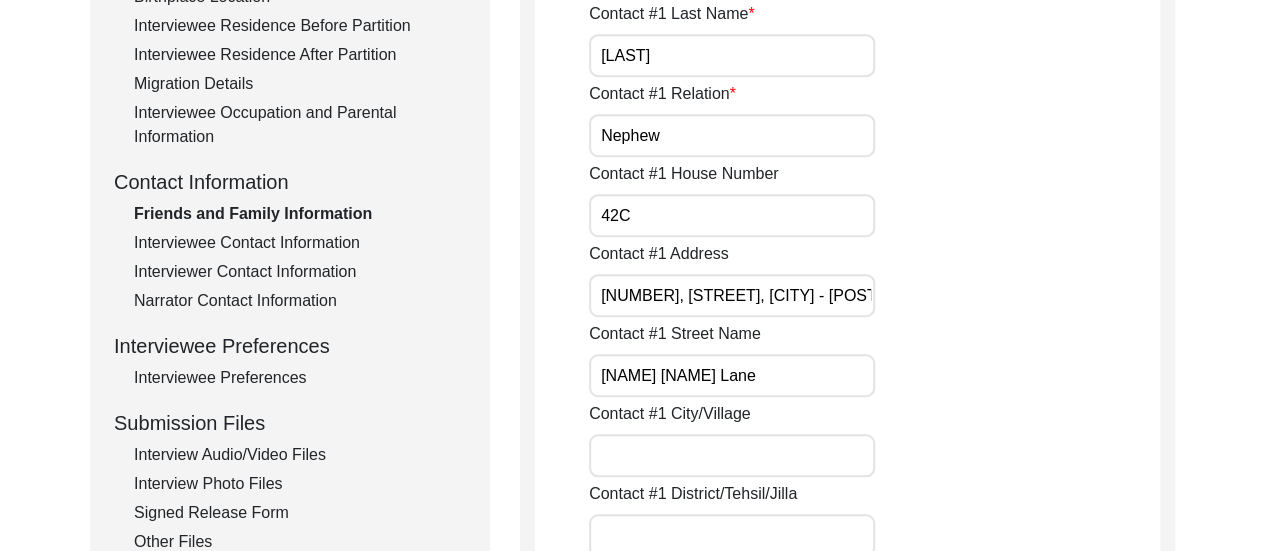 type on "[NAME] [NAME] Lane" 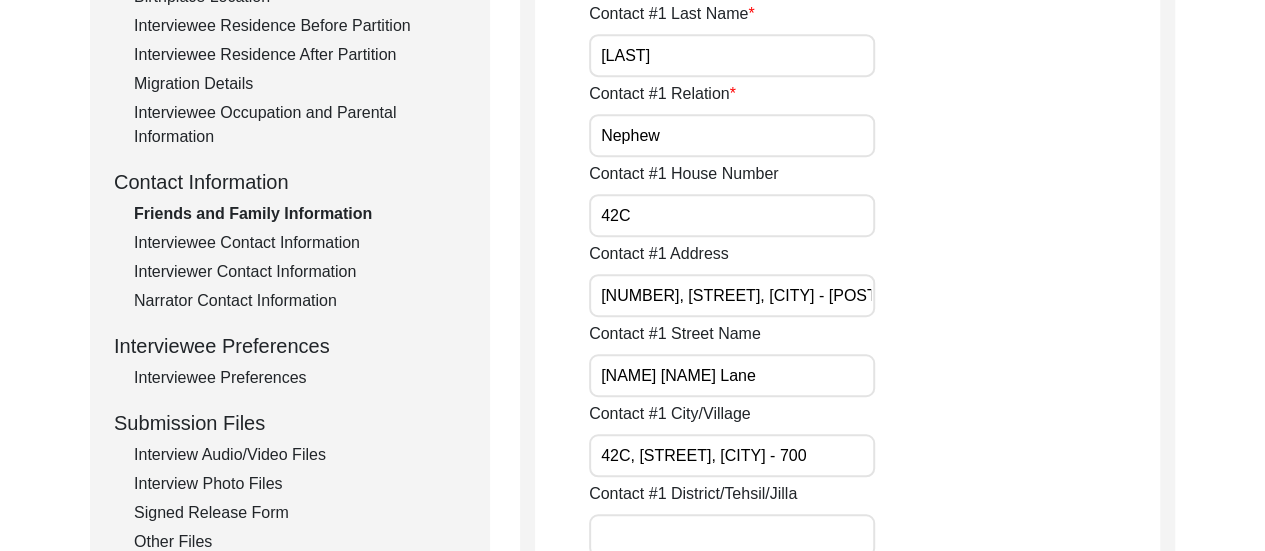 scroll, scrollTop: 0, scrollLeft: 0, axis: both 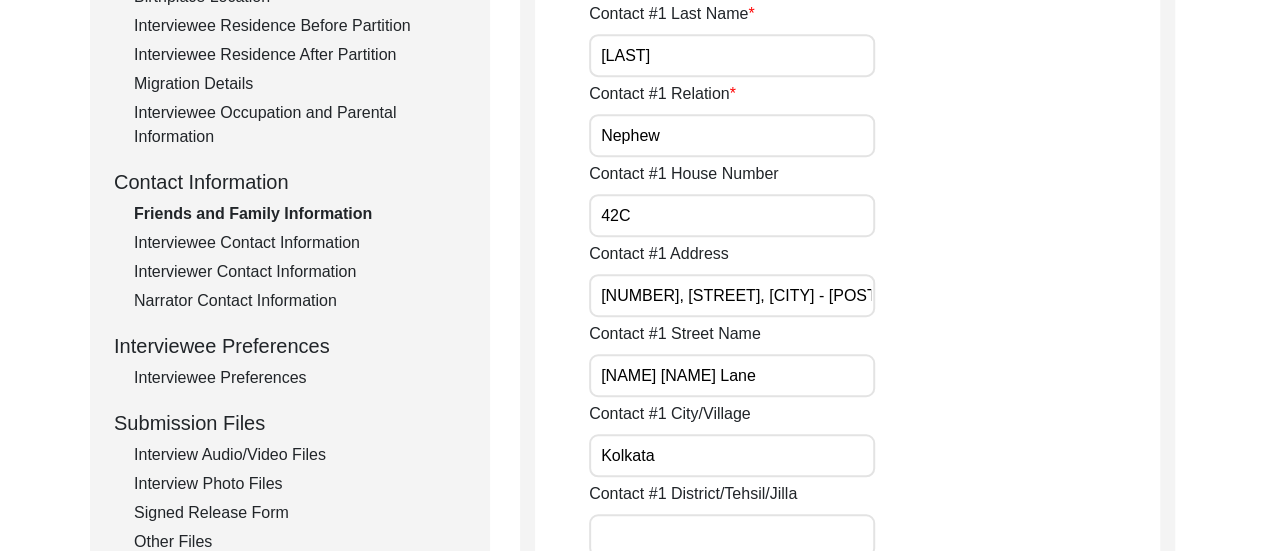 type on "Kolkata" 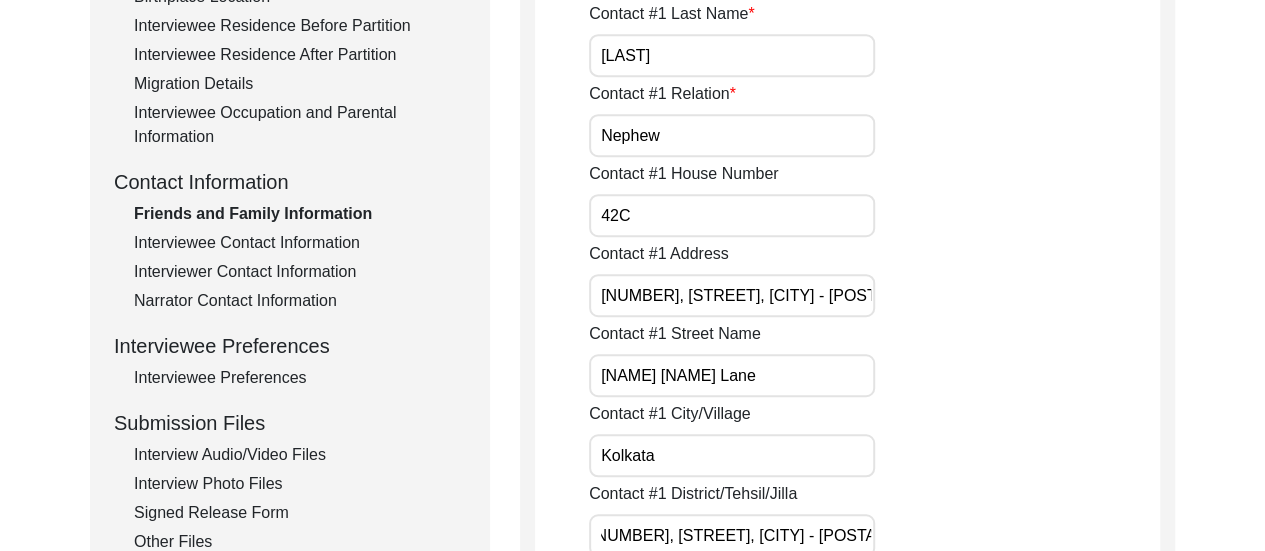 scroll, scrollTop: 0, scrollLeft: 0, axis: both 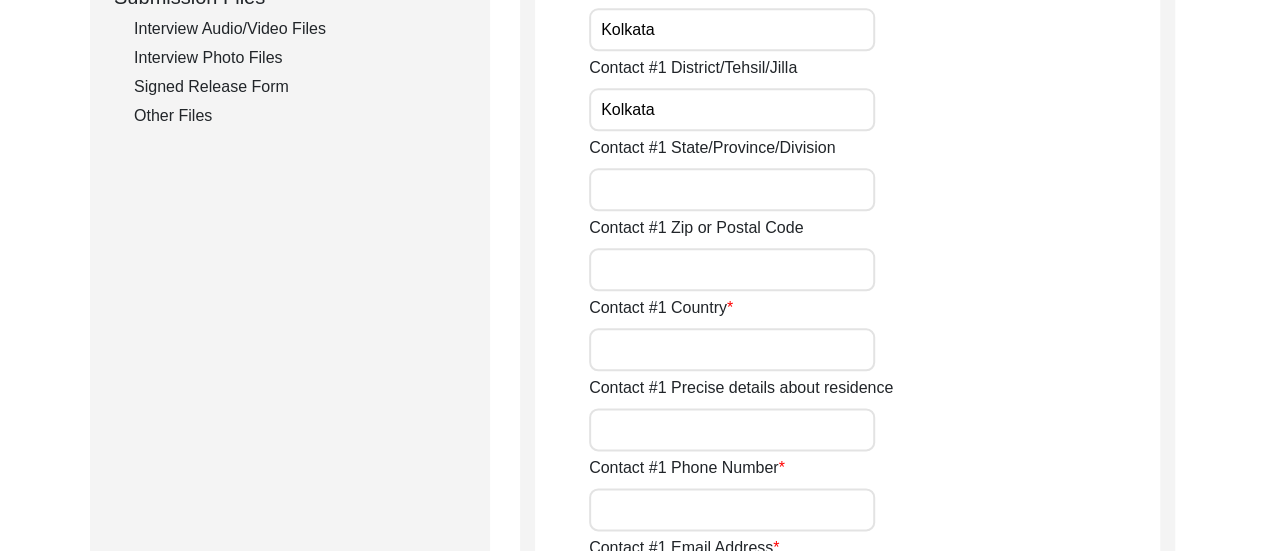 type on "Kolkata" 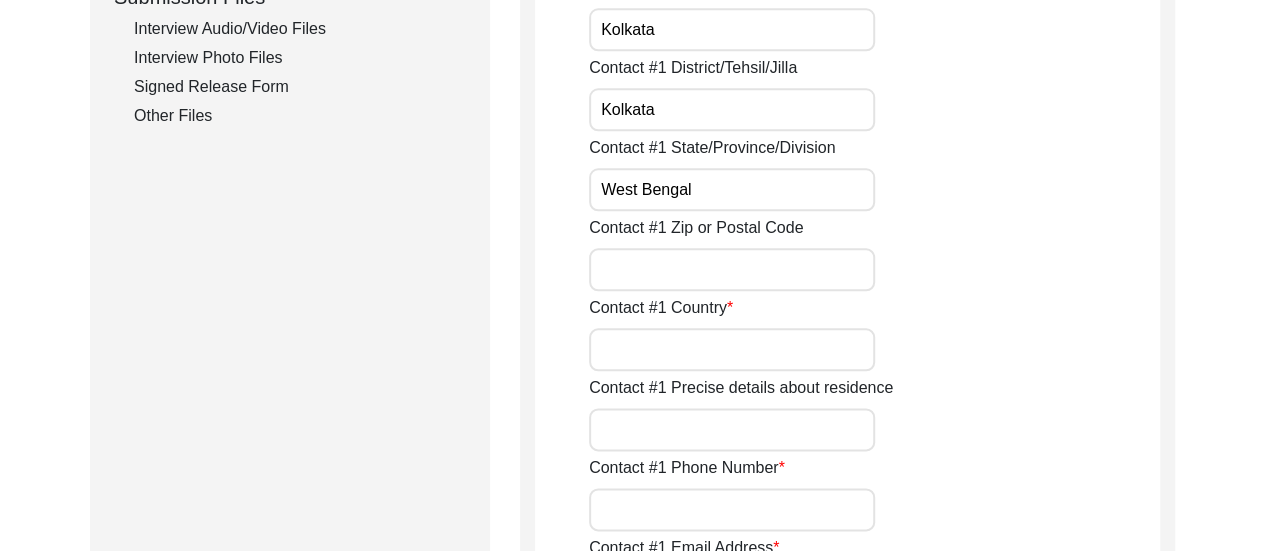 type on "West Bengal" 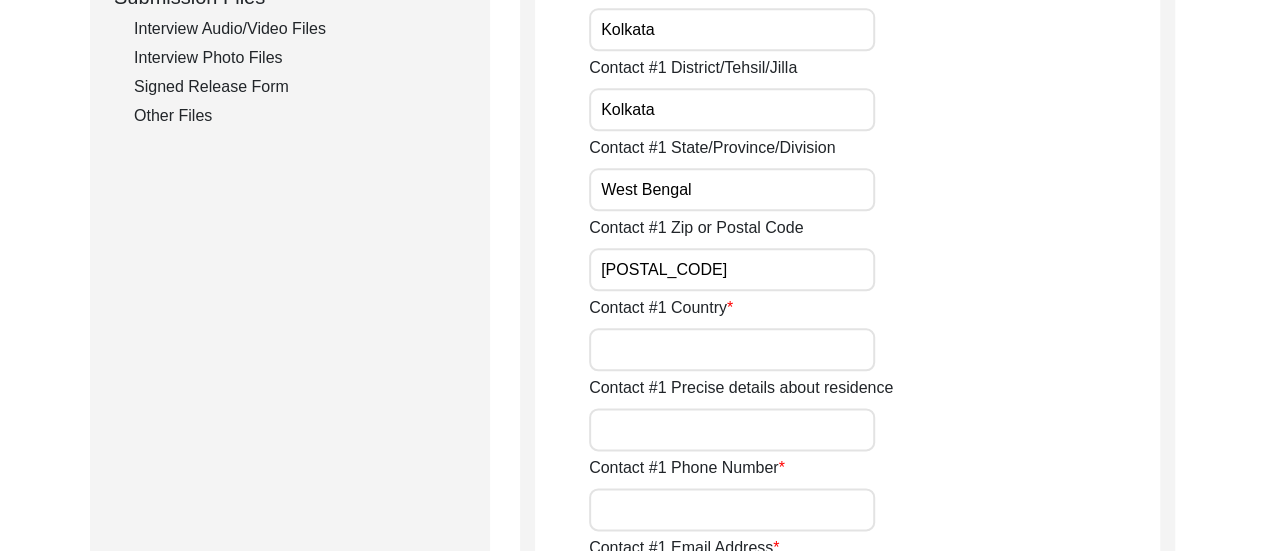type on "[POSTAL_CODE]" 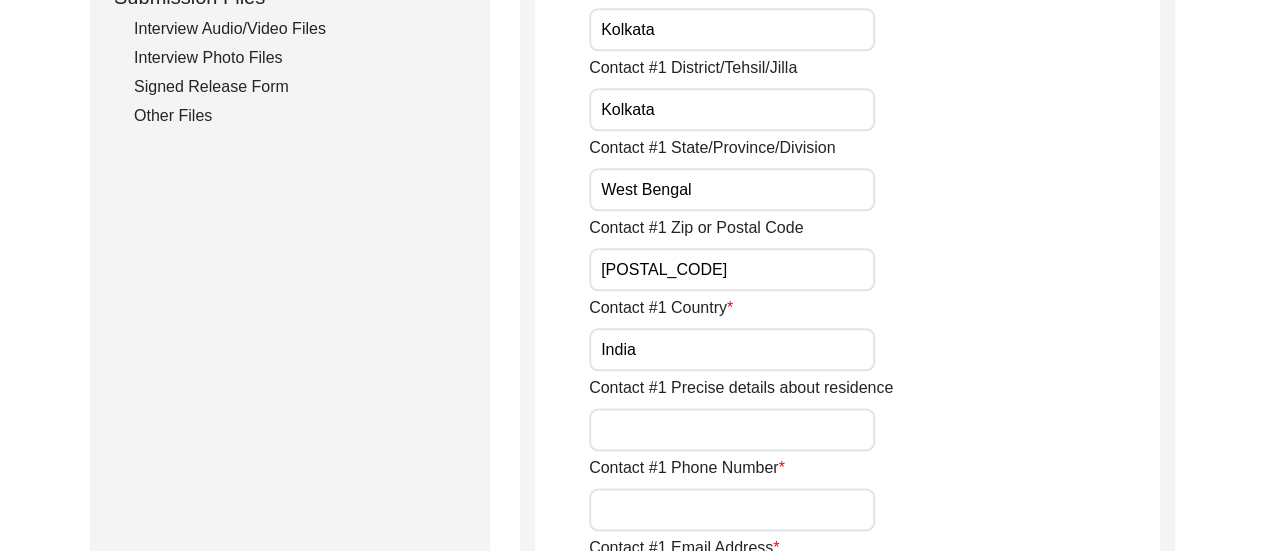 type on "India" 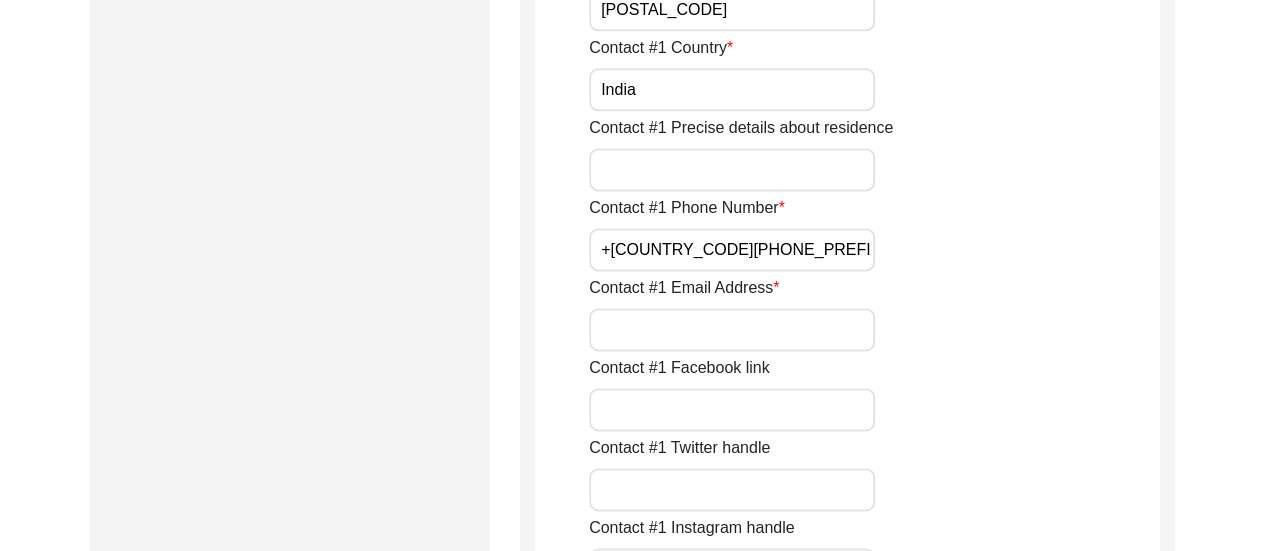 scroll, scrollTop: 1327, scrollLeft: 0, axis: vertical 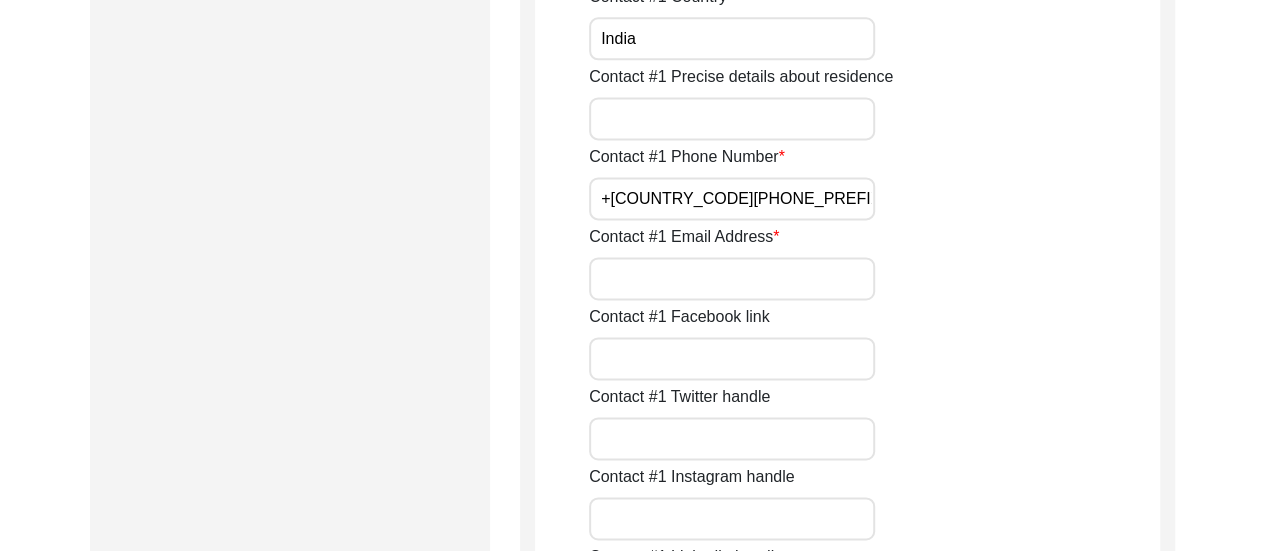 type on "+[COUNTRY_CODE][PHONE_PREFIX]" 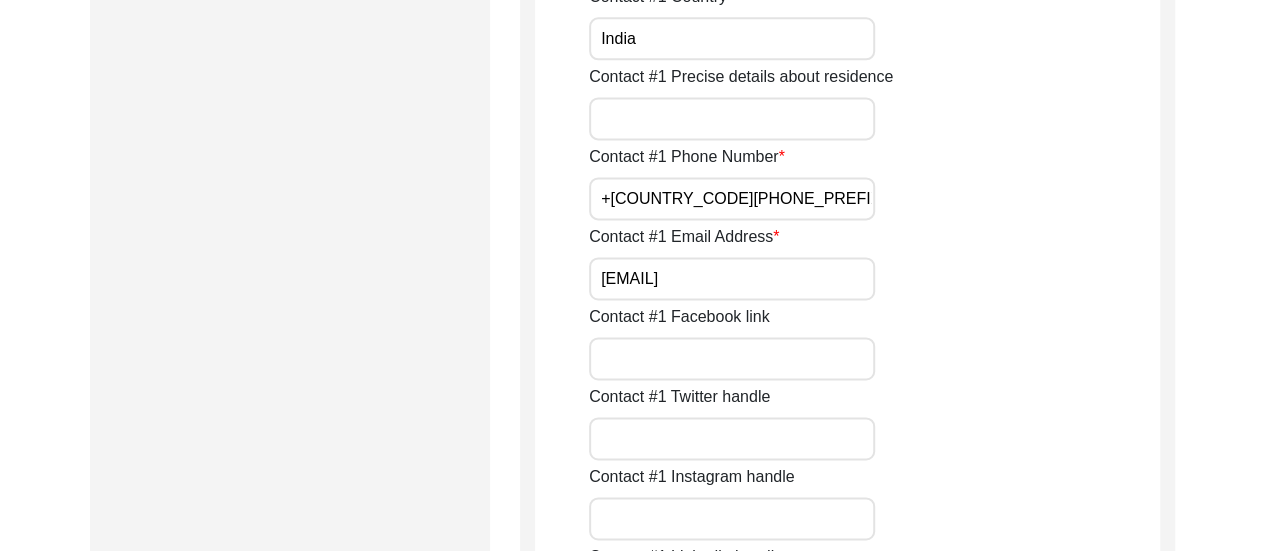 scroll, scrollTop: 1809, scrollLeft: 0, axis: vertical 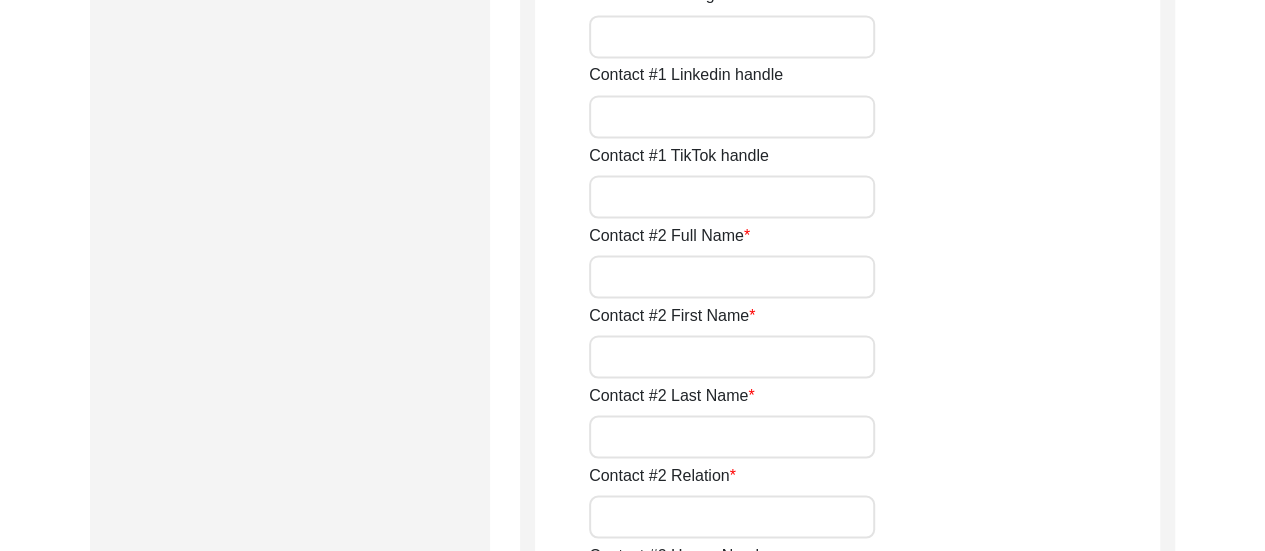 type on "[EMAIL]" 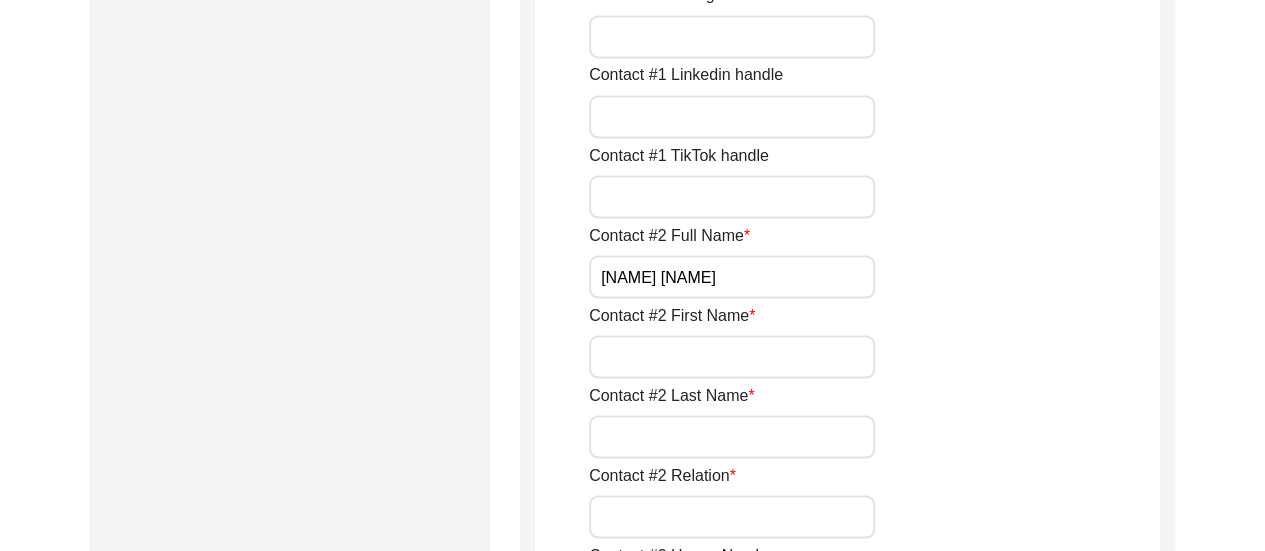 type on "[NAME] [NAME]" 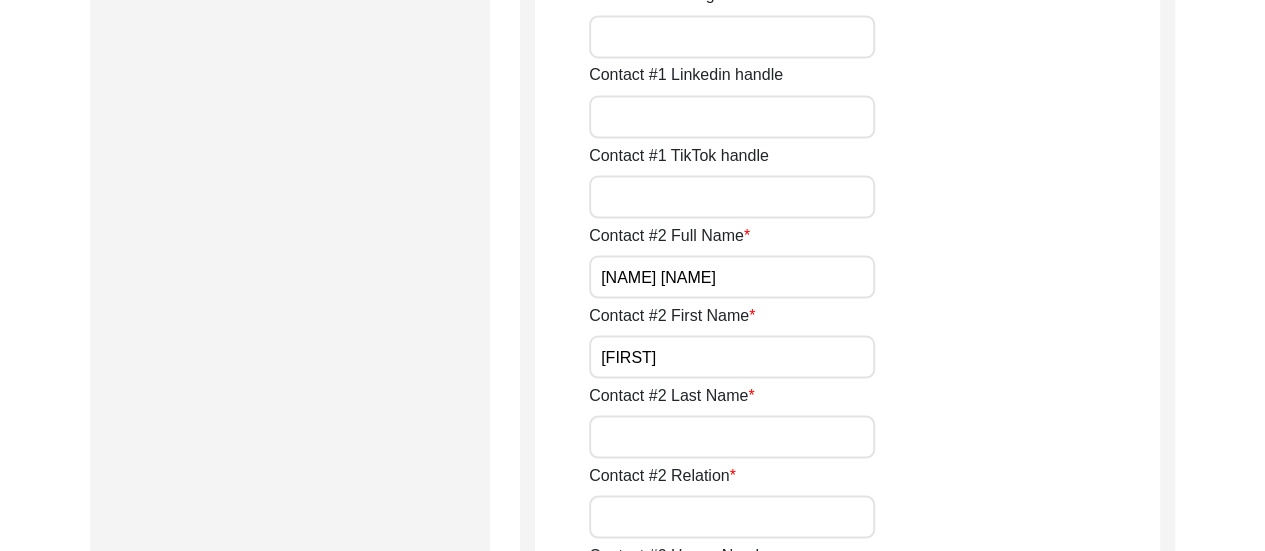type on "[FIRST]" 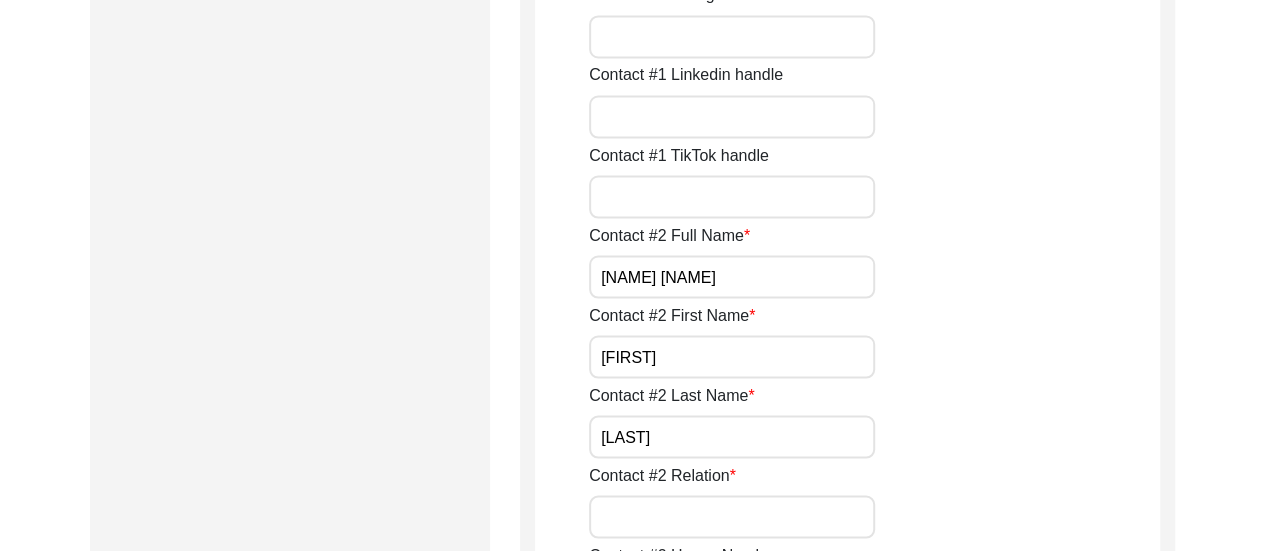 type on "[LAST]" 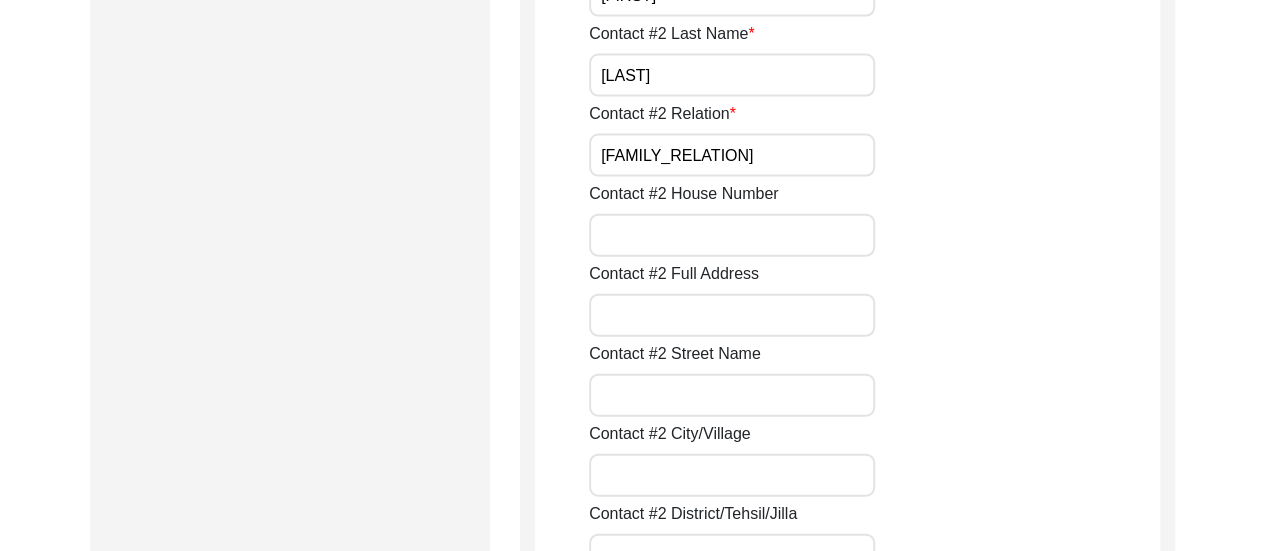 scroll, scrollTop: 2158, scrollLeft: 0, axis: vertical 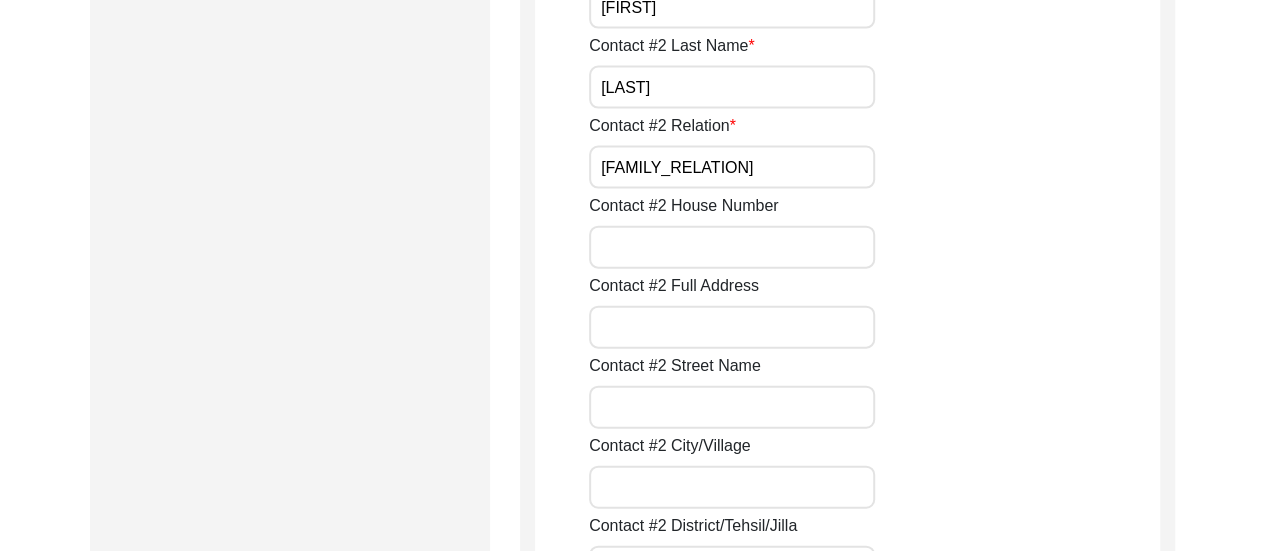 type on "[FAMILY_RELATION]" 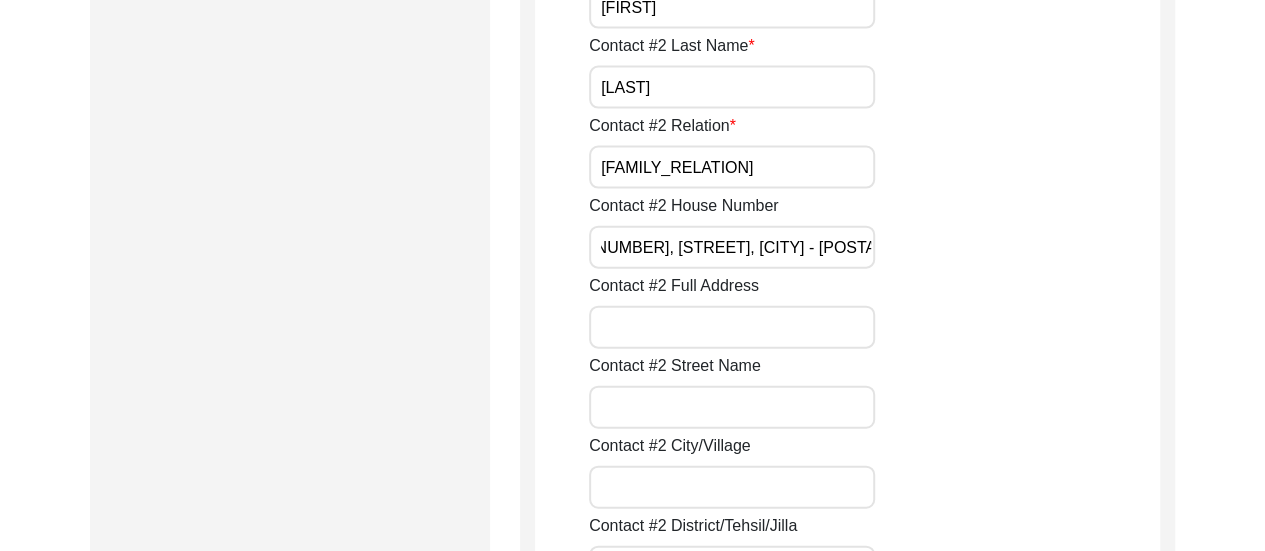 scroll, scrollTop: 0, scrollLeft: 0, axis: both 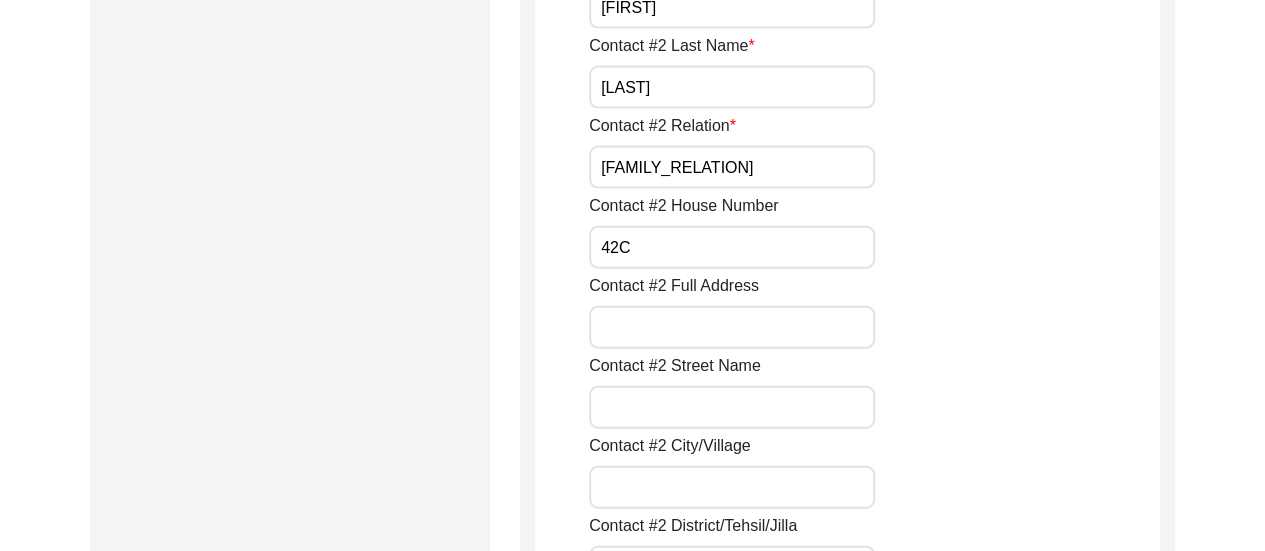 type on "42C" 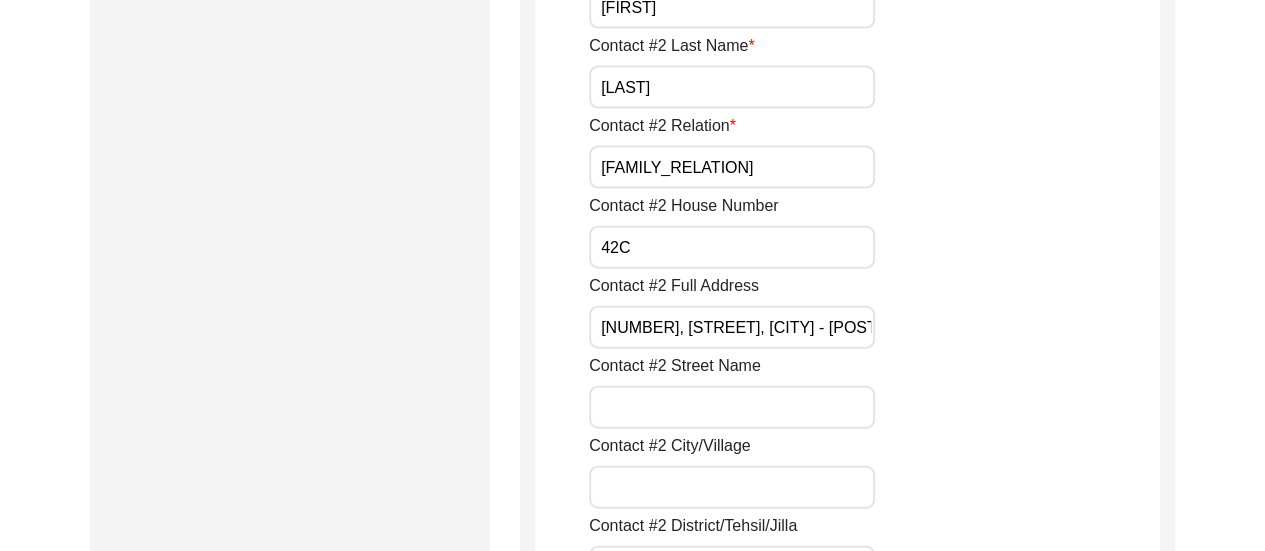 scroll, scrollTop: 0, scrollLeft: 19, axis: horizontal 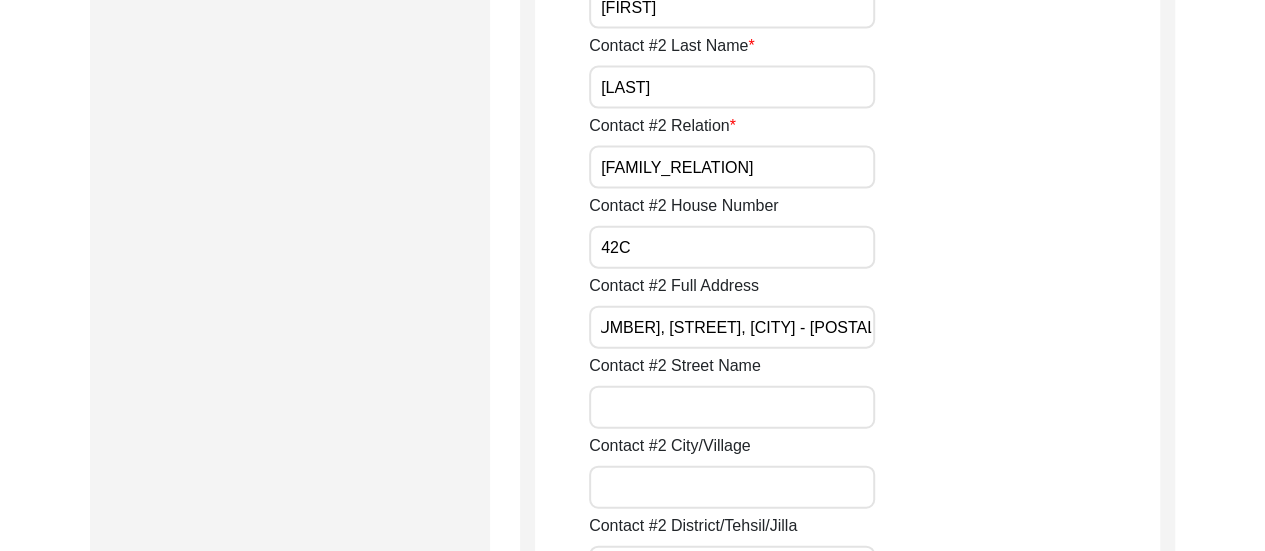 type on "[NUMBER], [STREET], [CITY] - [POSTAL_CODE]" 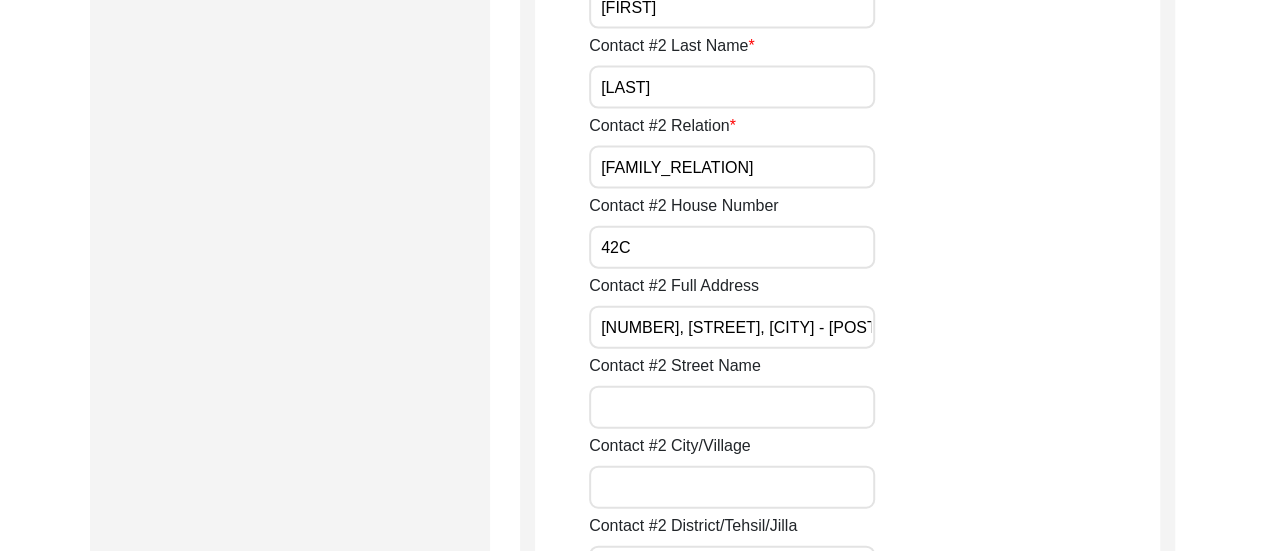 click on "Contact #2 Street Name" at bounding box center [732, 407] 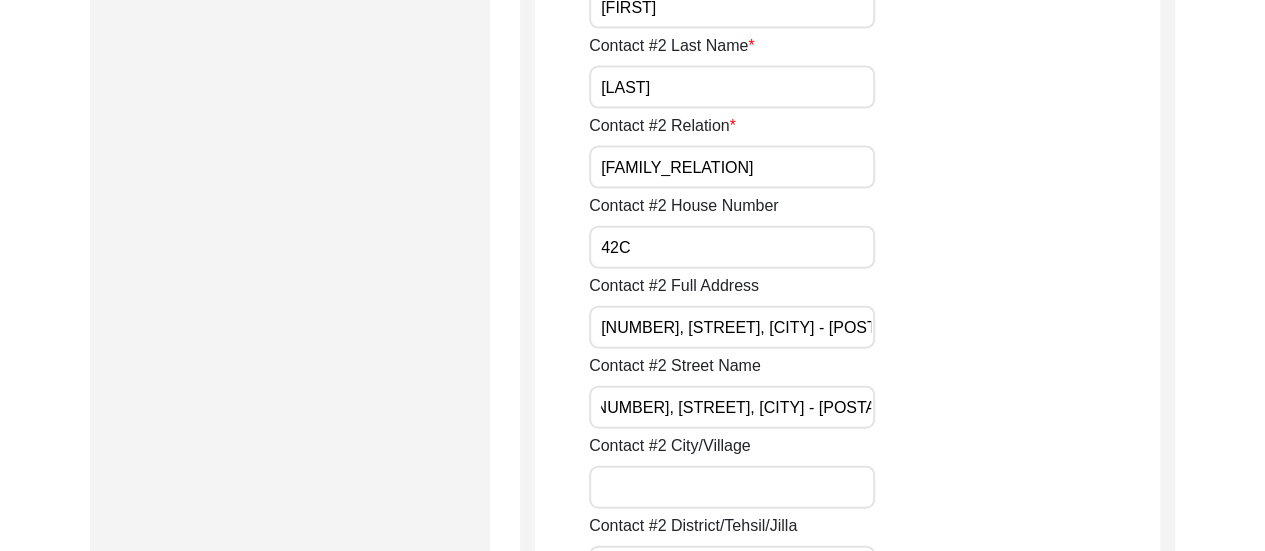 scroll, scrollTop: 0, scrollLeft: 0, axis: both 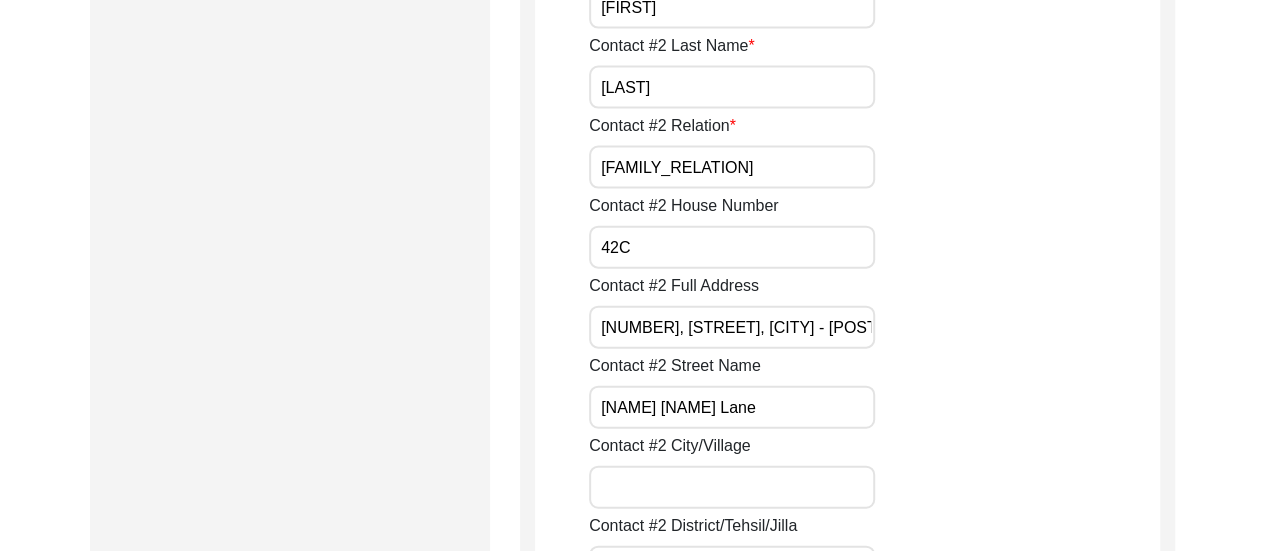 type on "[NAME] [NAME] Lane" 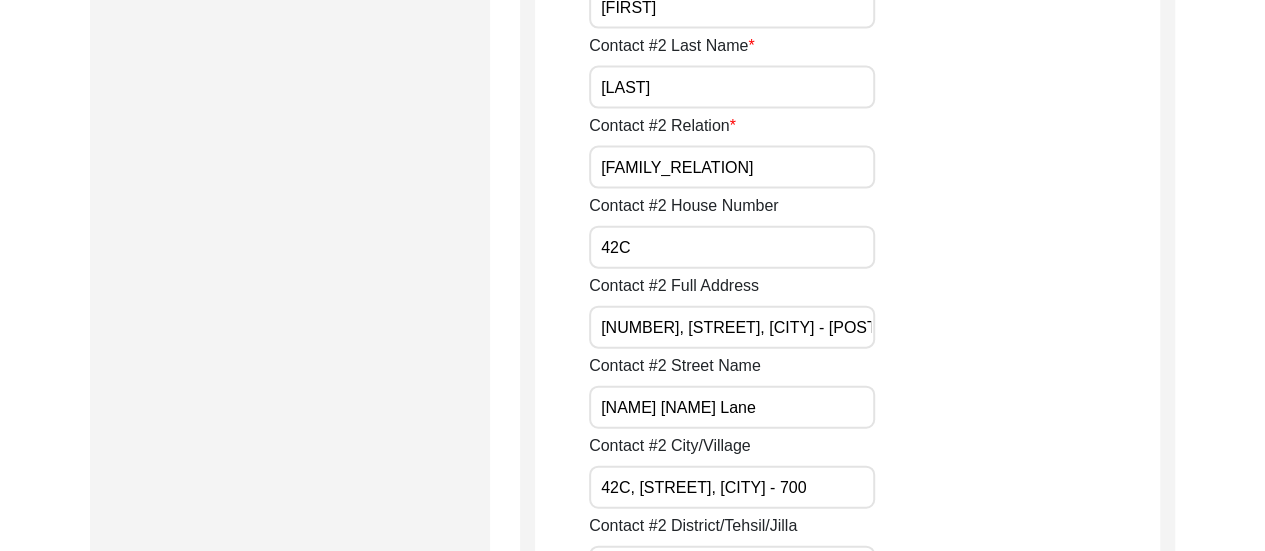 scroll, scrollTop: 0, scrollLeft: 0, axis: both 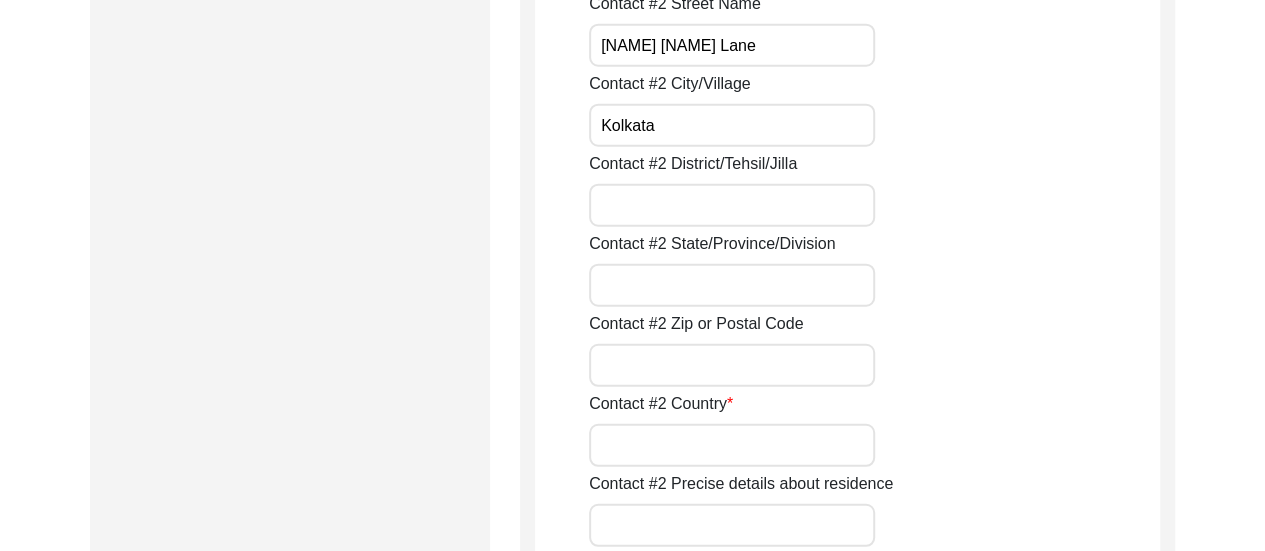 type on "Kolkata" 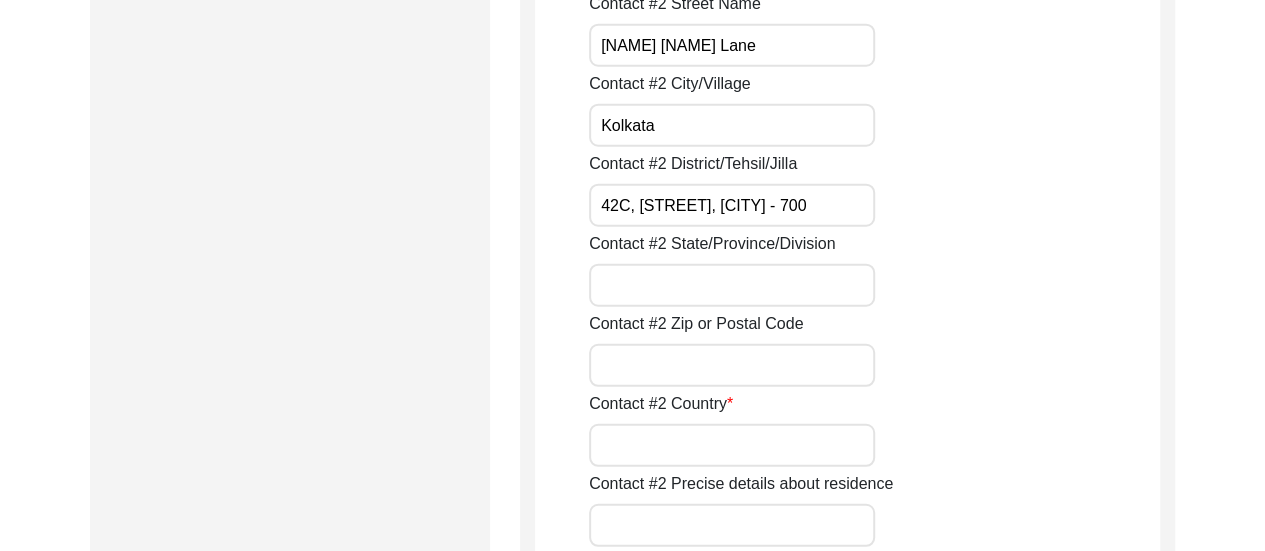 scroll, scrollTop: 0, scrollLeft: 0, axis: both 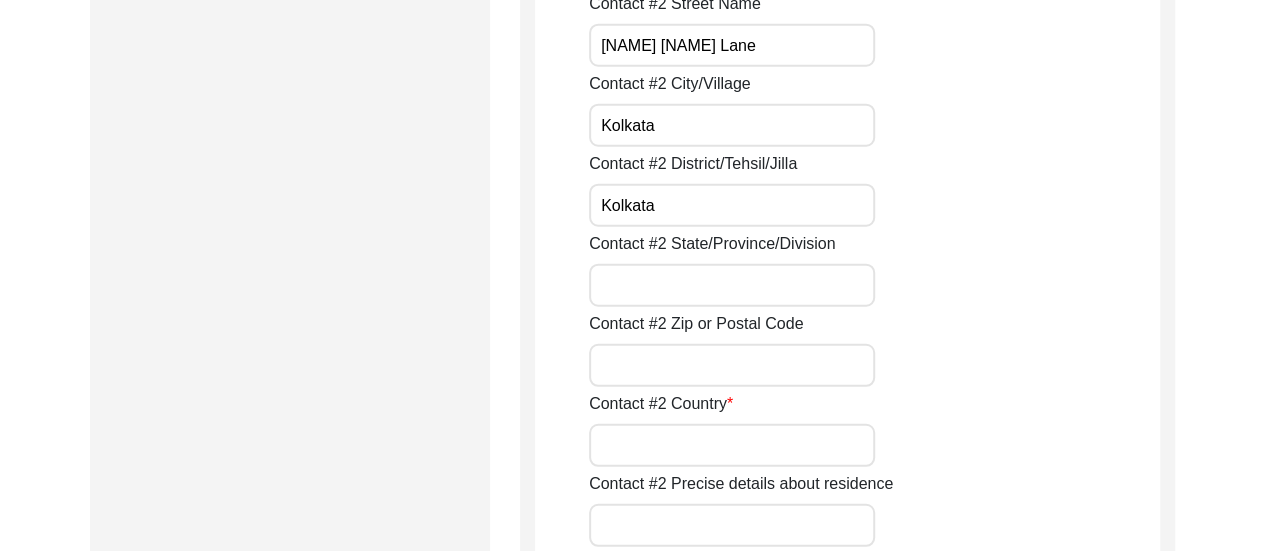 type on "Kolkata" 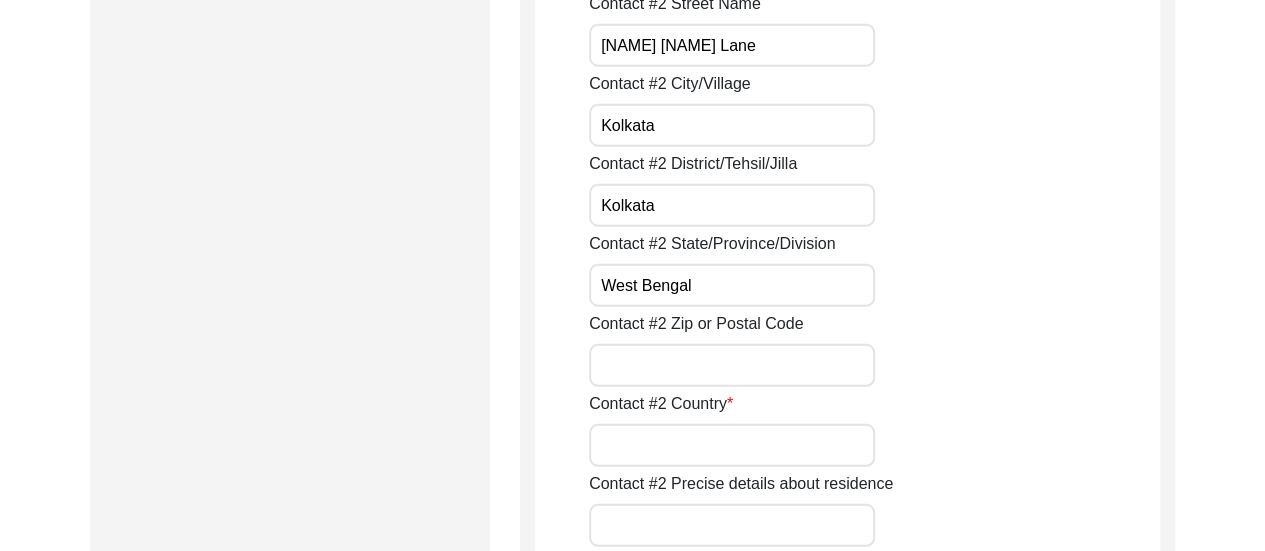 type on "West Bengal" 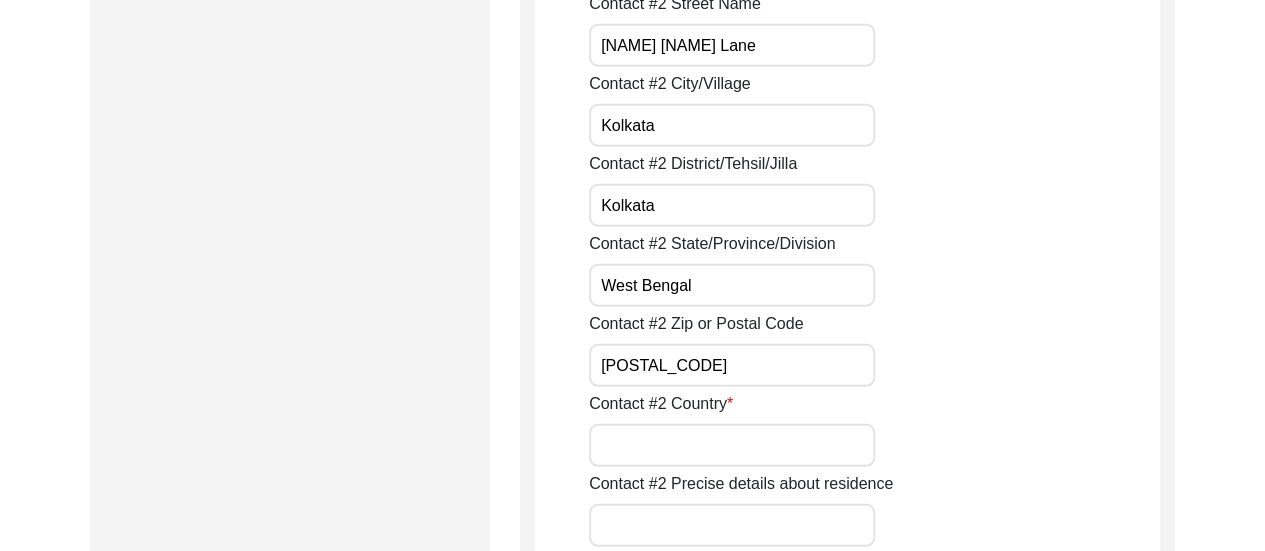 type on "[POSTAL_CODE]" 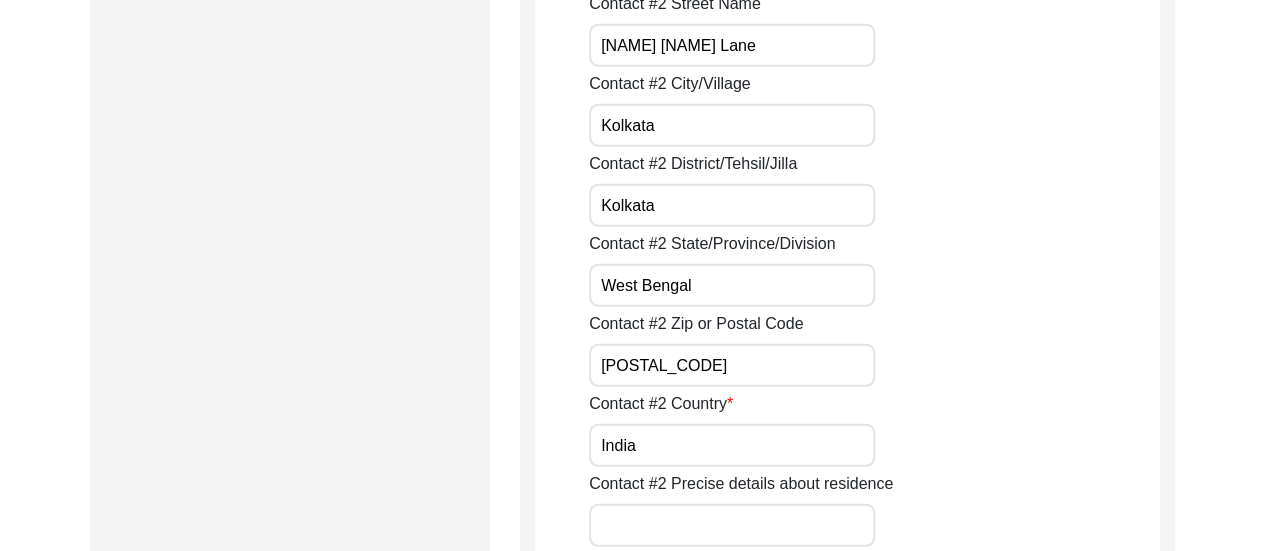scroll, scrollTop: 3002, scrollLeft: 0, axis: vertical 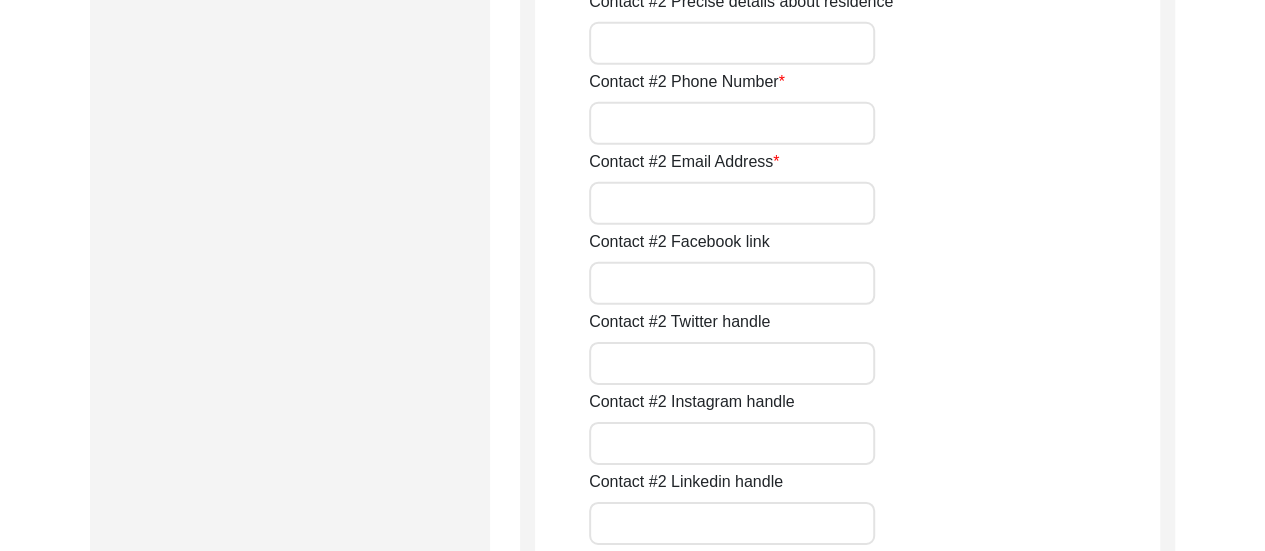 type on "India" 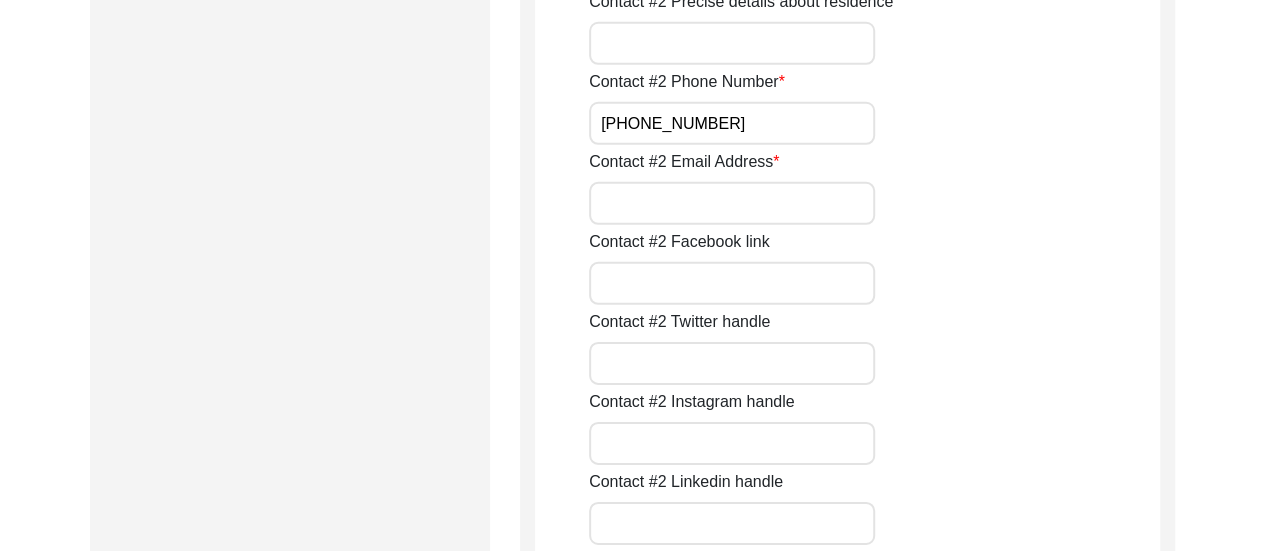 click on "[PHONE_NUMBER]" at bounding box center [732, 123] 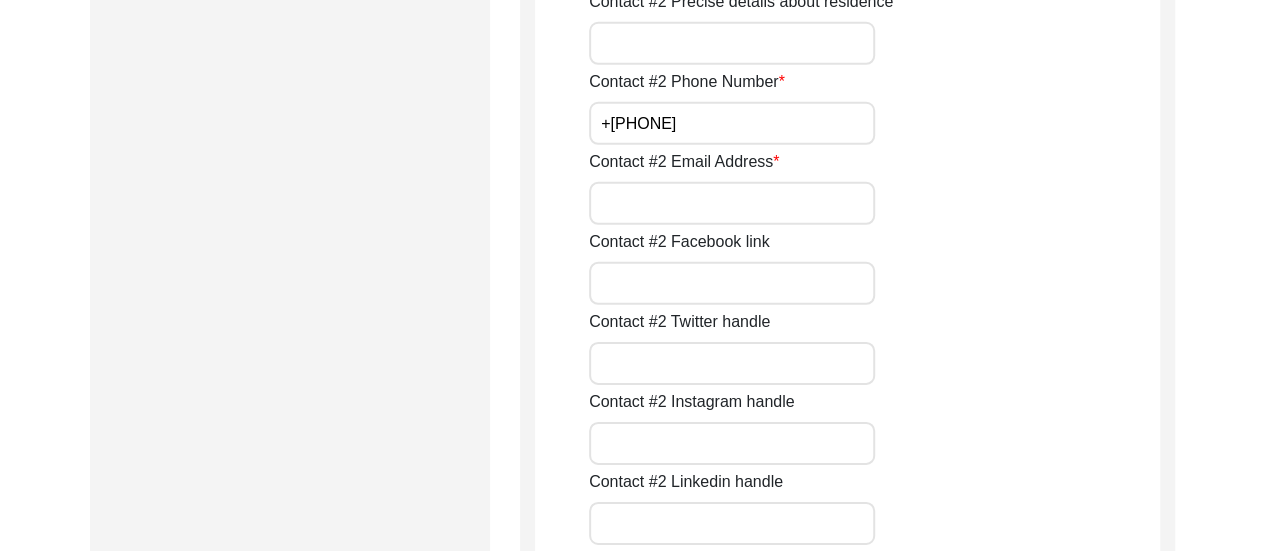 type on "+[PHONE]" 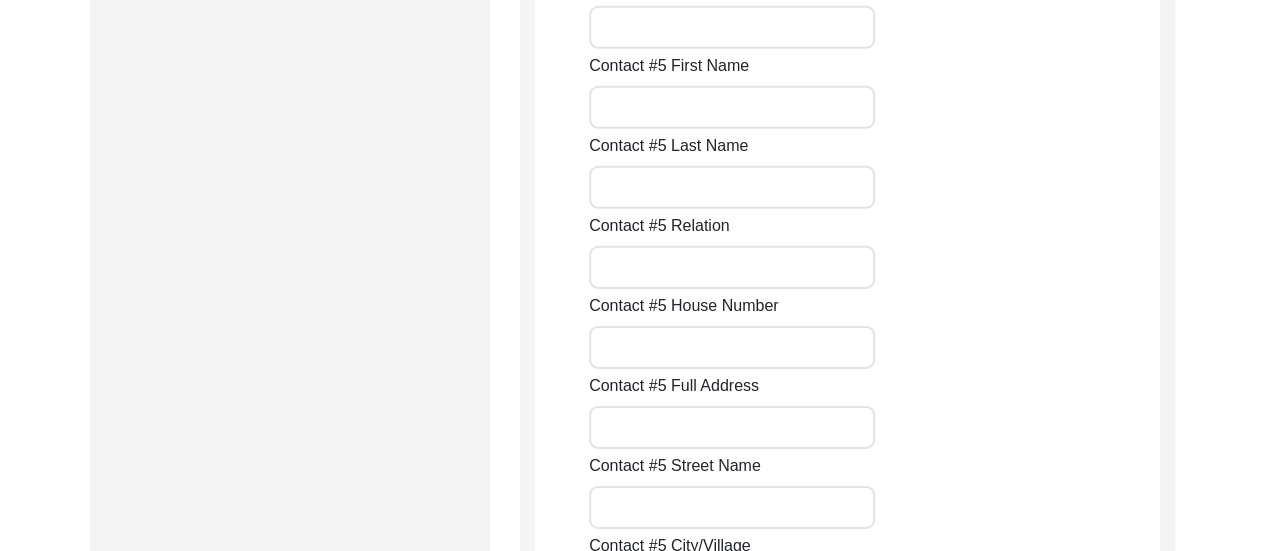 scroll, scrollTop: 7340, scrollLeft: 0, axis: vertical 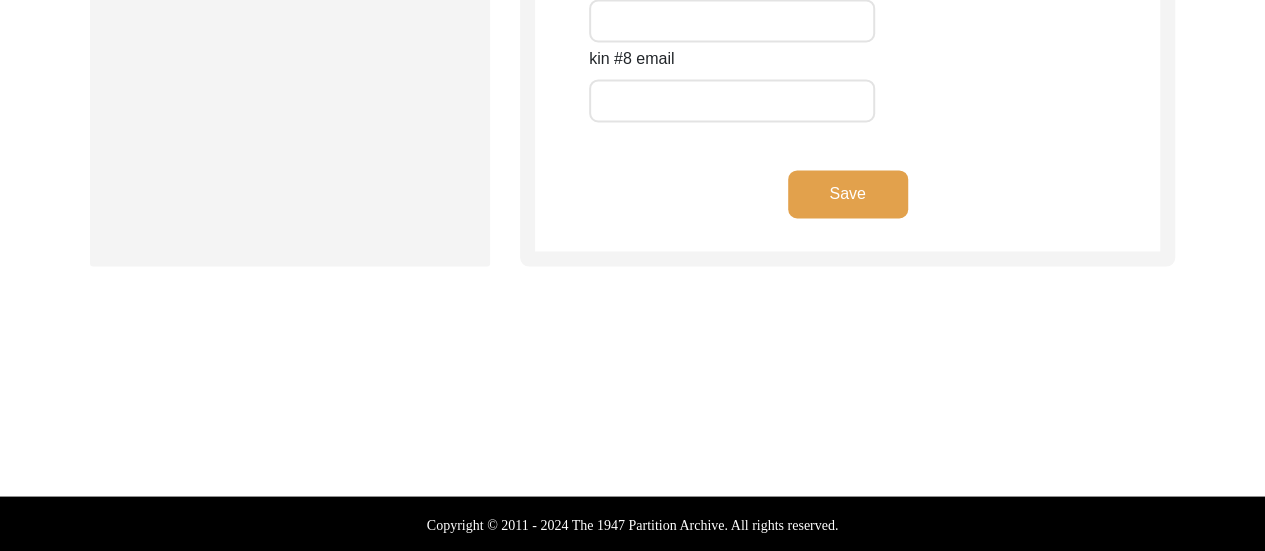 type on "[EMAIL]" 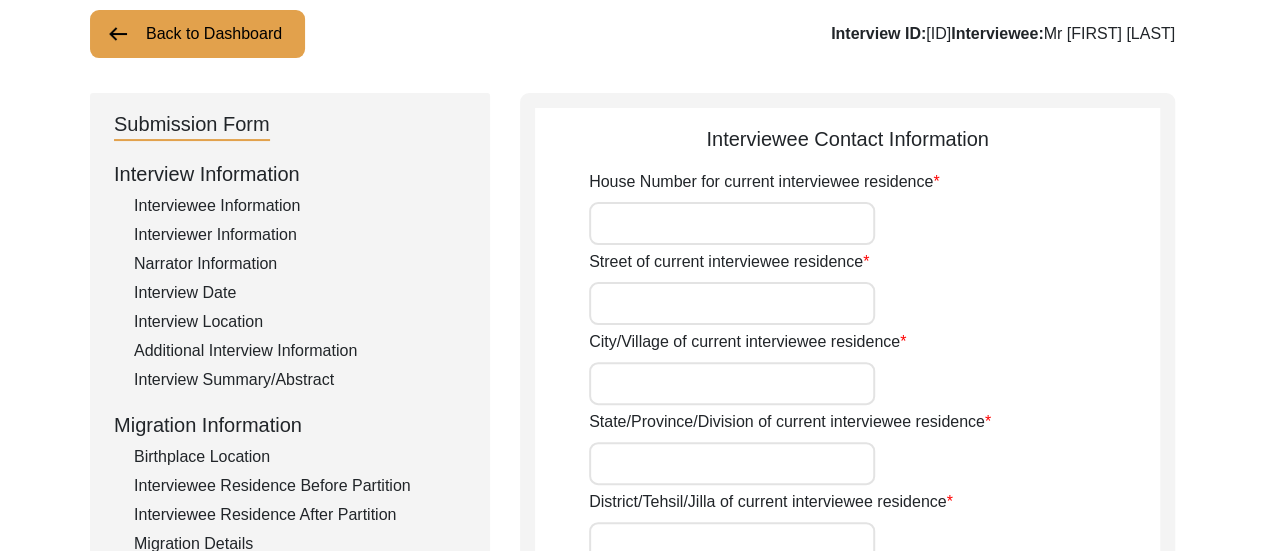 scroll, scrollTop: 150, scrollLeft: 0, axis: vertical 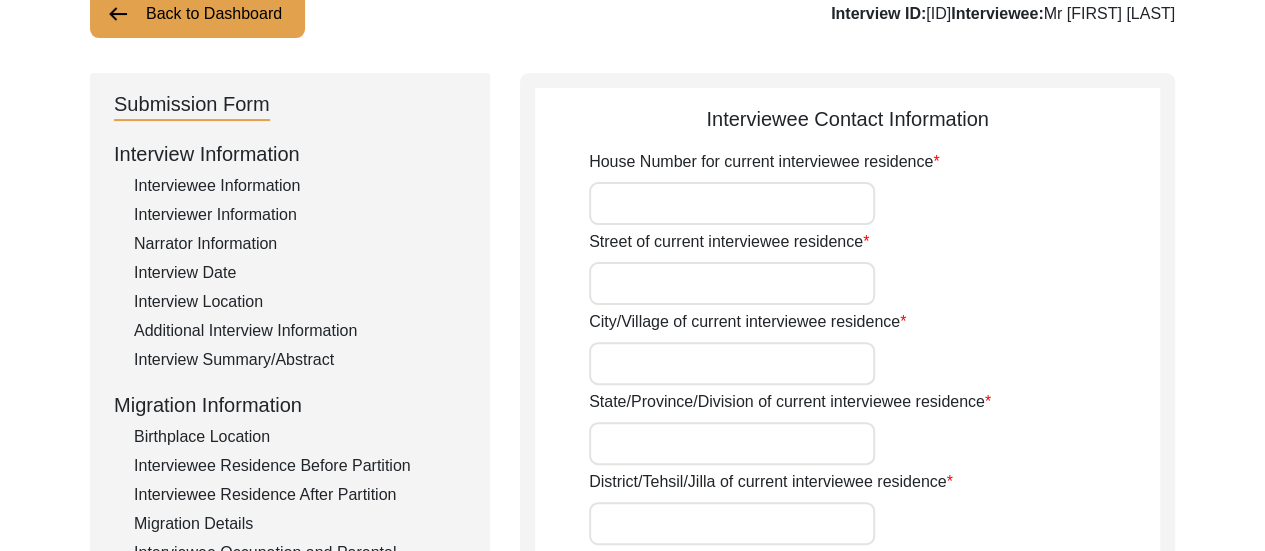 click on "House Number for current interviewee residence" at bounding box center [732, 203] 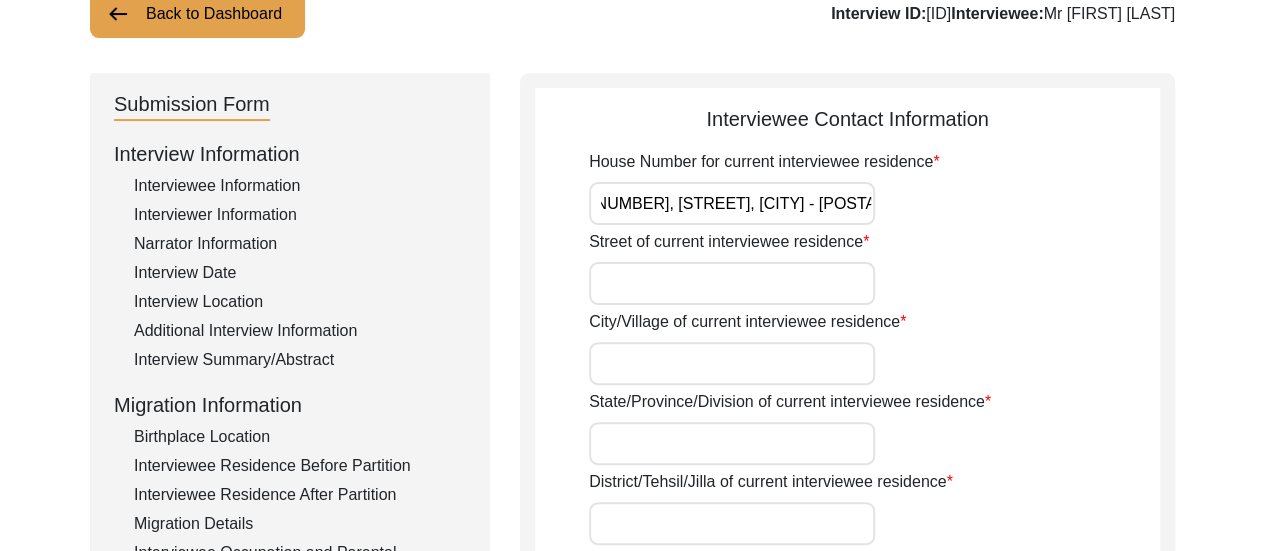 scroll, scrollTop: 0, scrollLeft: 0, axis: both 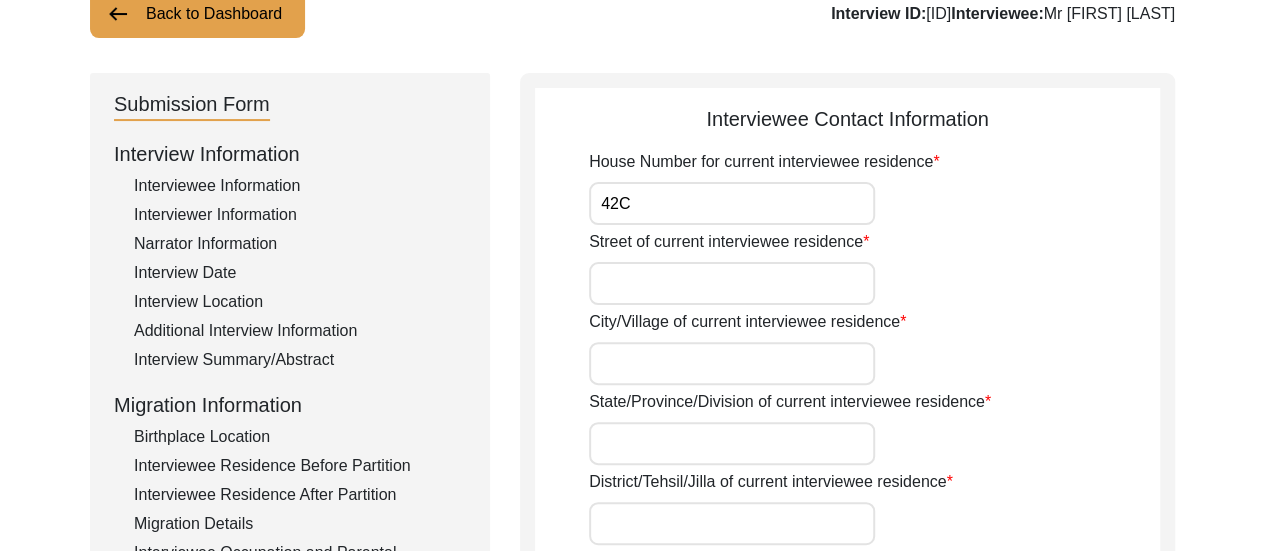 type on "42C" 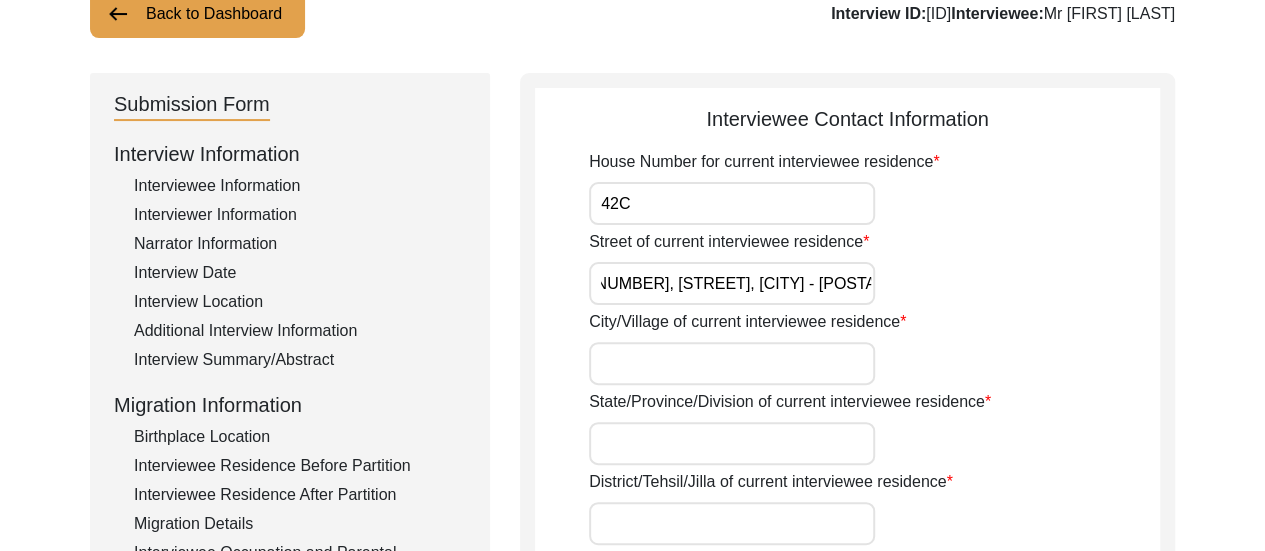 scroll, scrollTop: 0, scrollLeft: 0, axis: both 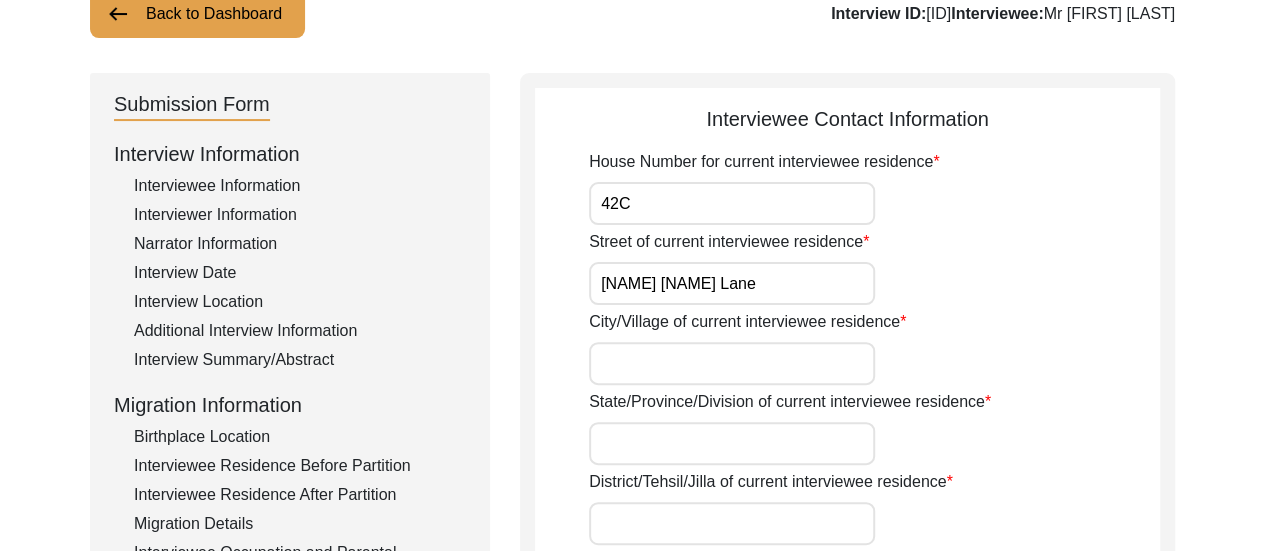 type on "[NAME] [NAME] Lane" 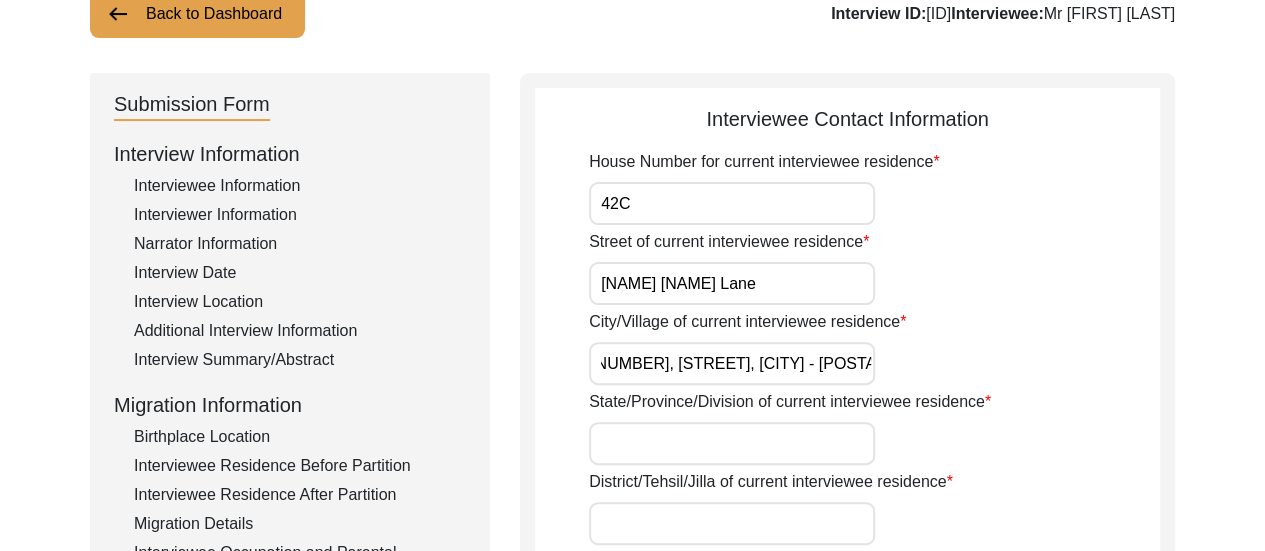 scroll, scrollTop: 0, scrollLeft: 0, axis: both 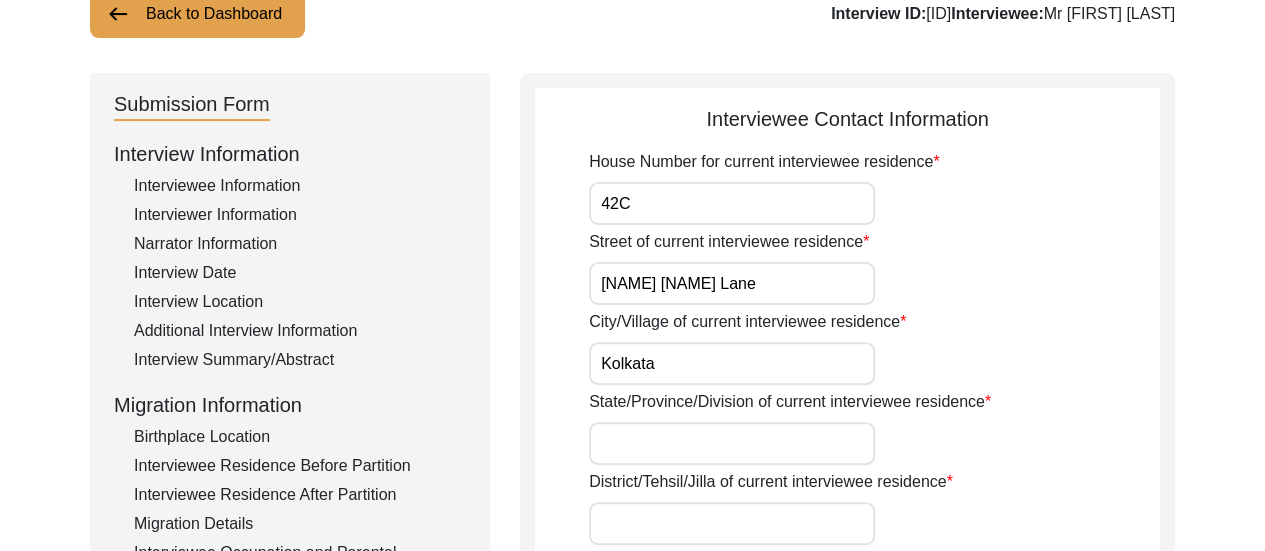 type on "Kolkata" 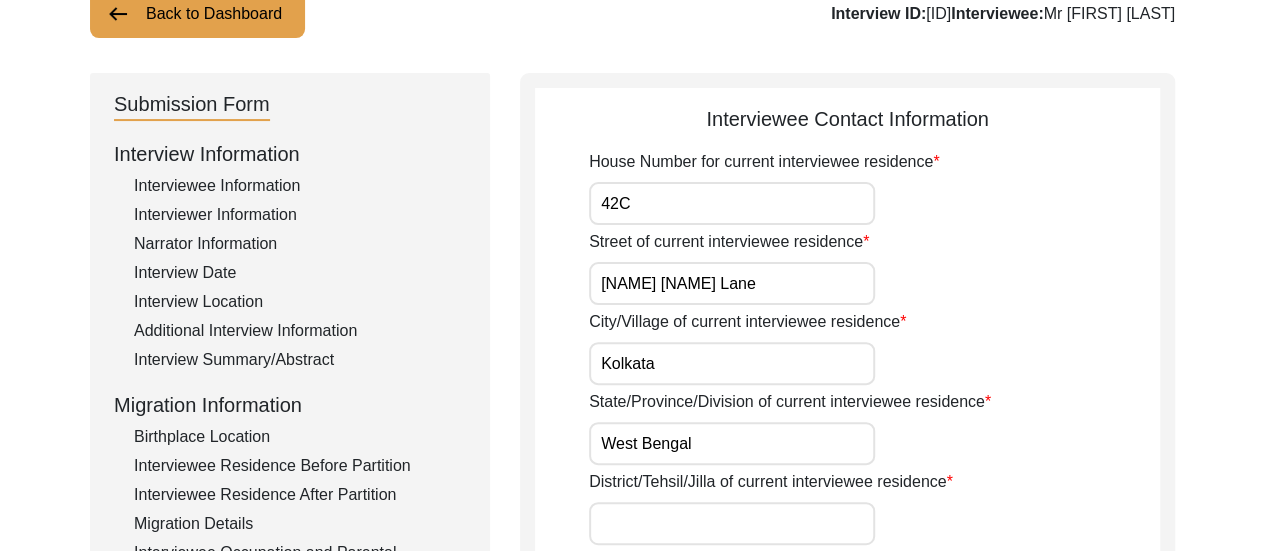 type on "West Bengal" 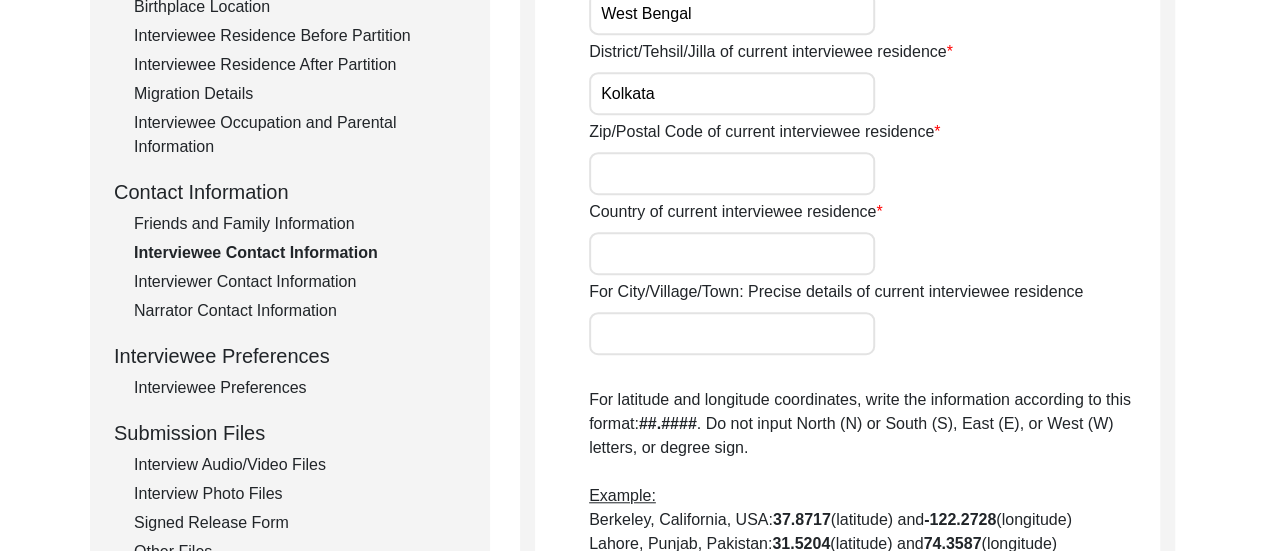 scroll, scrollTop: 596, scrollLeft: 0, axis: vertical 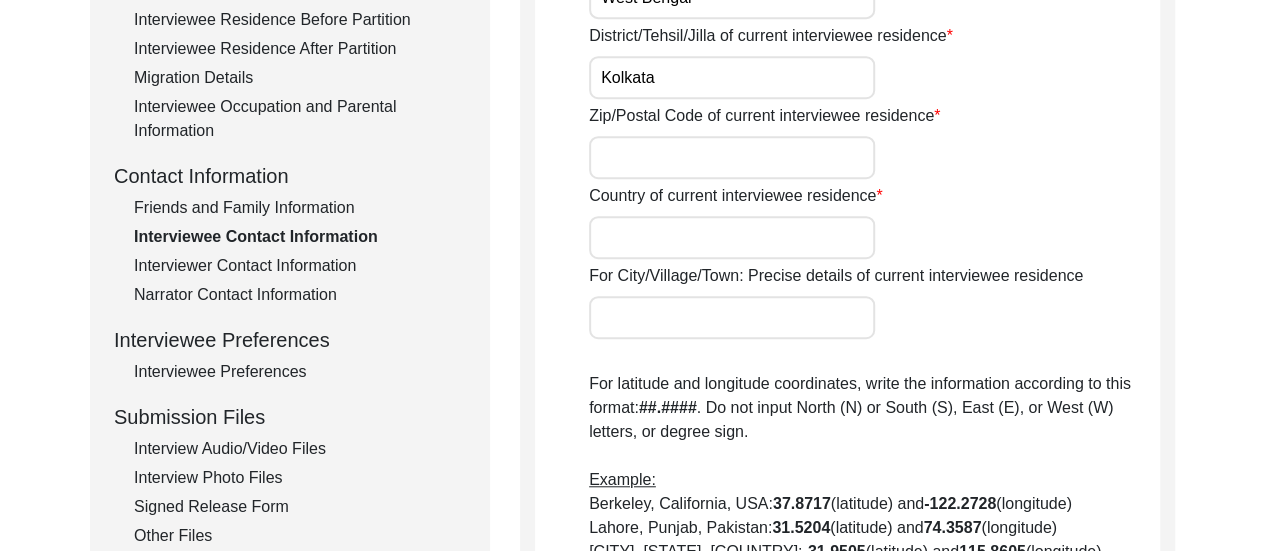 type on "Kolkata" 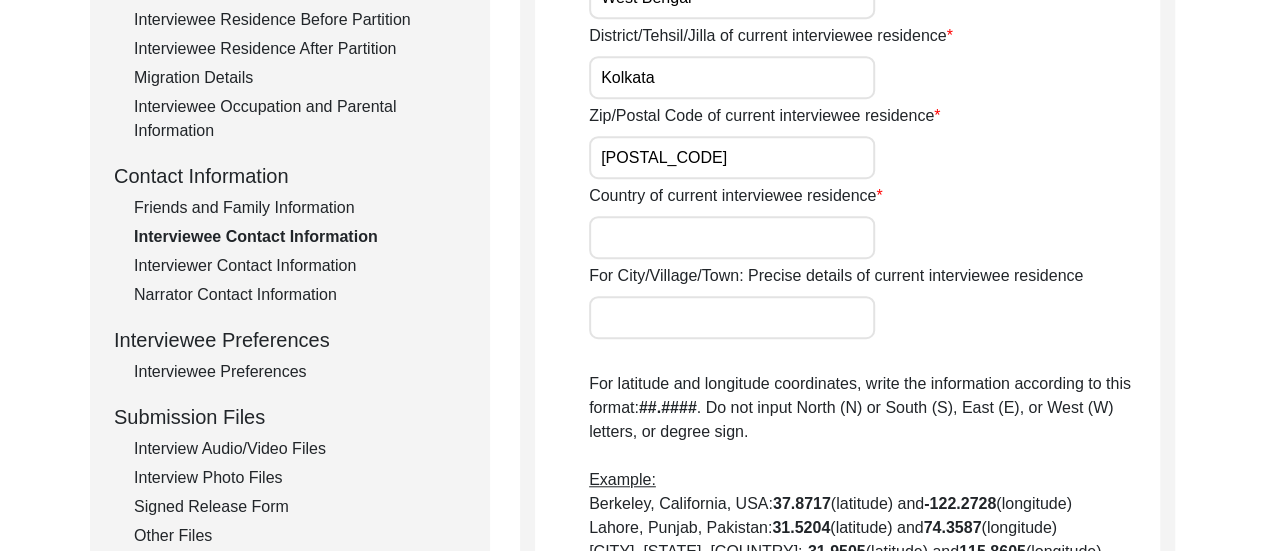 type on "[POSTAL_CODE]" 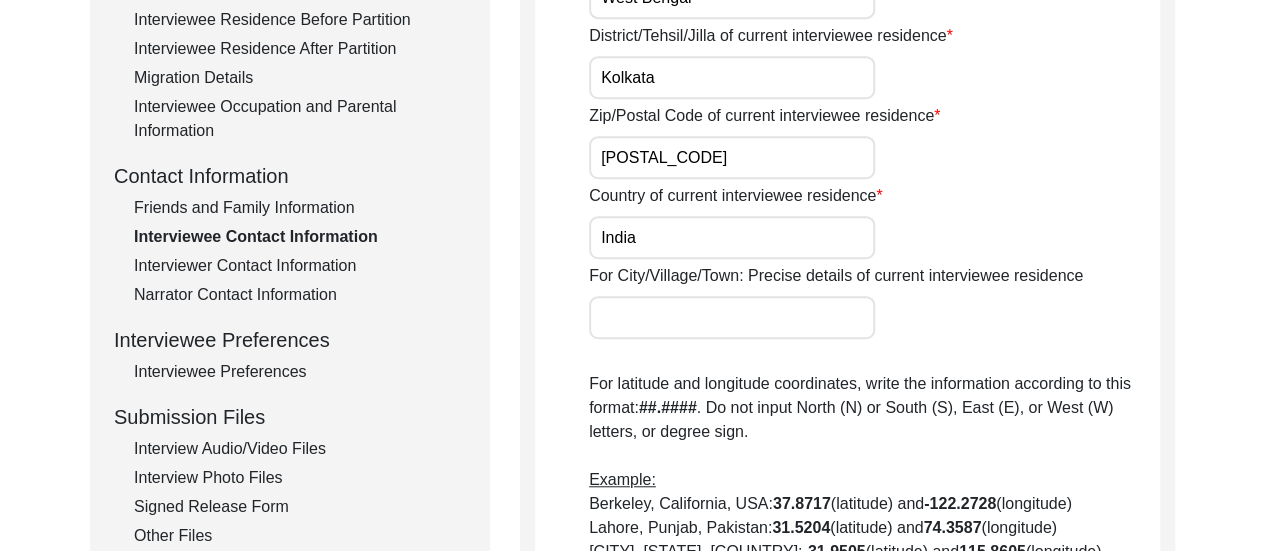 type on "India" 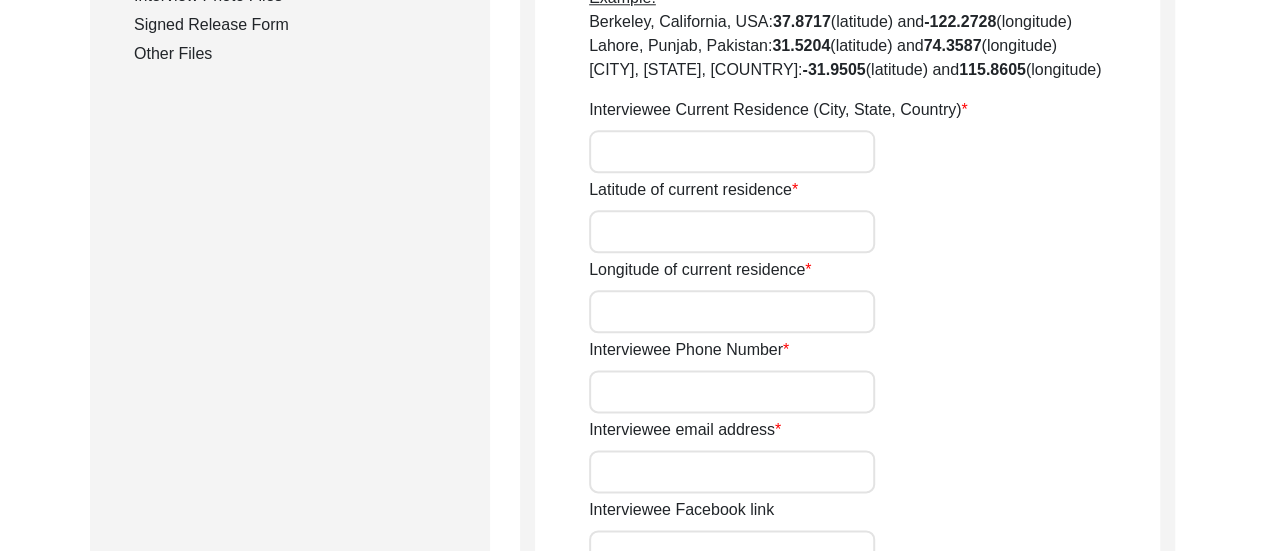 scroll, scrollTop: 904, scrollLeft: 0, axis: vertical 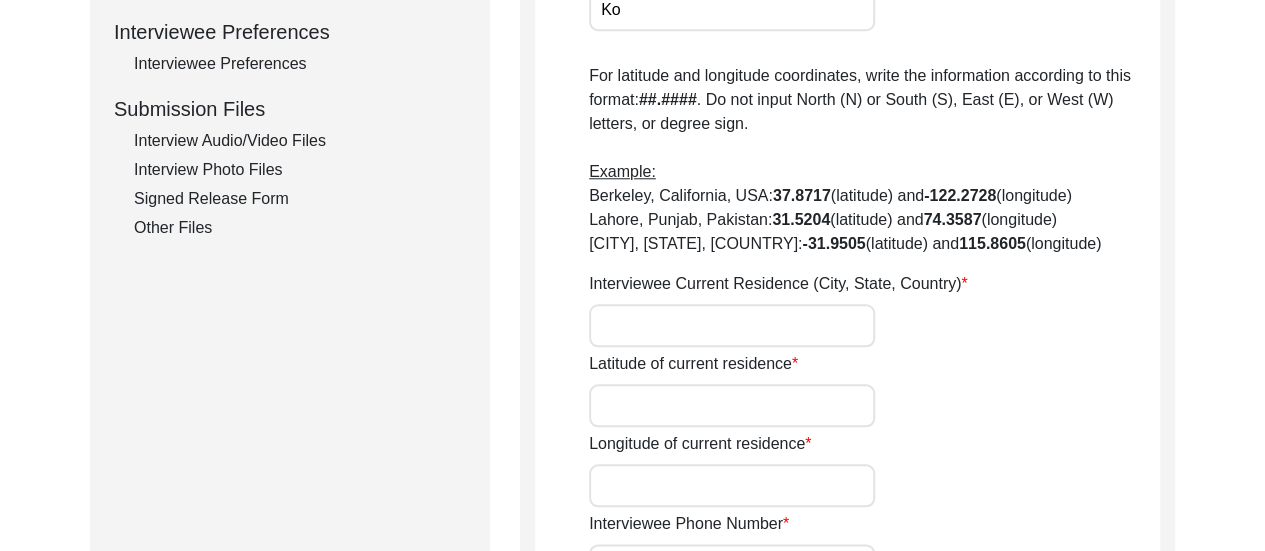 type on "K" 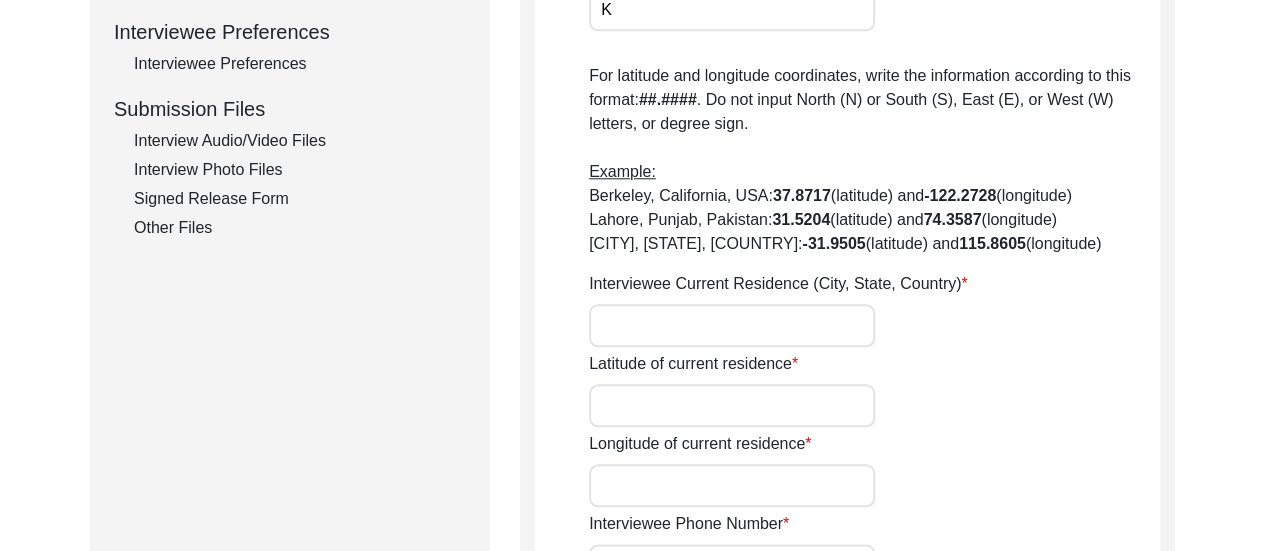 type 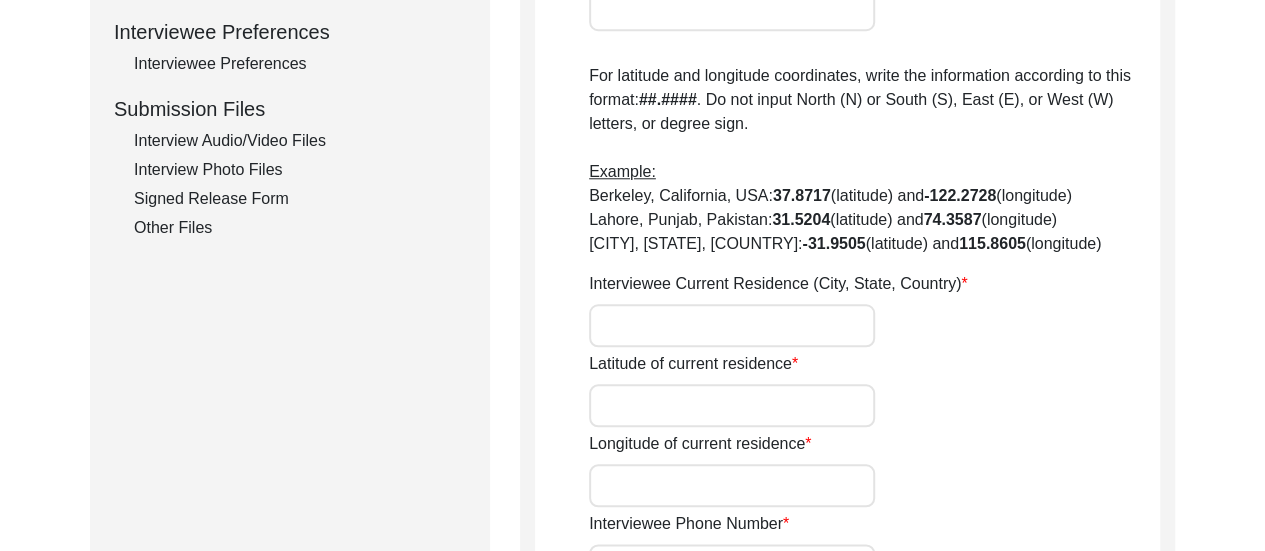 click on "Interviewee Current Residence (City, State, Country)" at bounding box center [732, 325] 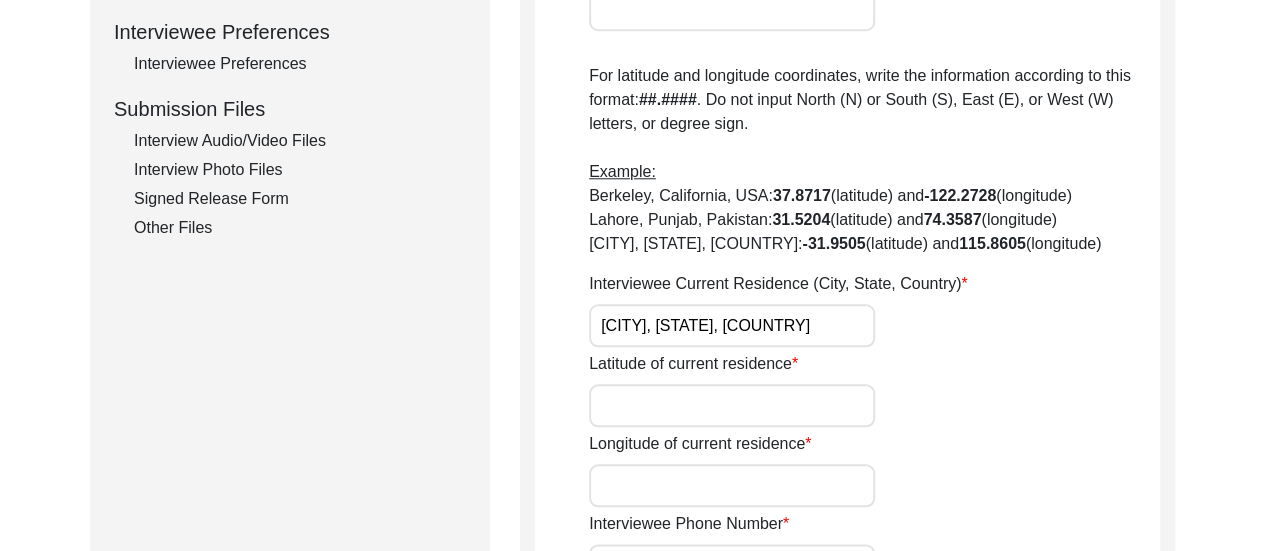 type on "[CITY], [STATE], [COUNTRY]" 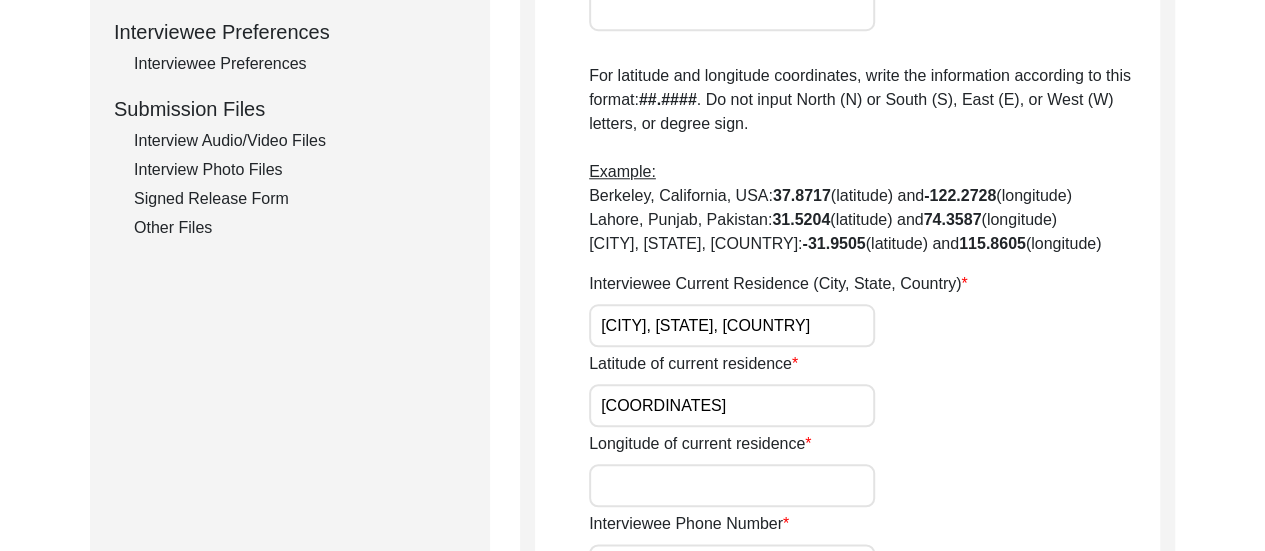 type on "[COORDINATES]" 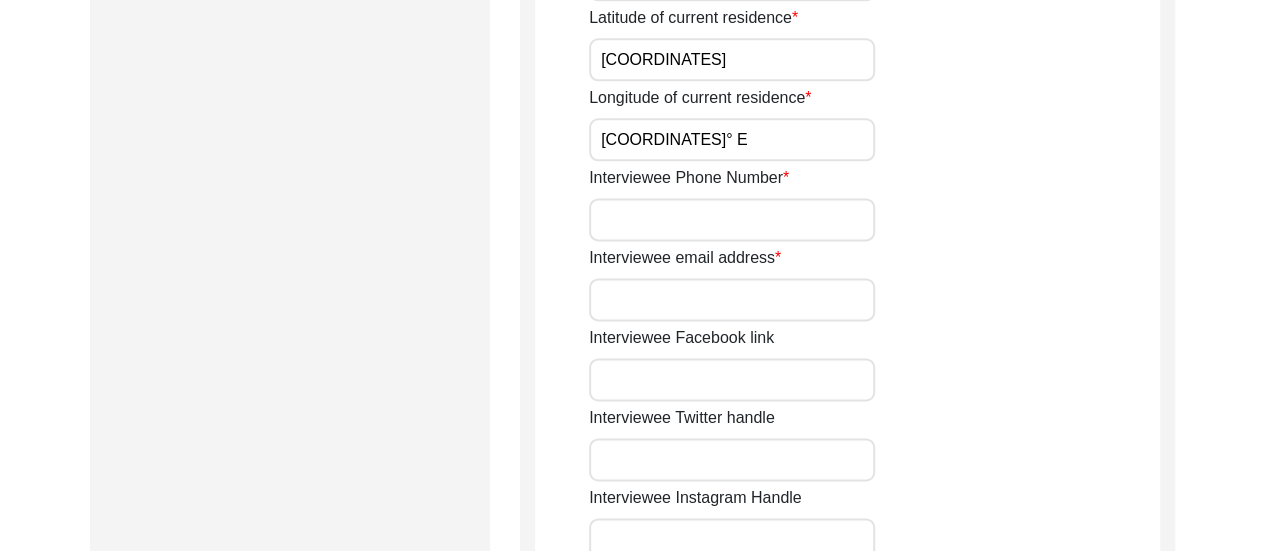 scroll, scrollTop: 1274, scrollLeft: 0, axis: vertical 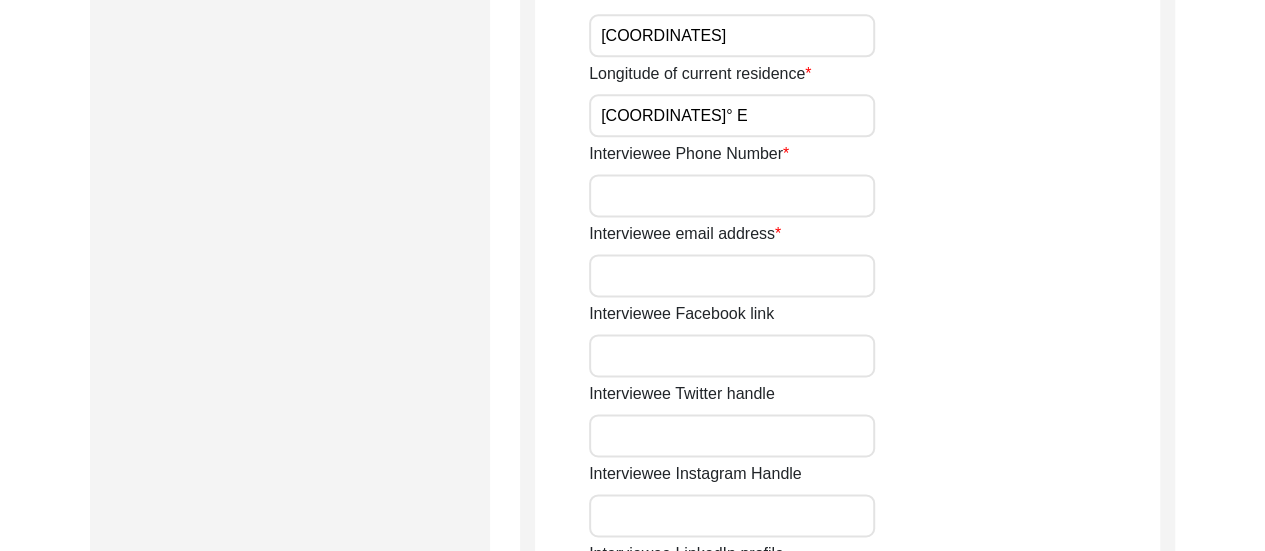 type on "[COORDINATES]° E" 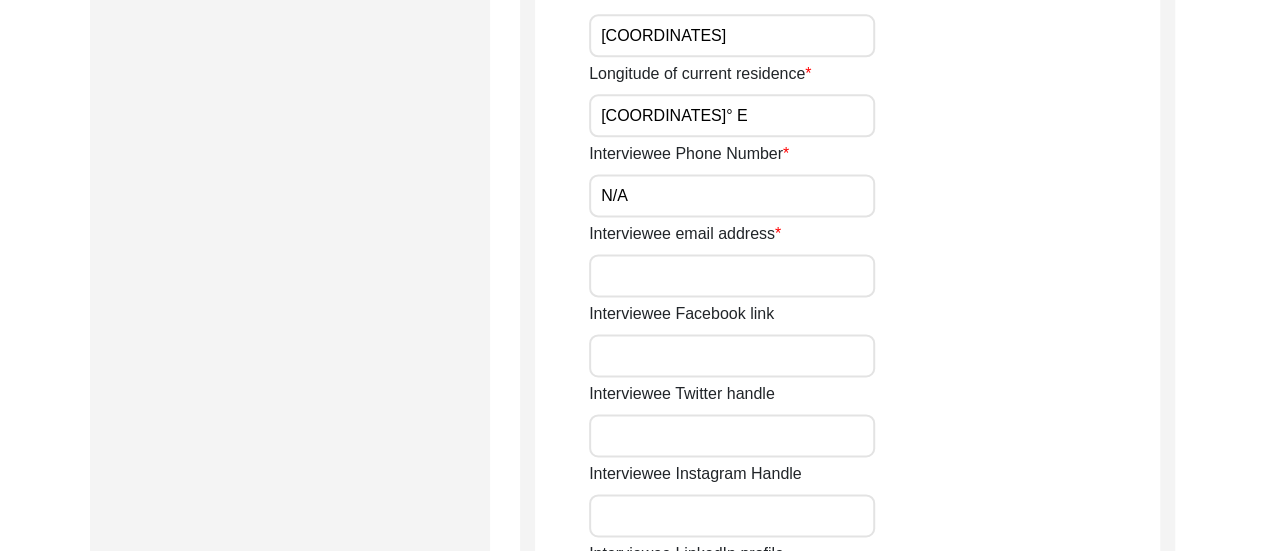type on "N/A" 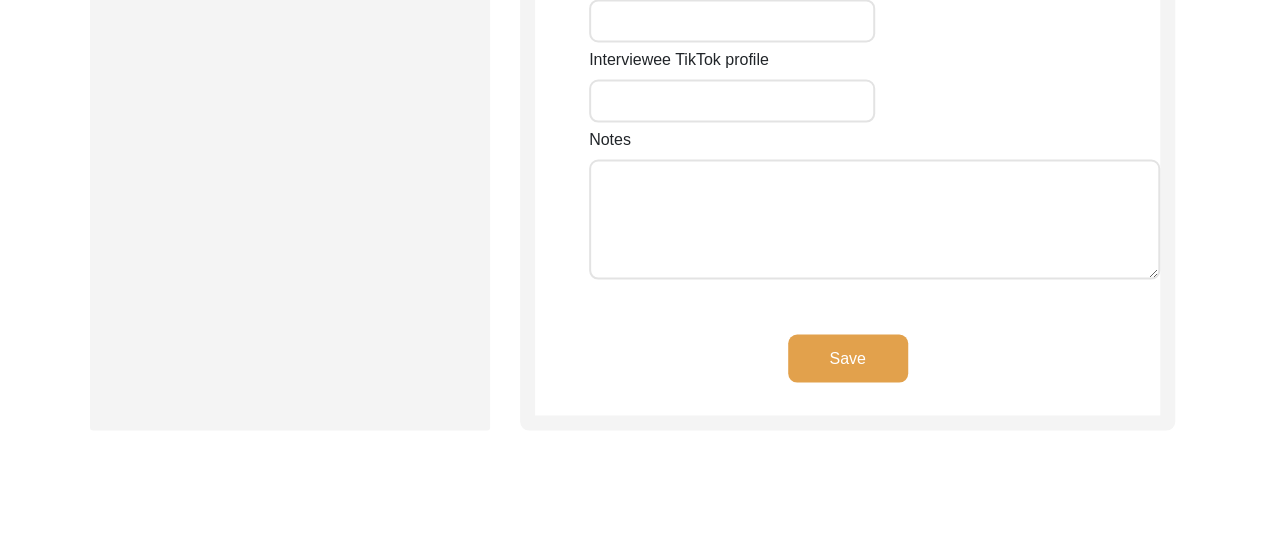 scroll, scrollTop: 1869, scrollLeft: 0, axis: vertical 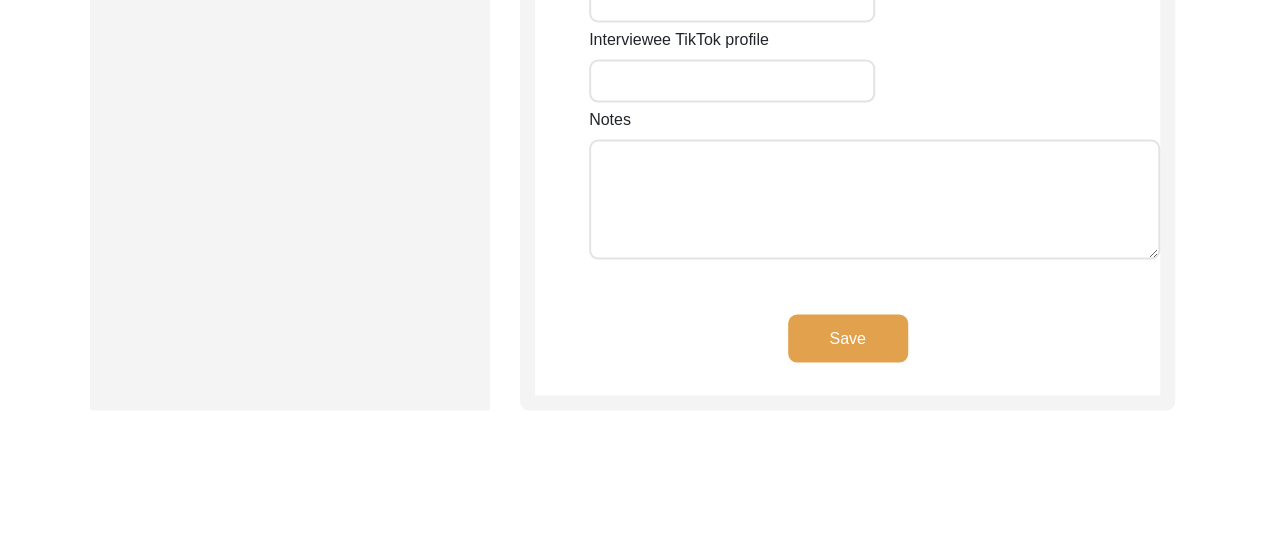 type on "N/A" 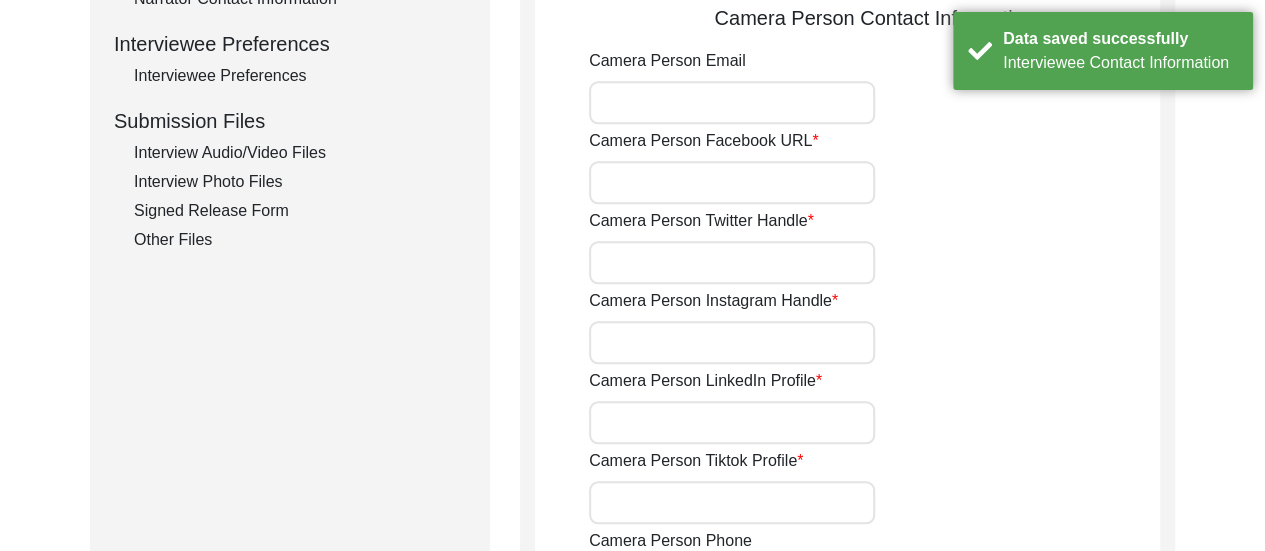 scroll, scrollTop: 410, scrollLeft: 0, axis: vertical 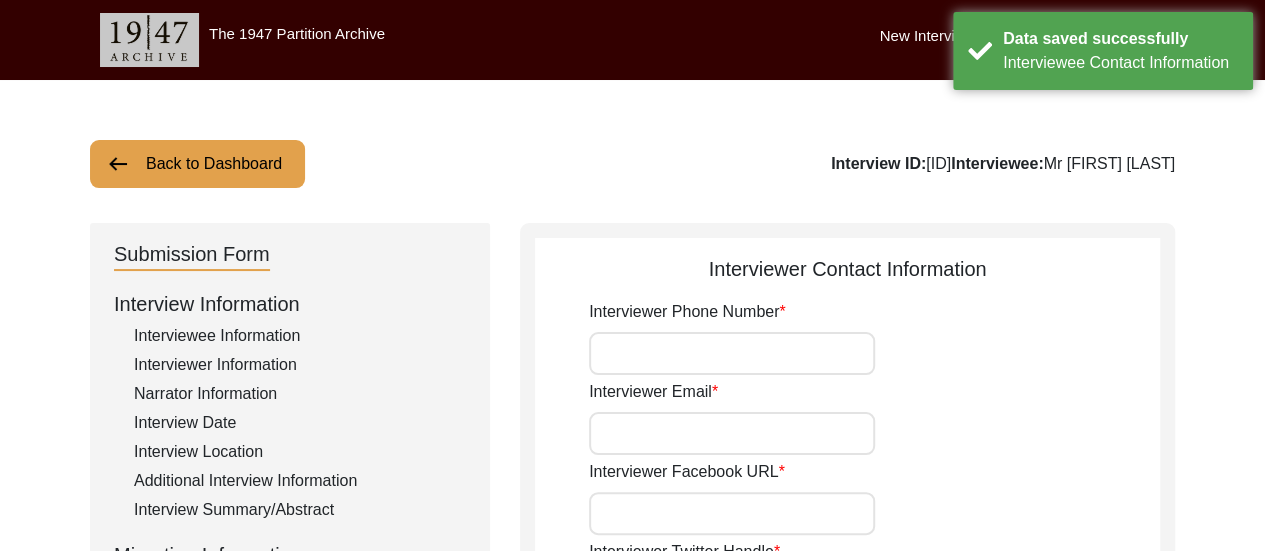 click on "Interviewer Phone Number" at bounding box center [732, 353] 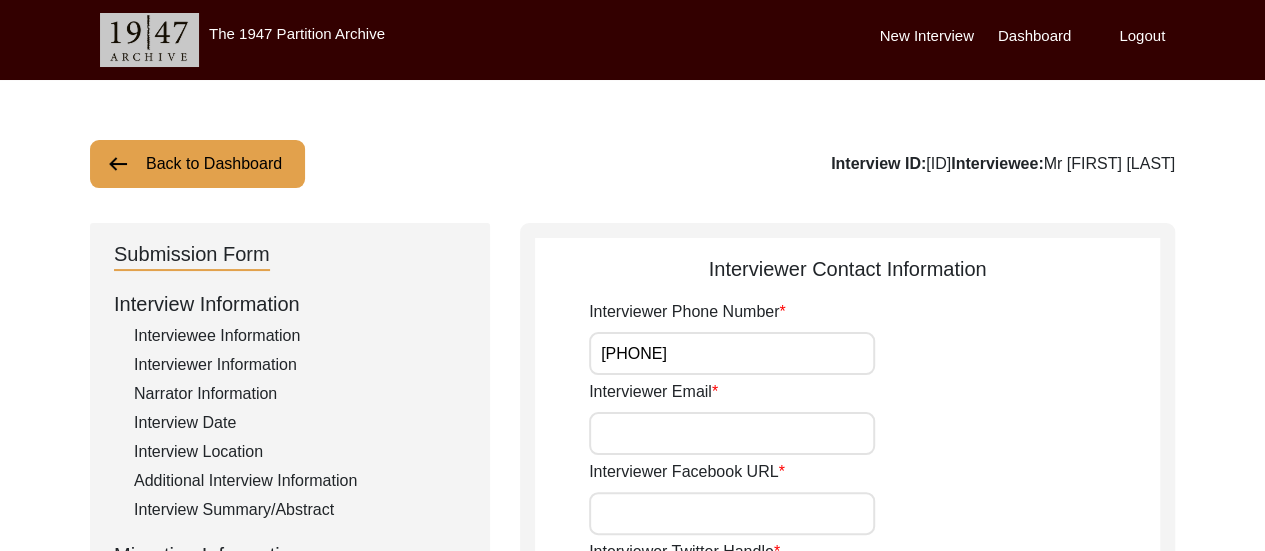 type on "[PHONE]" 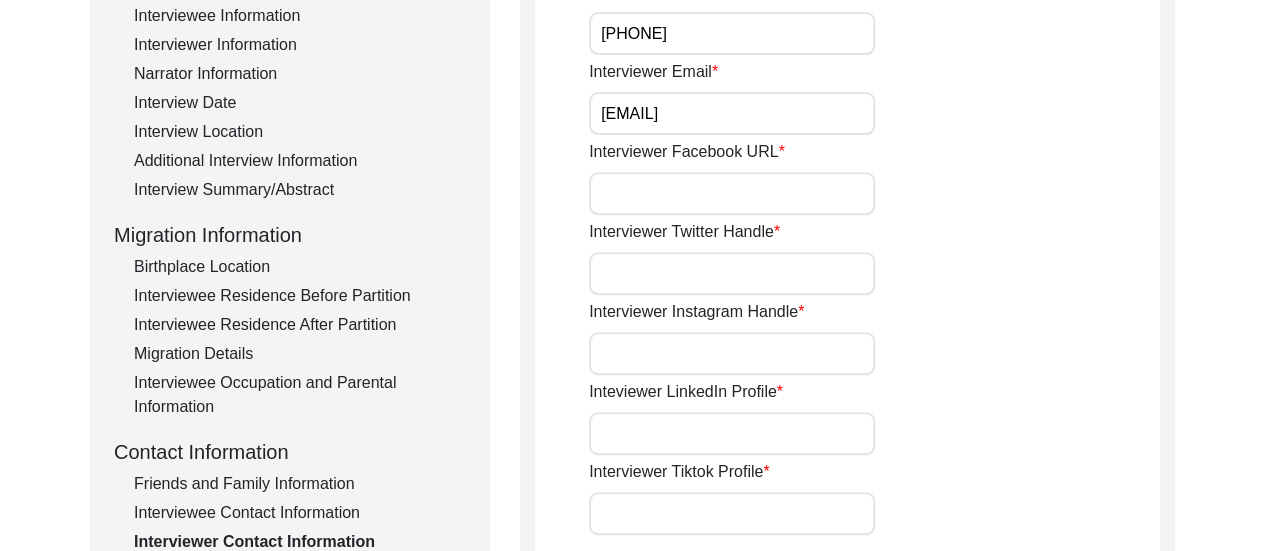 scroll, scrollTop: 334, scrollLeft: 0, axis: vertical 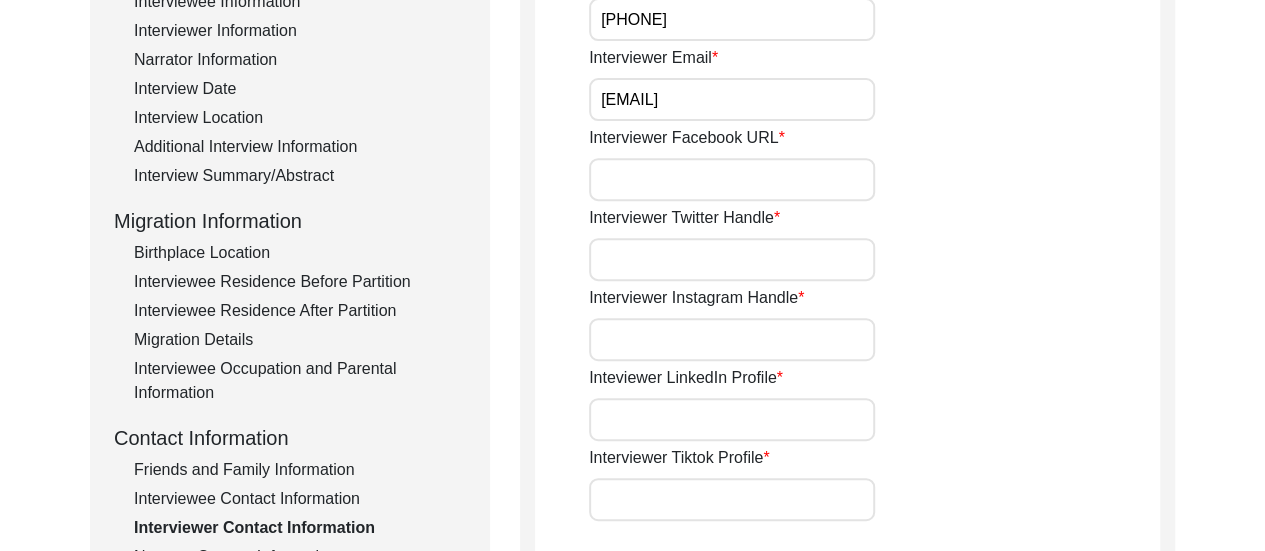 type on "[EMAIL]" 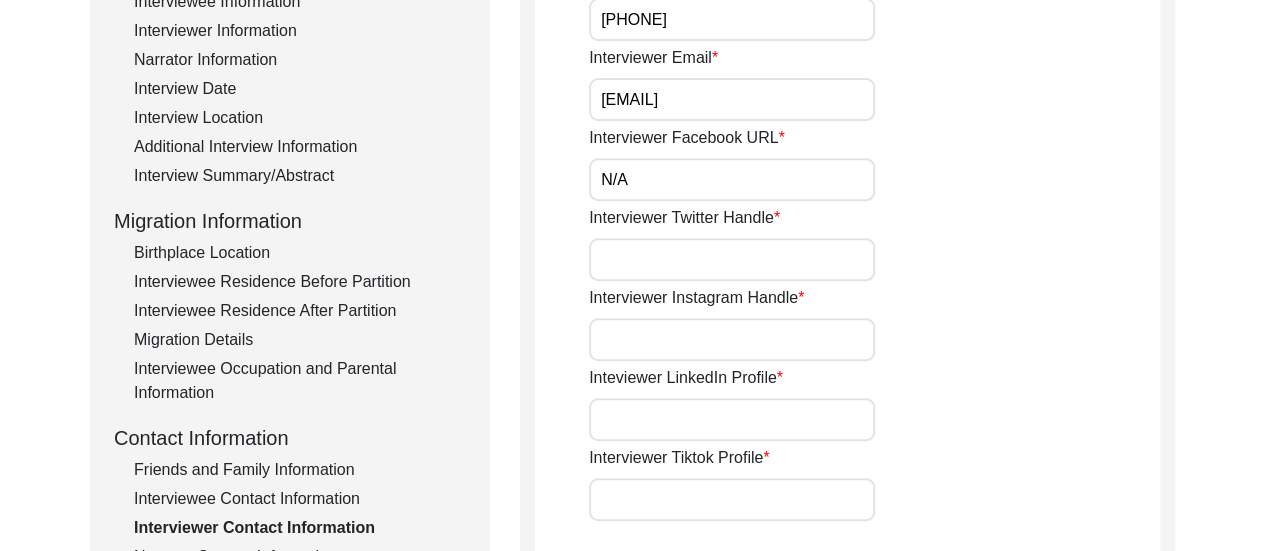 type on "N/A" 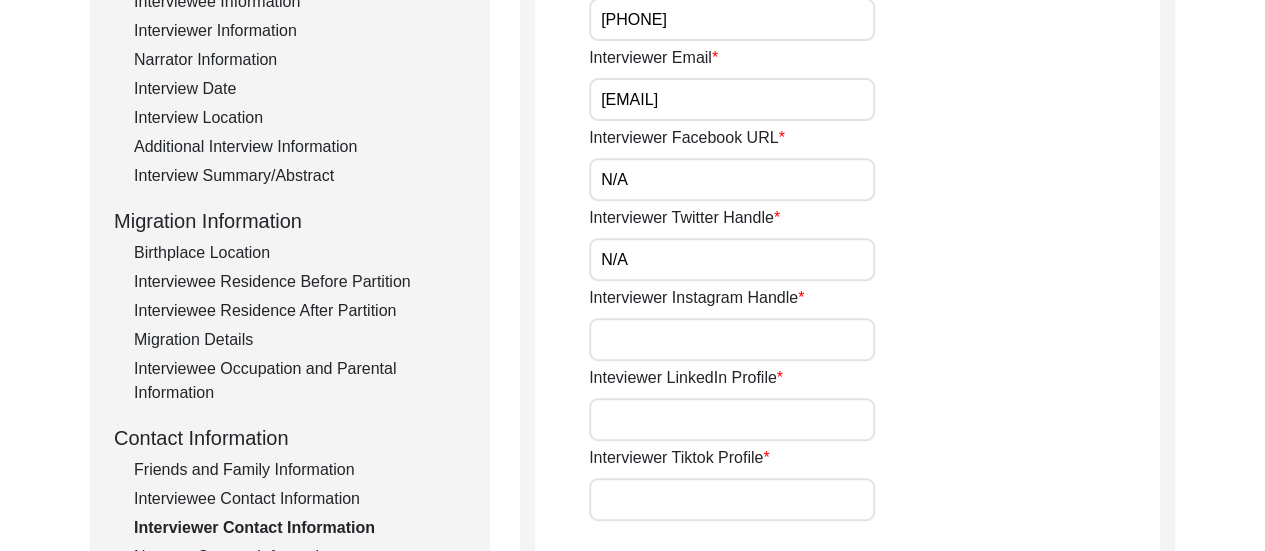 type on "N/A" 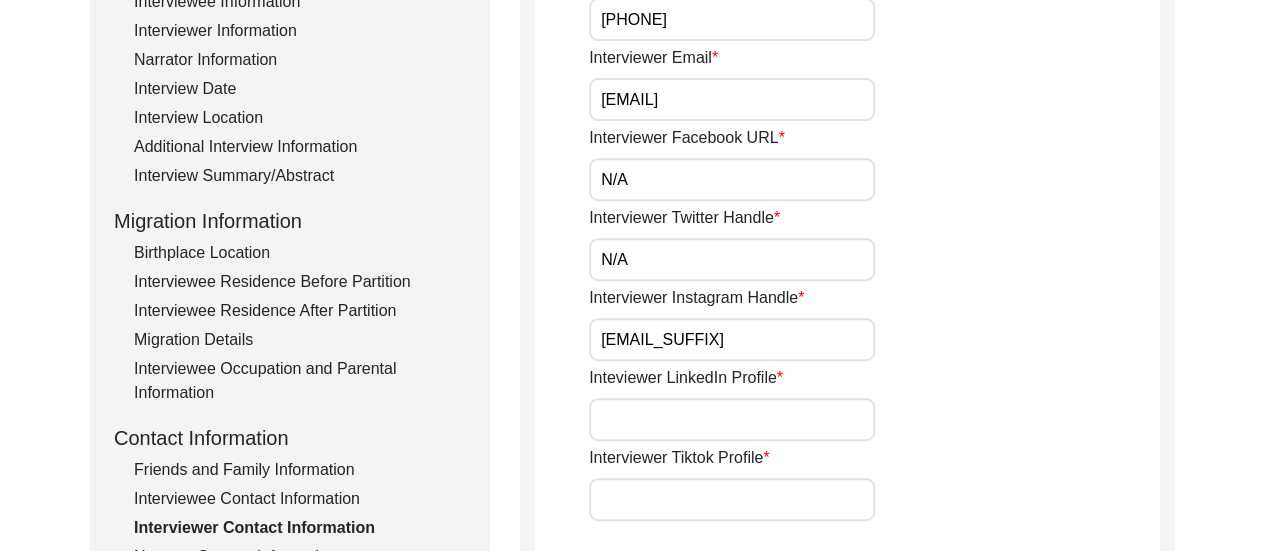 type on "[EMAIL_SUFFIX]" 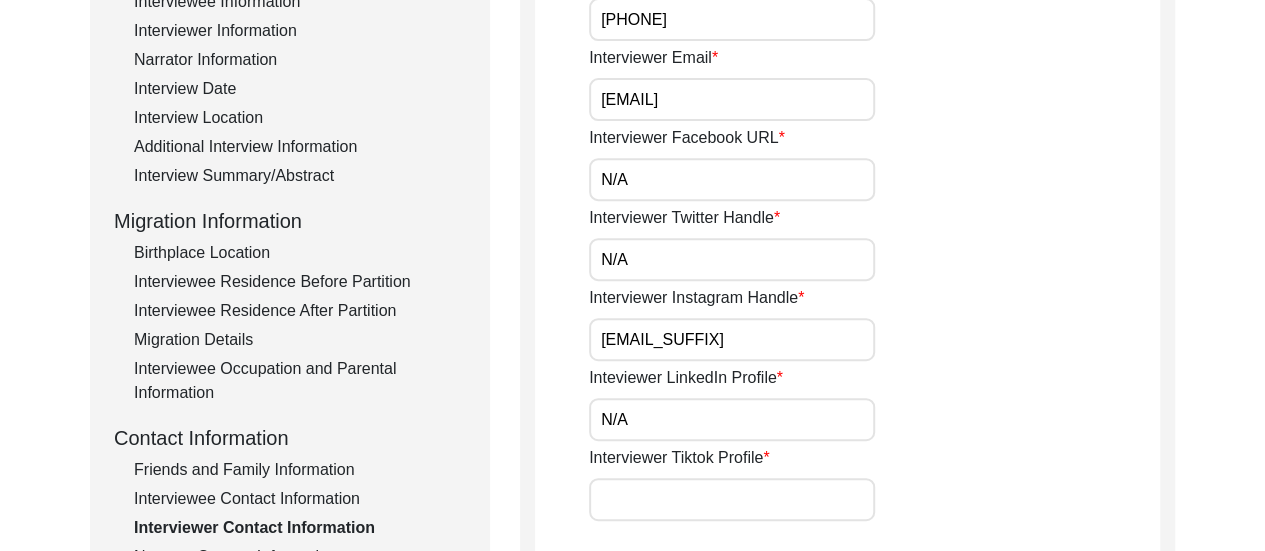 type on "N/A" 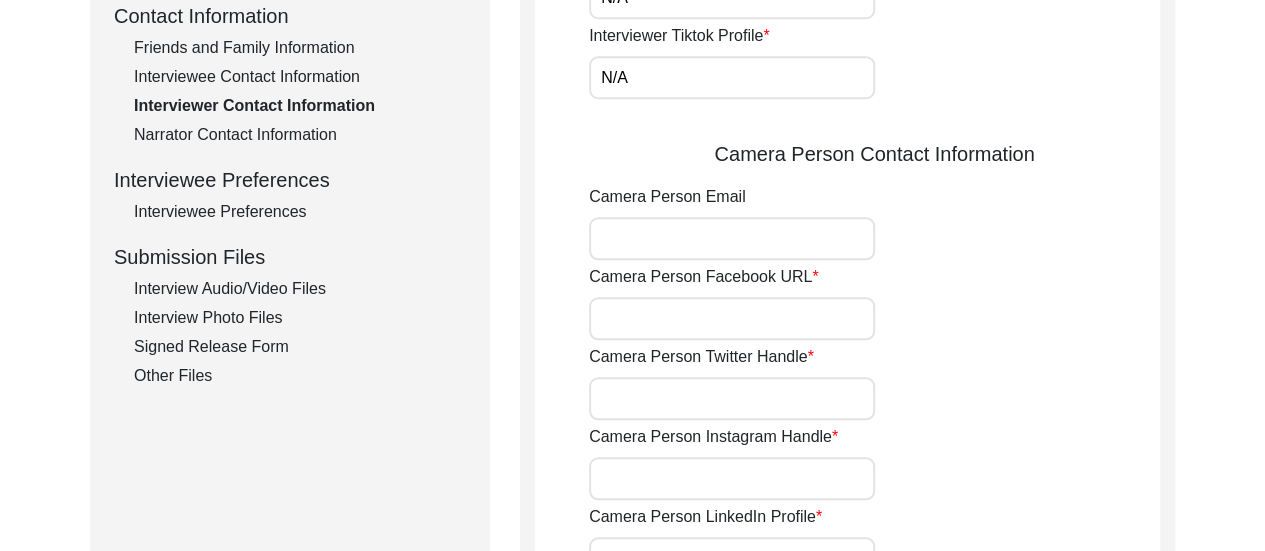scroll, scrollTop: 821, scrollLeft: 0, axis: vertical 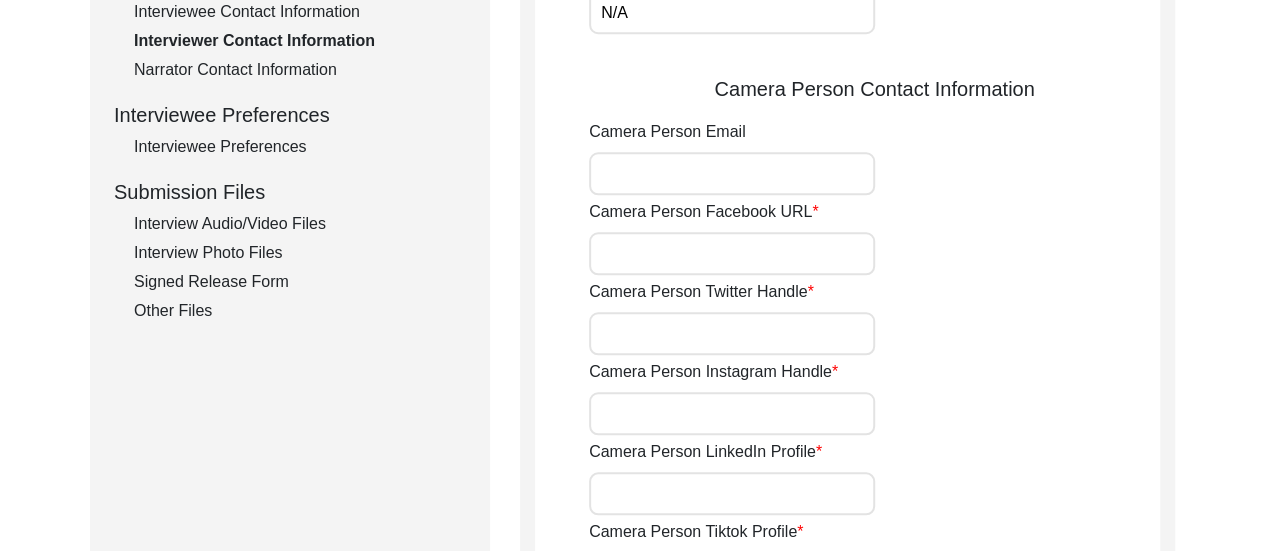 type on "N/A" 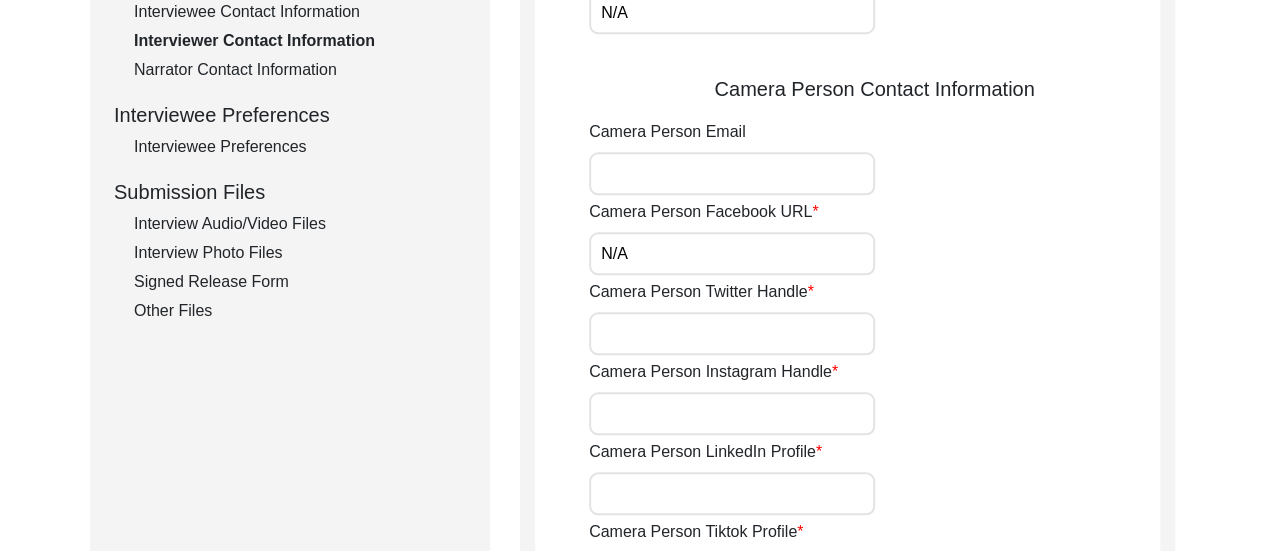 type on "N/A" 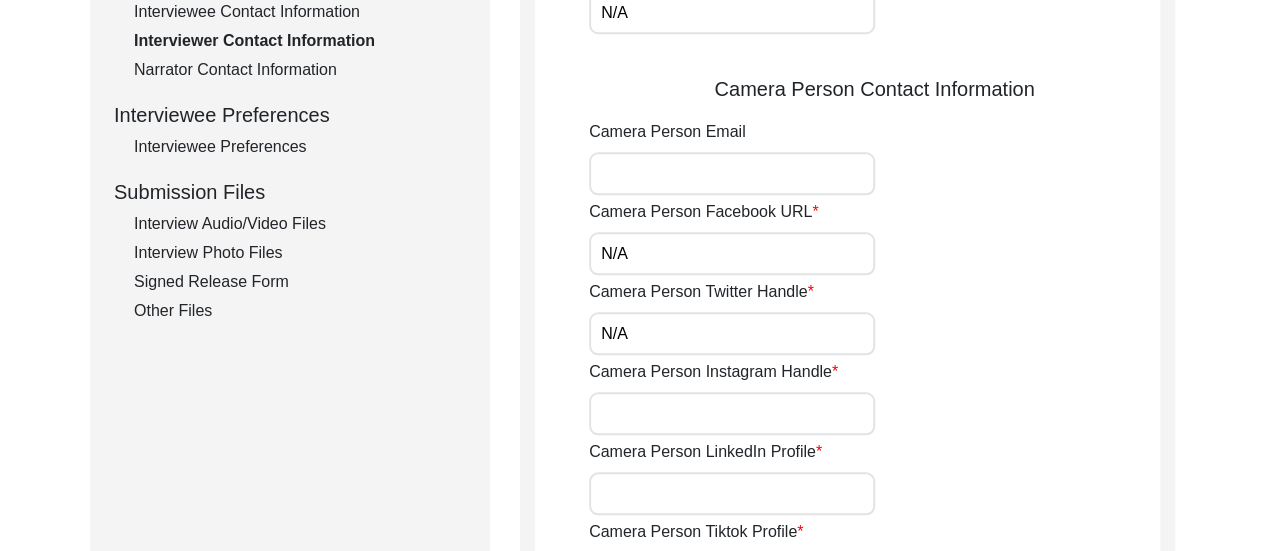 type on "N/A" 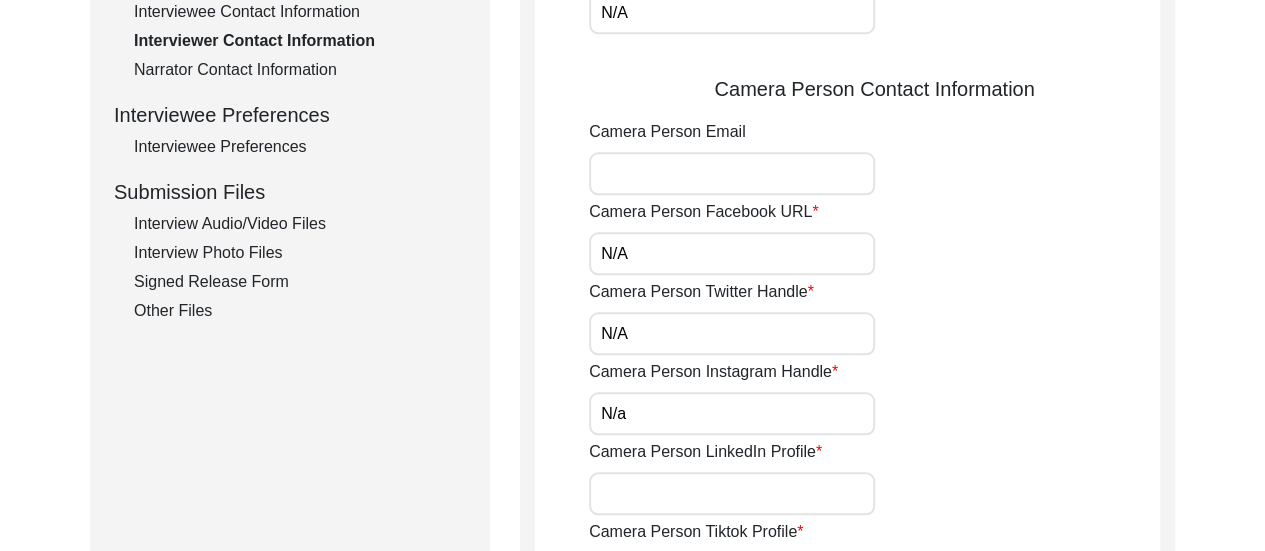 type on "N/a" 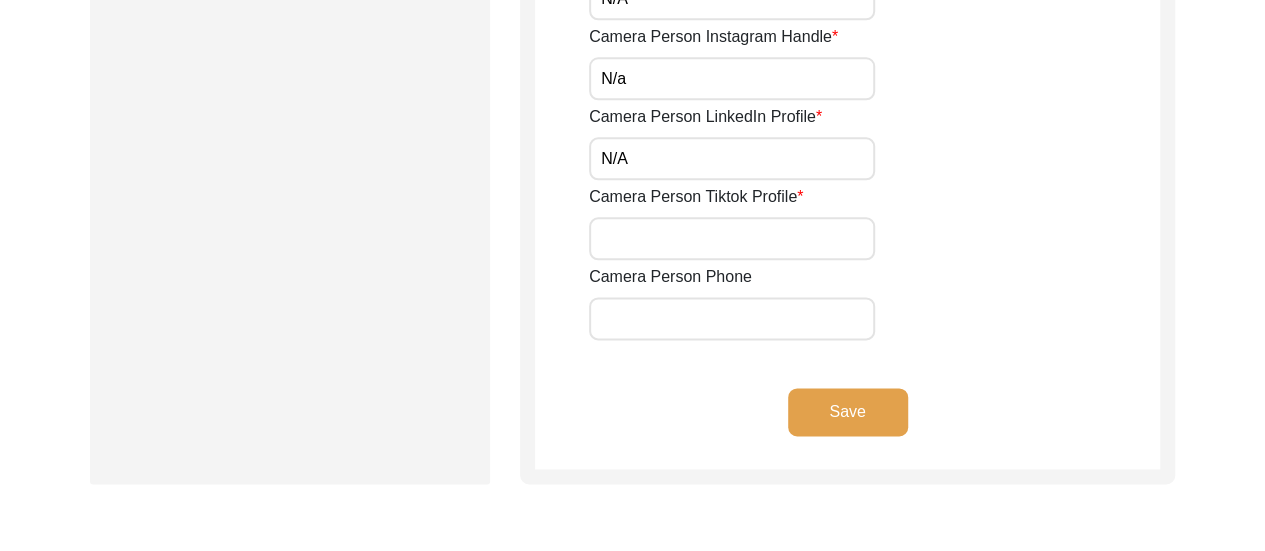 scroll, scrollTop: 1161, scrollLeft: 0, axis: vertical 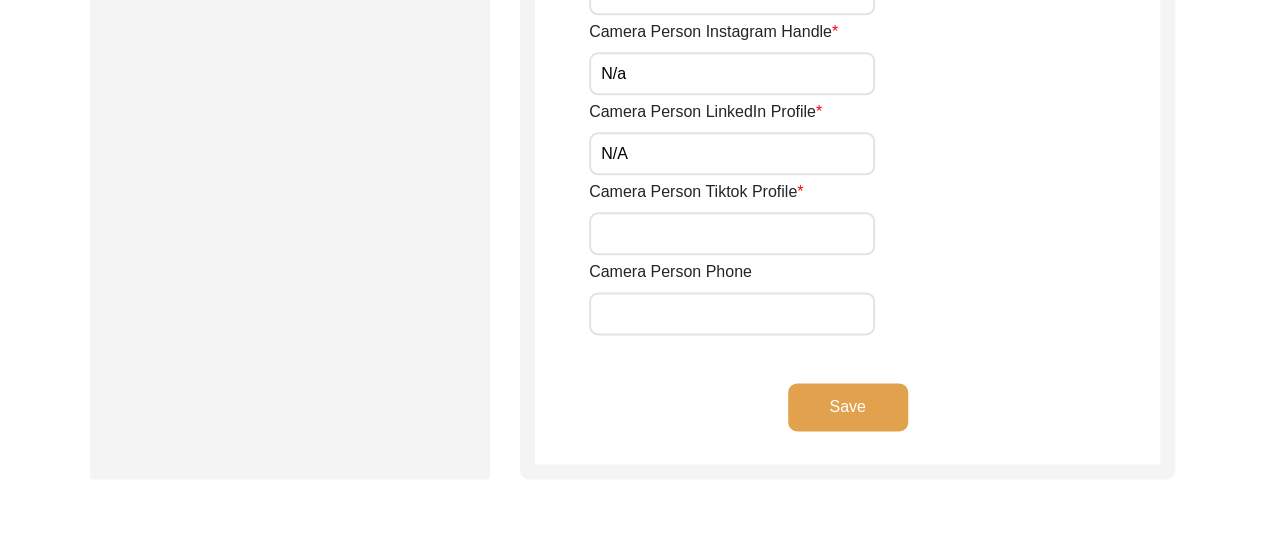 type on "N/A" 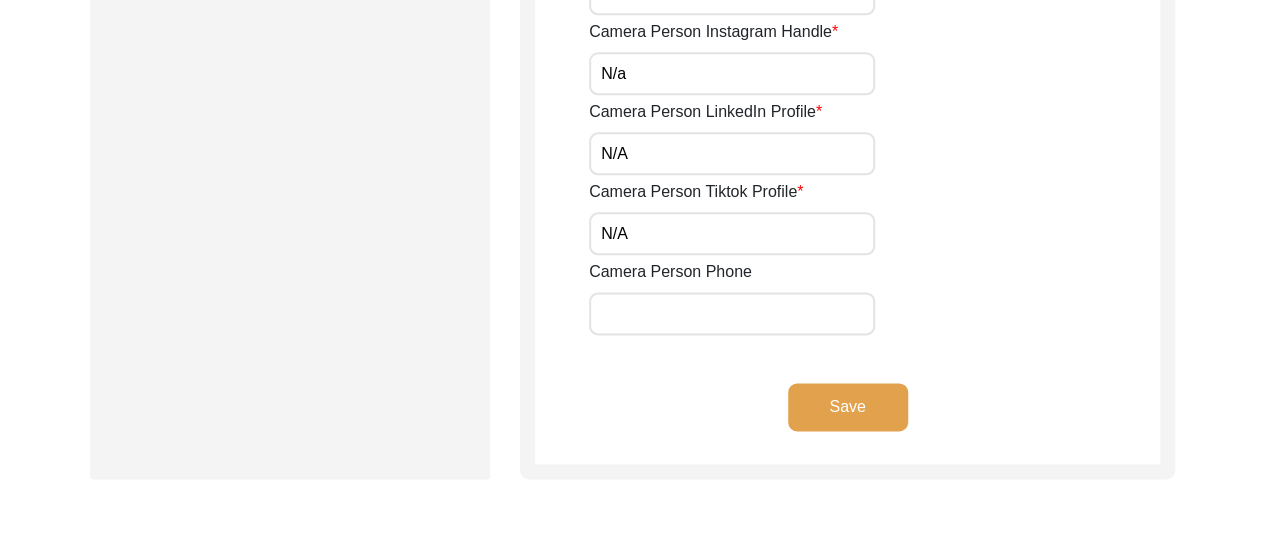 type on "N/A" 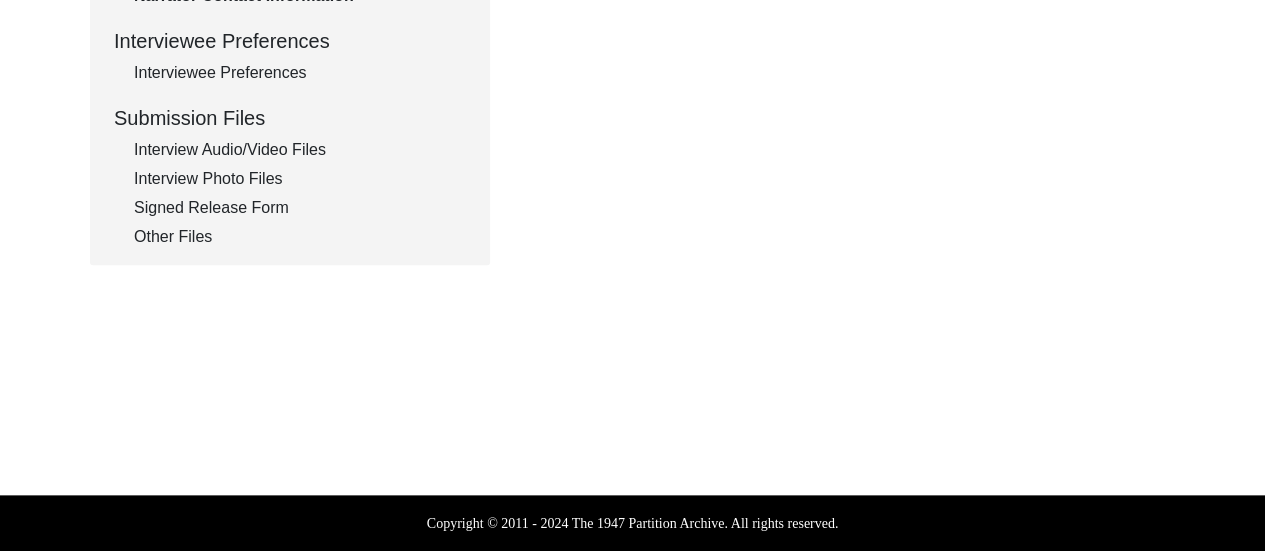 scroll, scrollTop: 894, scrollLeft: 0, axis: vertical 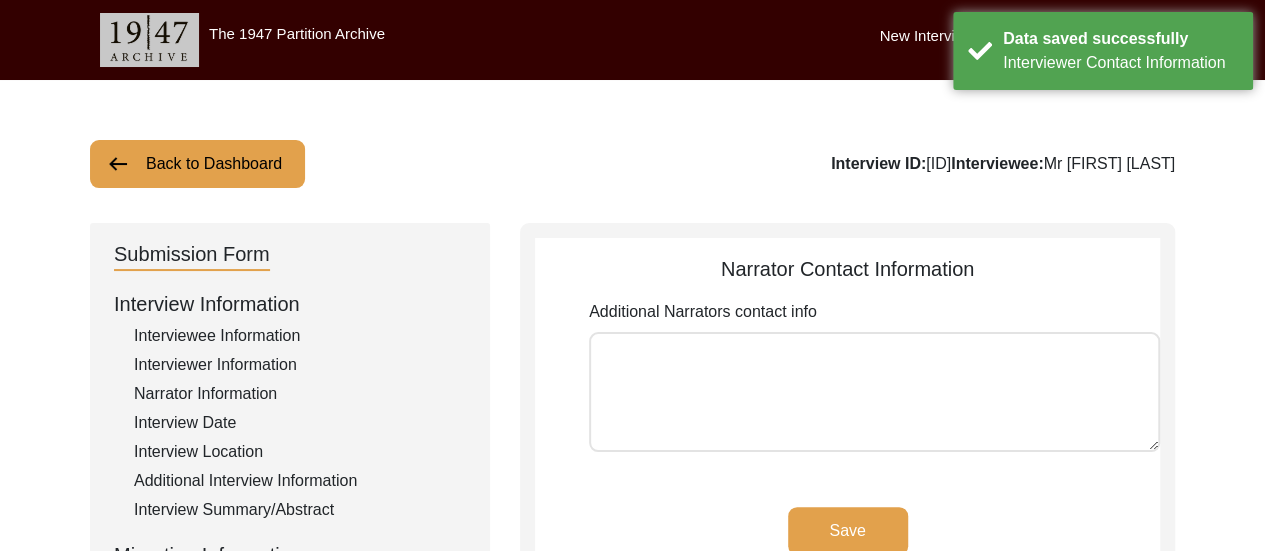 click on "Additional Narrators contact info" at bounding box center (874, 392) 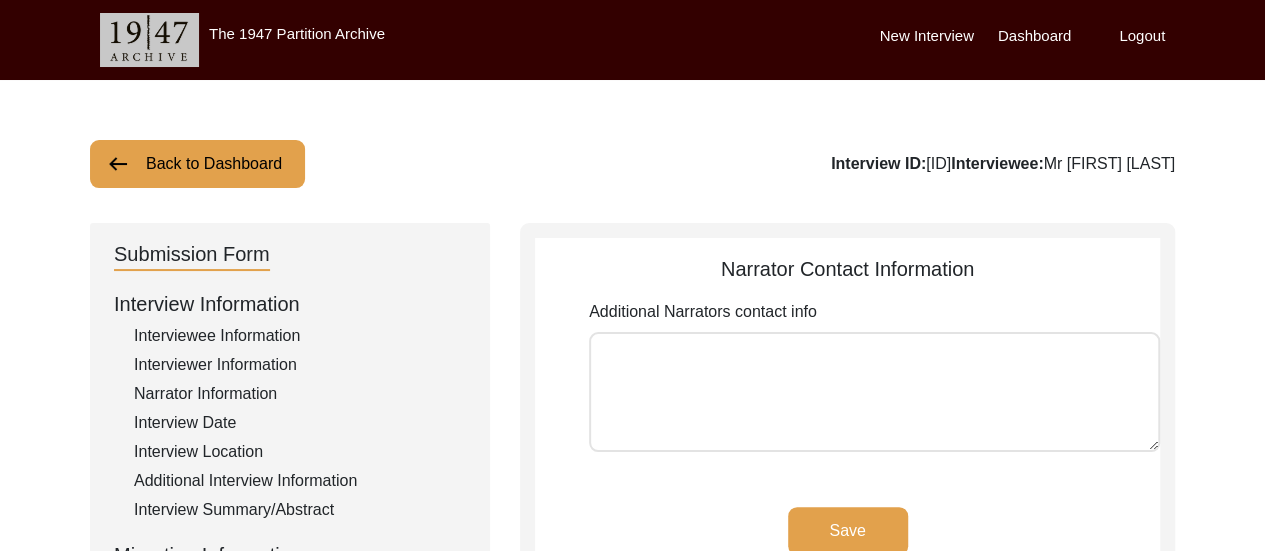 scroll, scrollTop: 482, scrollLeft: 0, axis: vertical 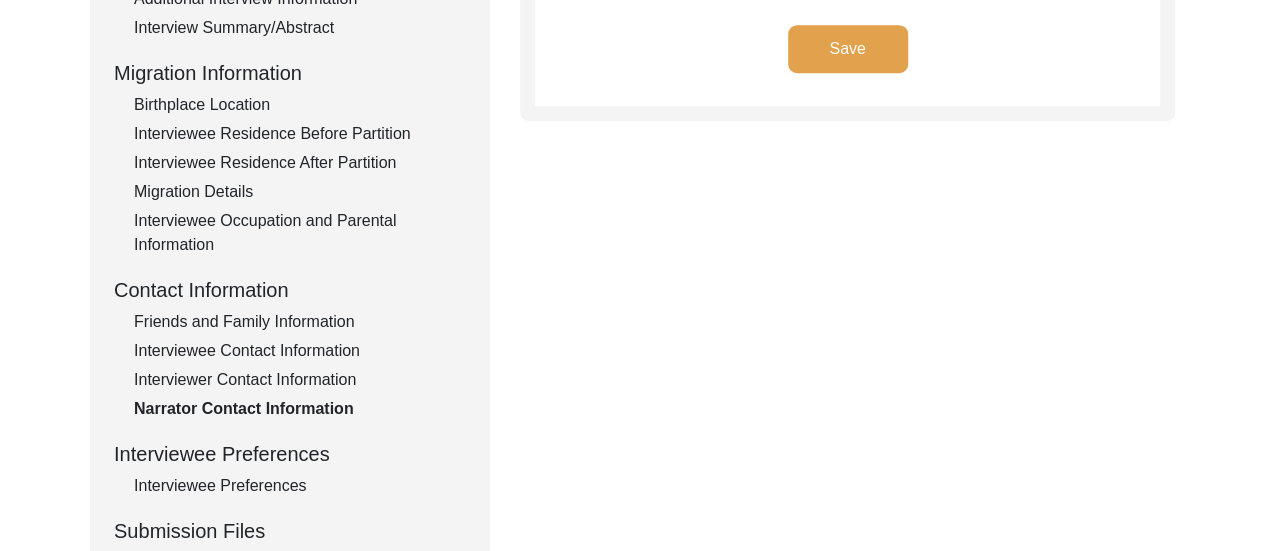 click on "Save" 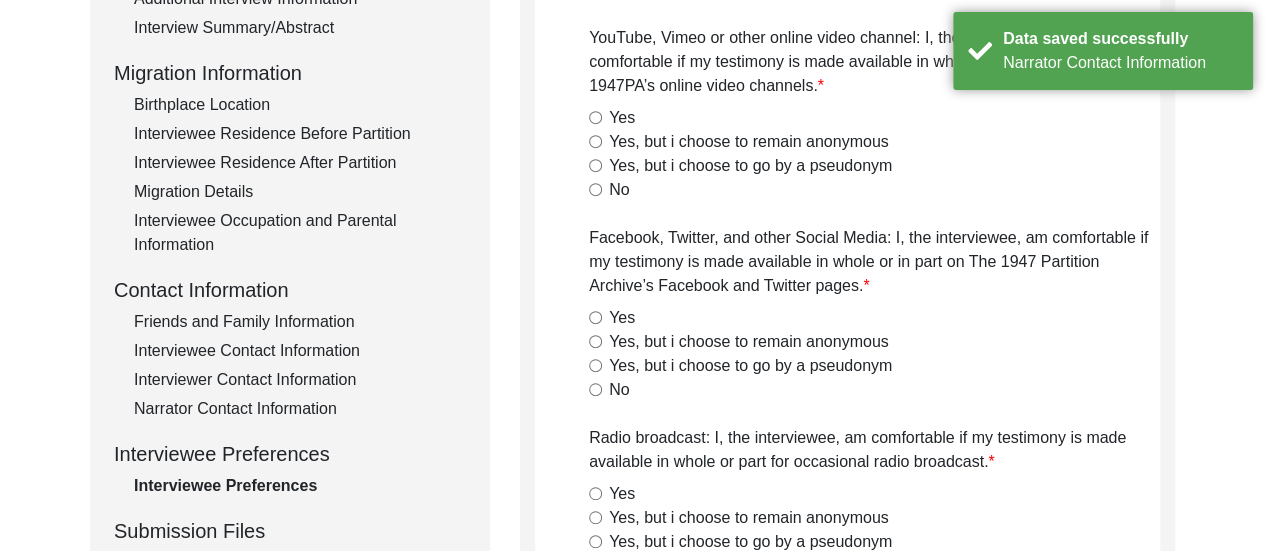 scroll, scrollTop: 0, scrollLeft: 0, axis: both 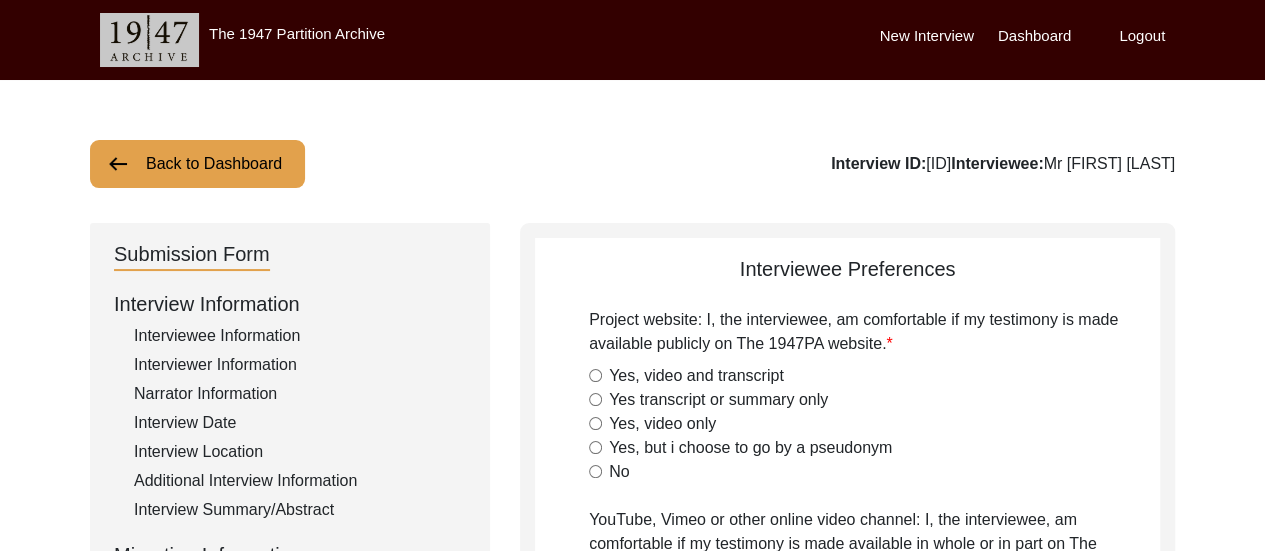 click on "Yes, video and transcript" at bounding box center (595, 375) 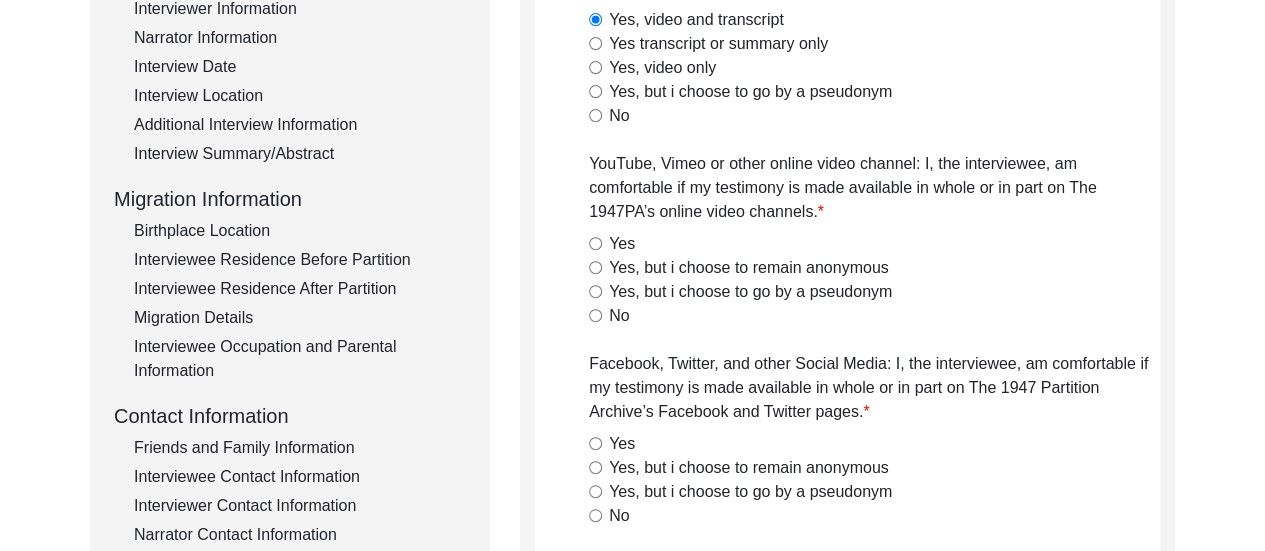 scroll, scrollTop: 385, scrollLeft: 0, axis: vertical 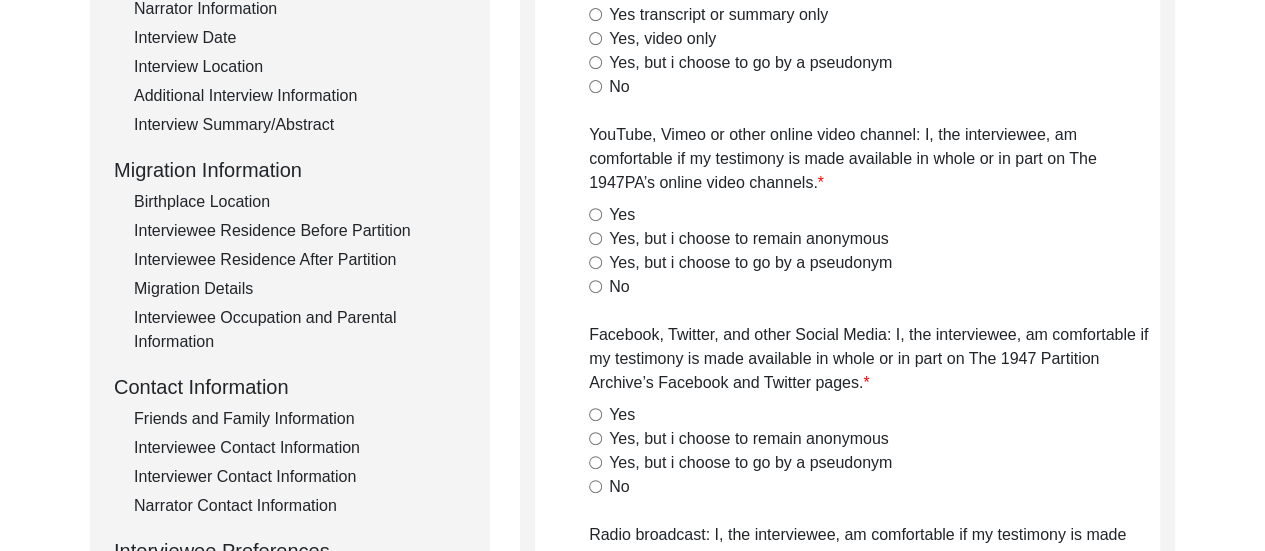 click on "Yes" at bounding box center (595, 214) 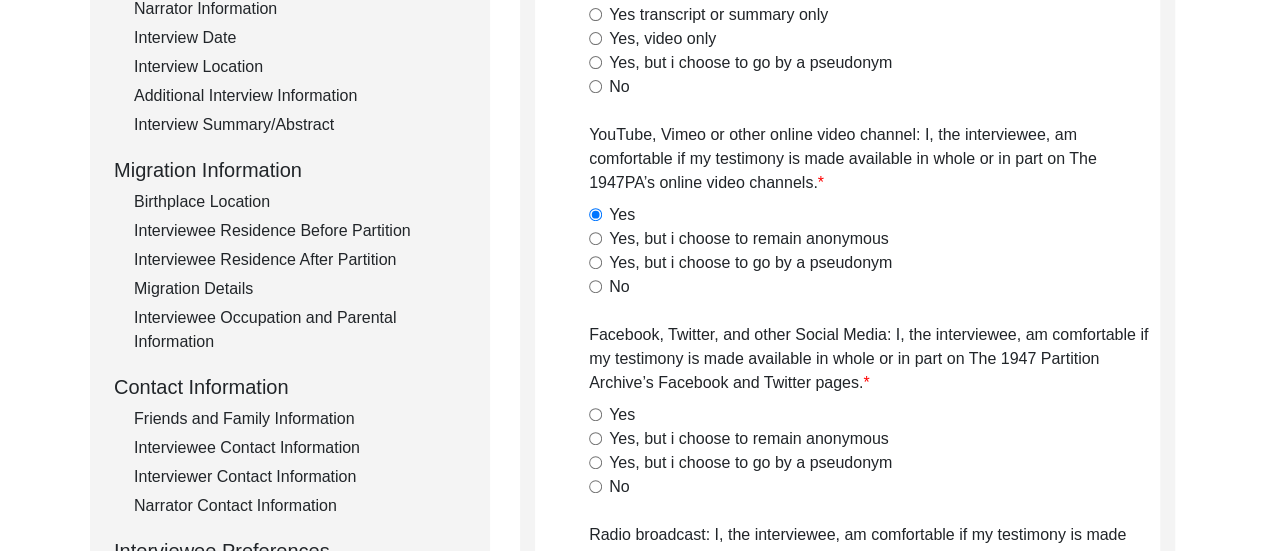click on "Yes" at bounding box center (595, 414) 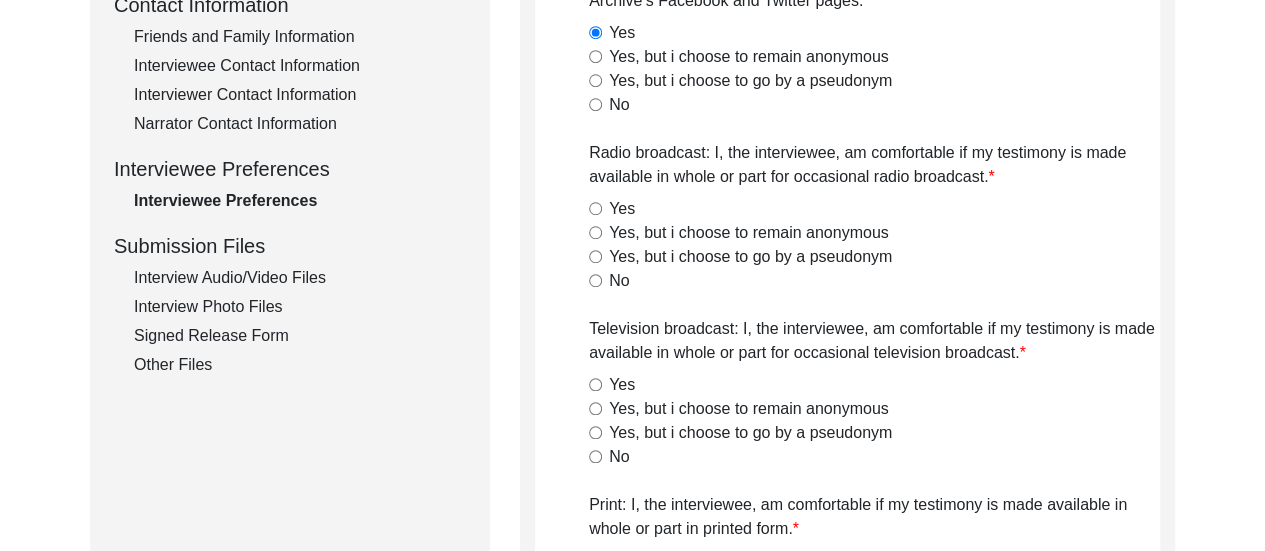 scroll, scrollTop: 773, scrollLeft: 0, axis: vertical 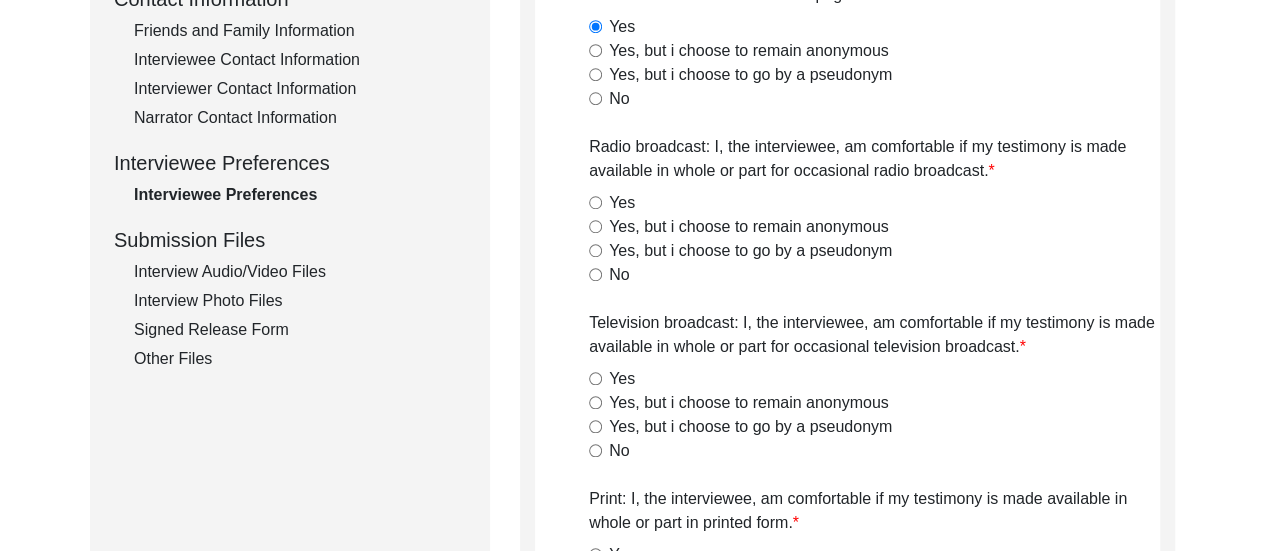 click on "Yes" at bounding box center (595, 202) 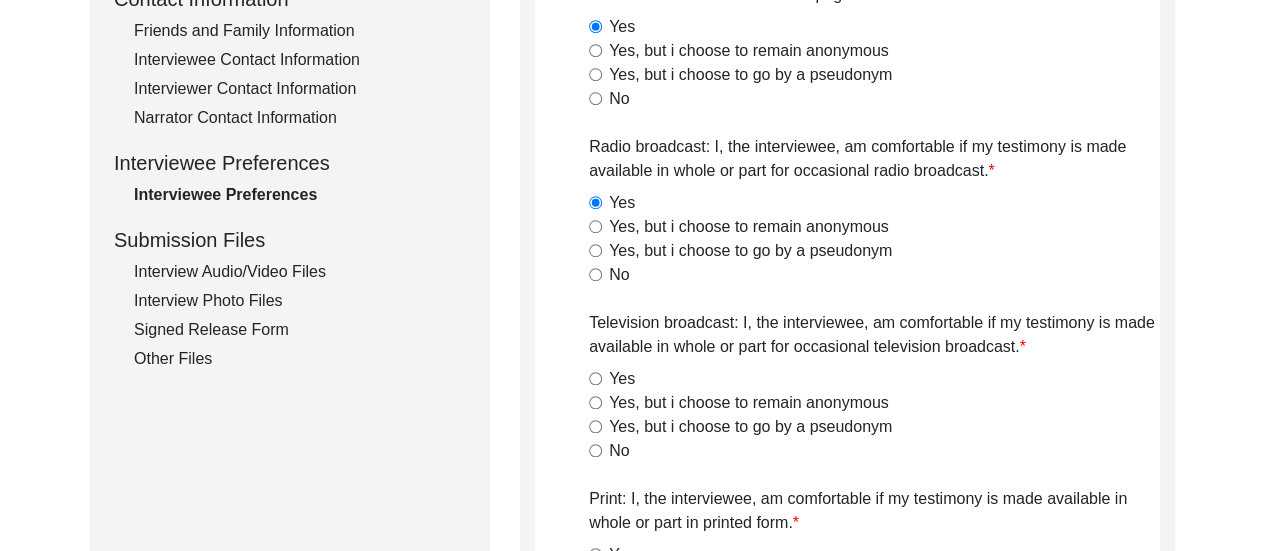 click on "Yes" at bounding box center (595, 378) 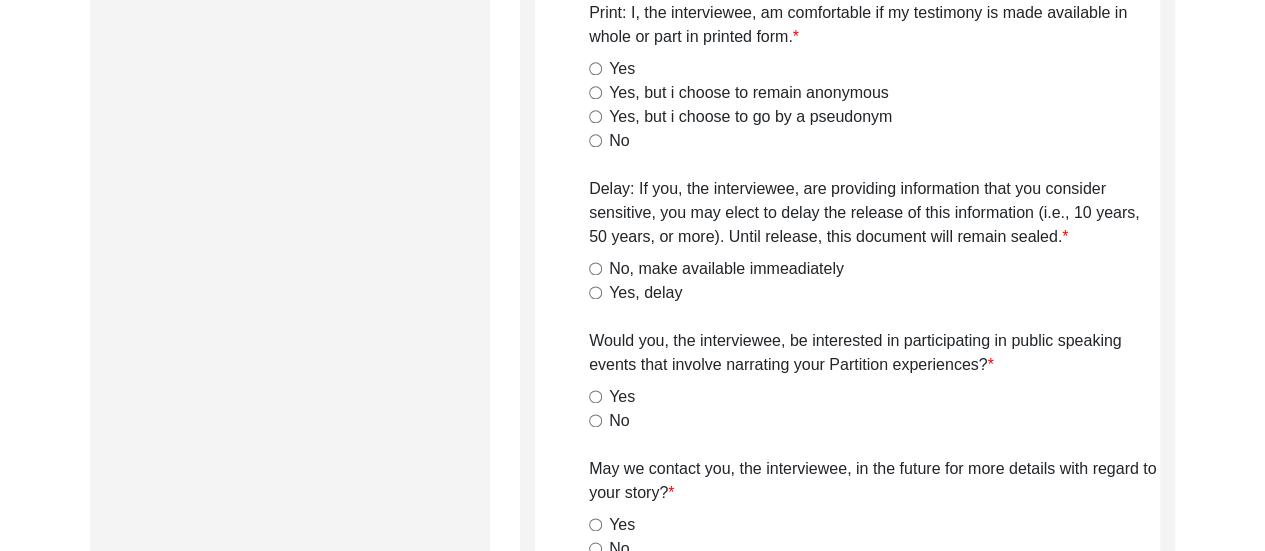 scroll, scrollTop: 1262, scrollLeft: 0, axis: vertical 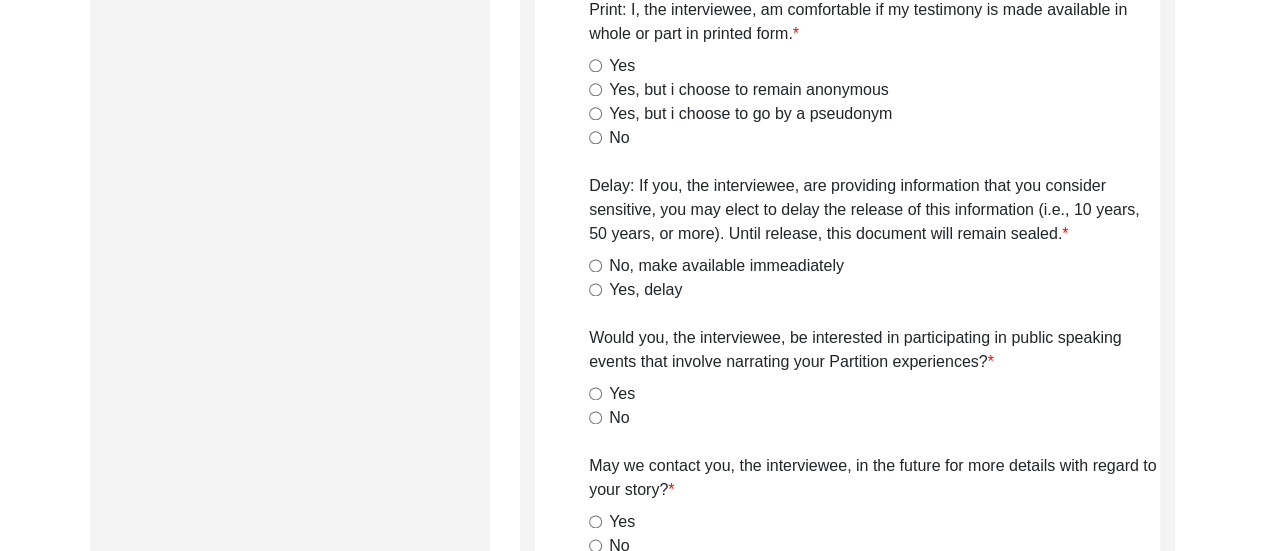 click on "Yes" at bounding box center [595, 65] 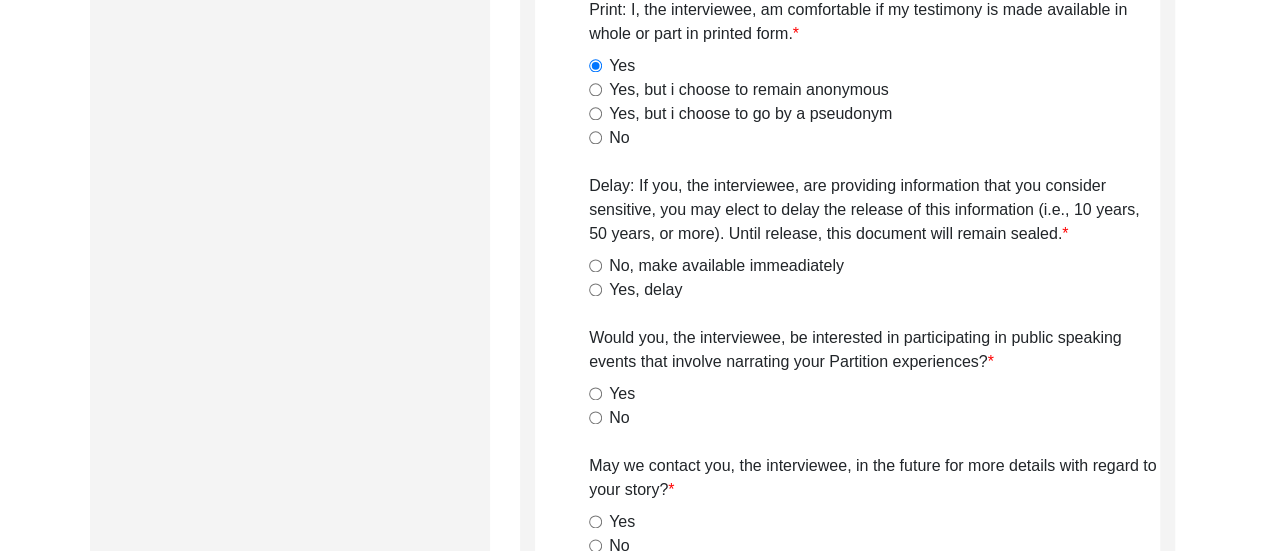 click on "No, make available immeadiately" 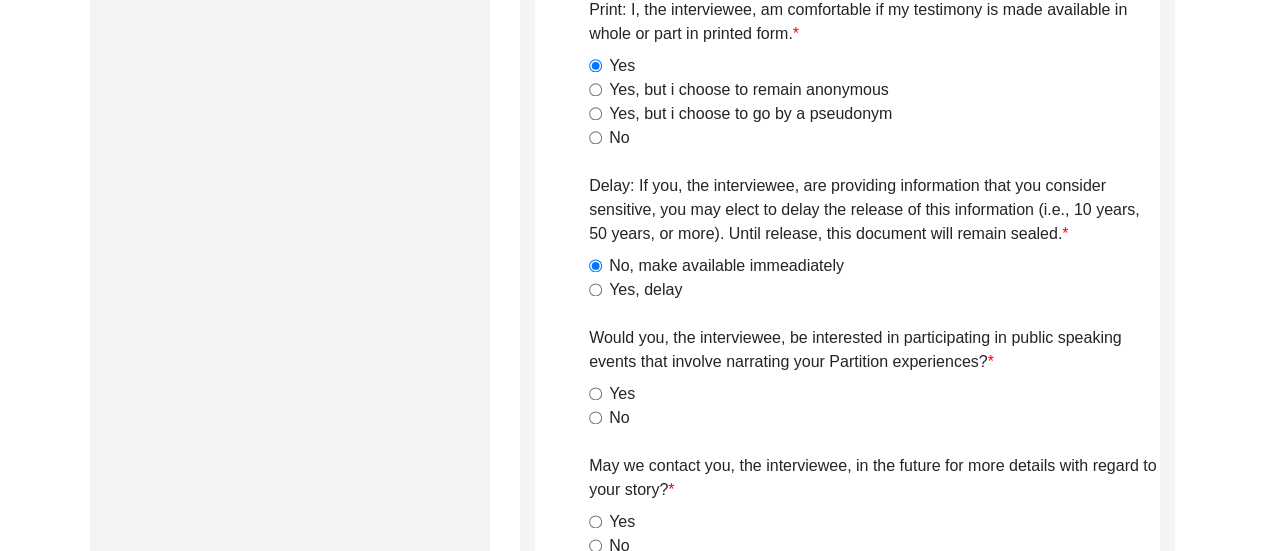 click on "No" at bounding box center (595, 417) 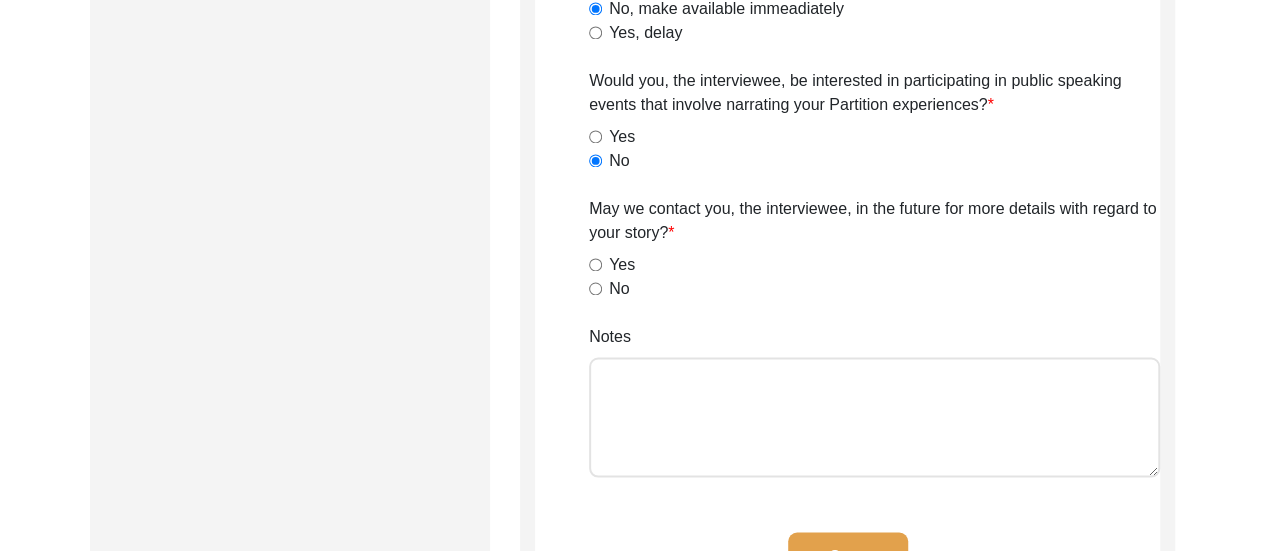 scroll, scrollTop: 1534, scrollLeft: 0, axis: vertical 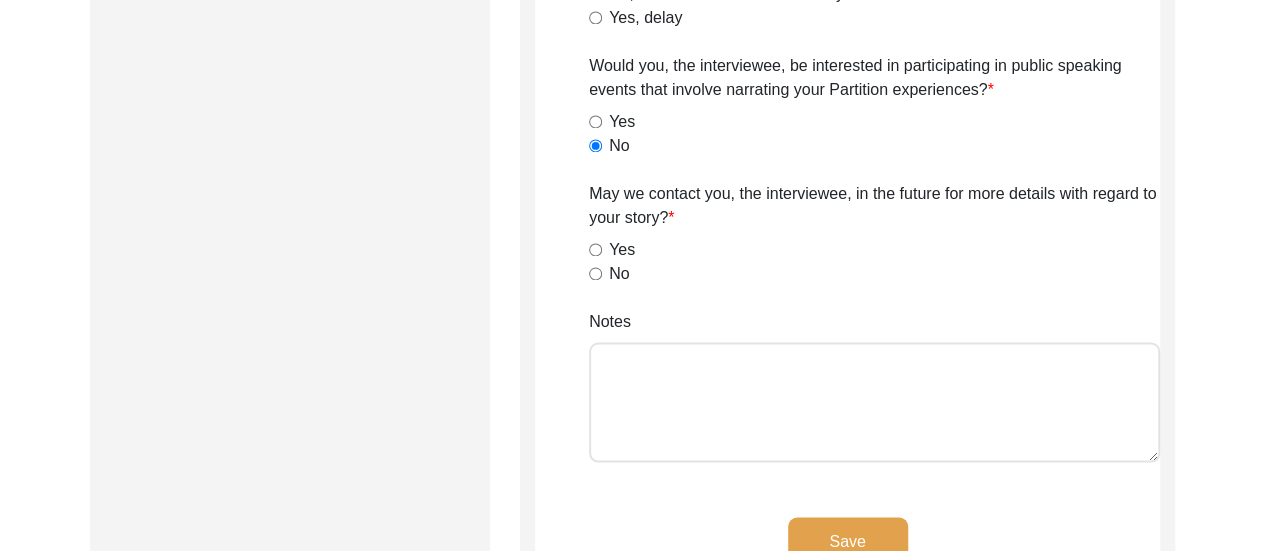 click on "Yes" at bounding box center [595, 249] 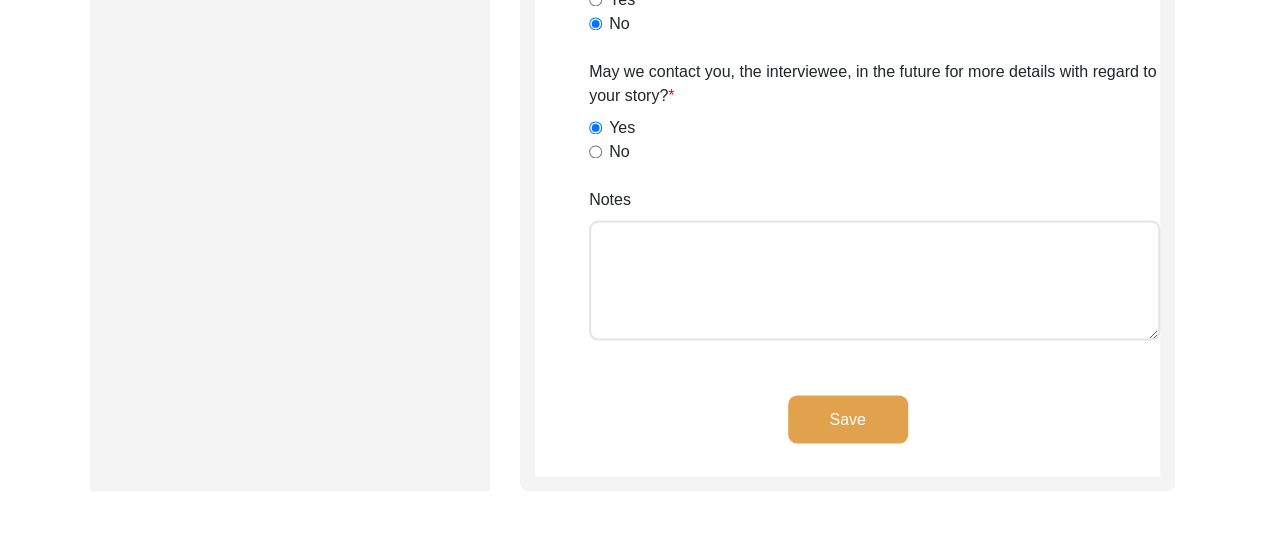scroll, scrollTop: 1825, scrollLeft: 0, axis: vertical 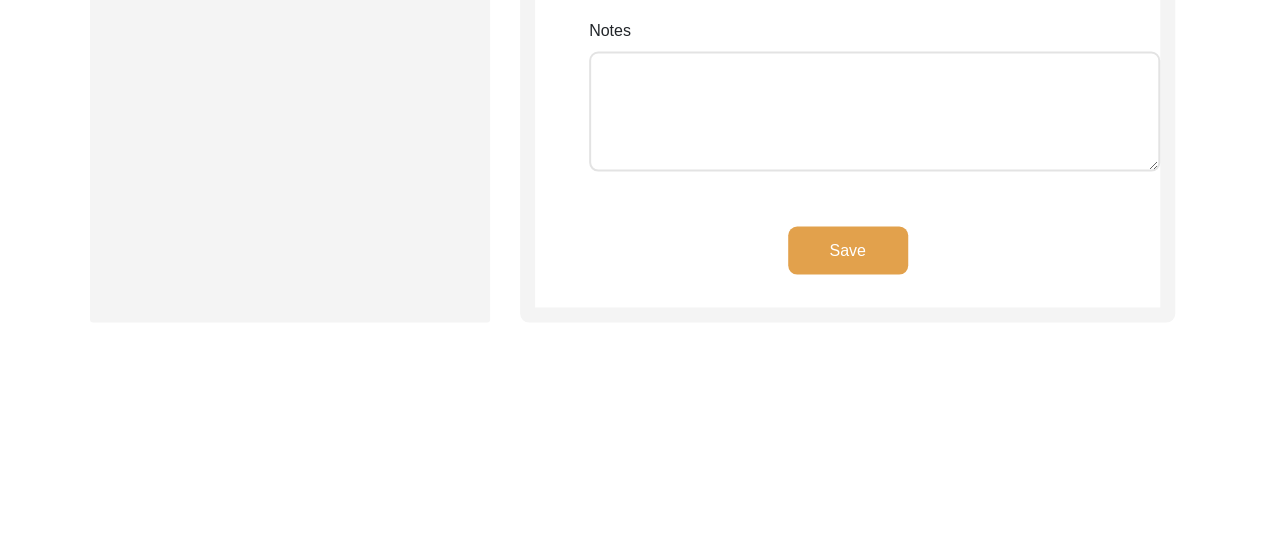 click on "Save" 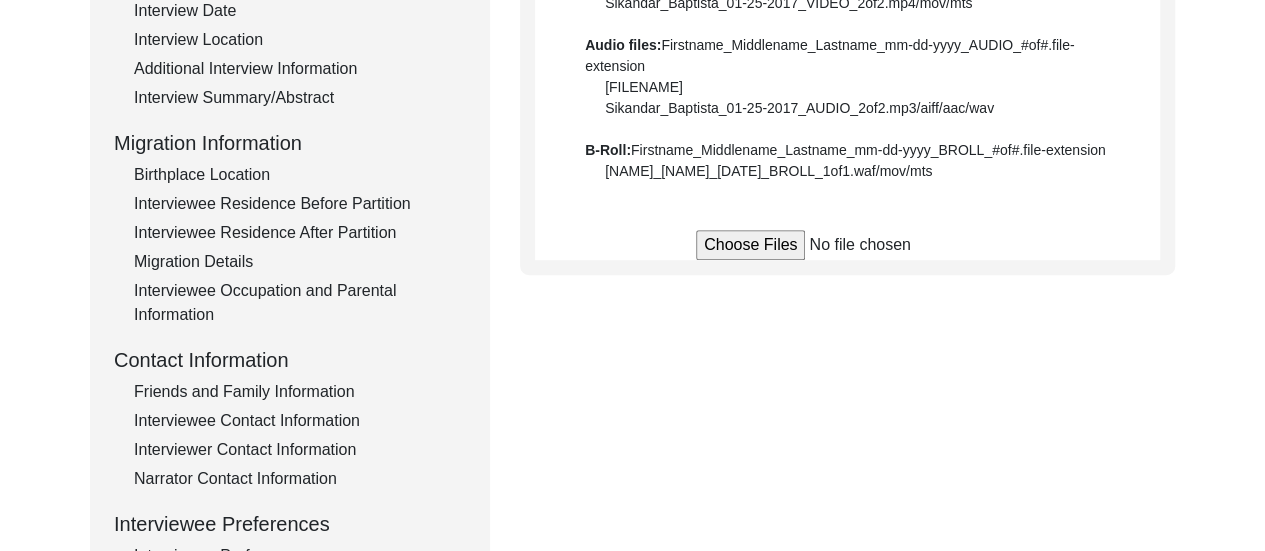 scroll, scrollTop: 0, scrollLeft: 0, axis: both 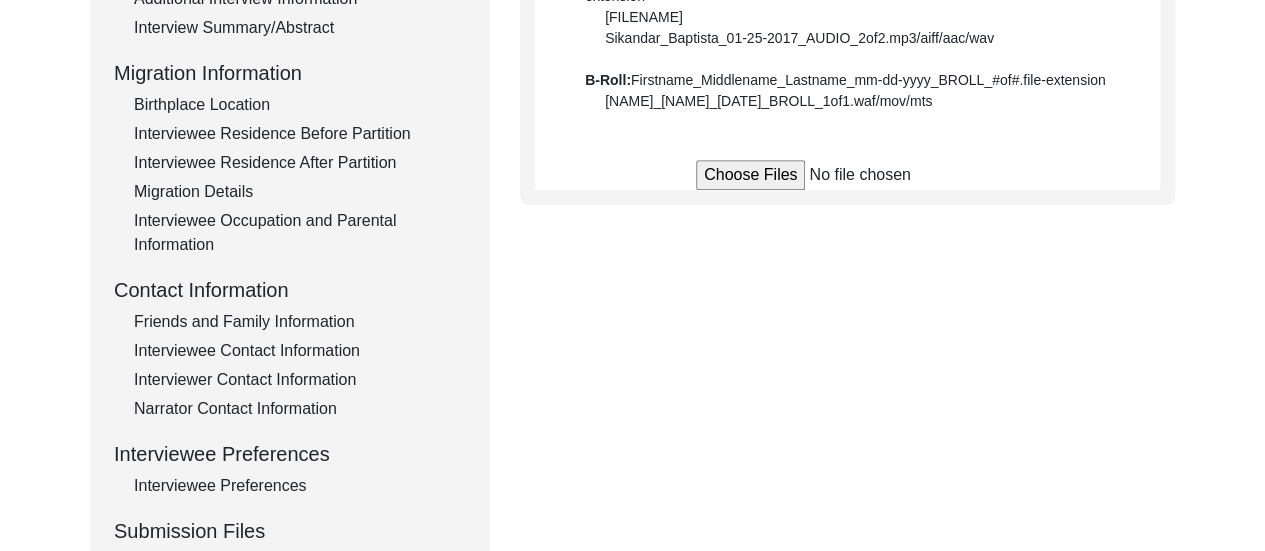 click at bounding box center [847, 175] 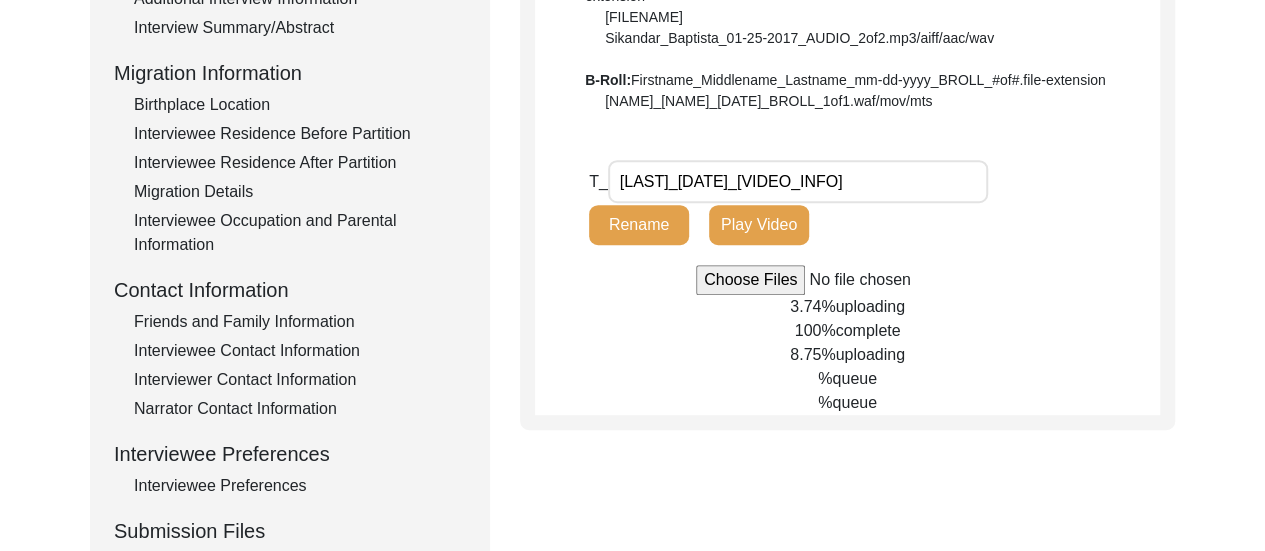 click at bounding box center [847, 280] 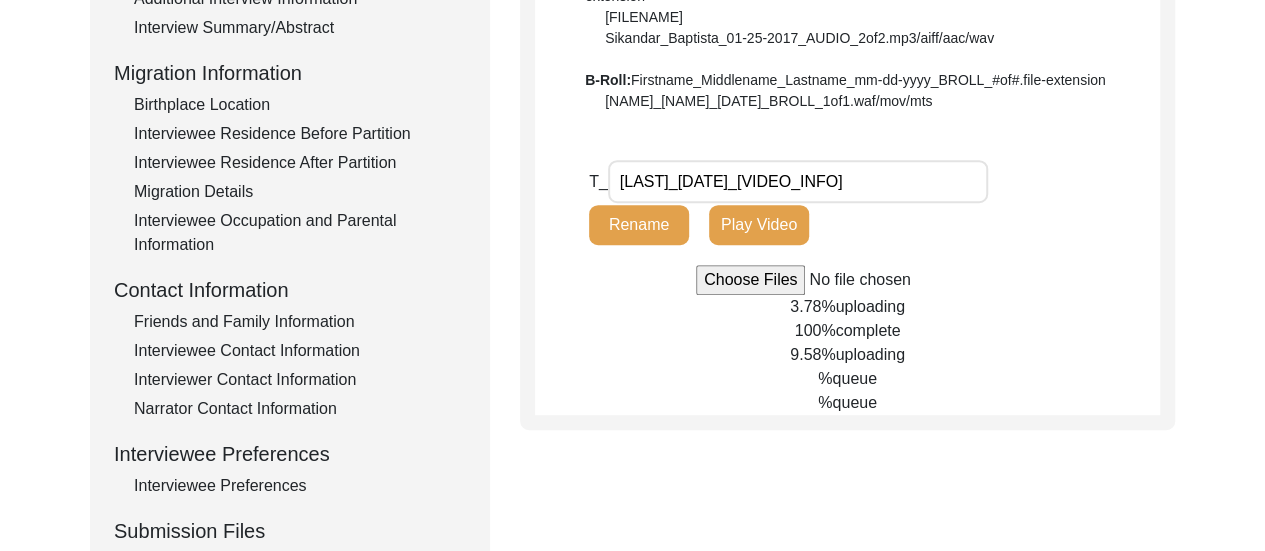 type on "C:\fakepath\[NAME]_[NAME]_[DATE]_BROLL_1of1.mp4" 